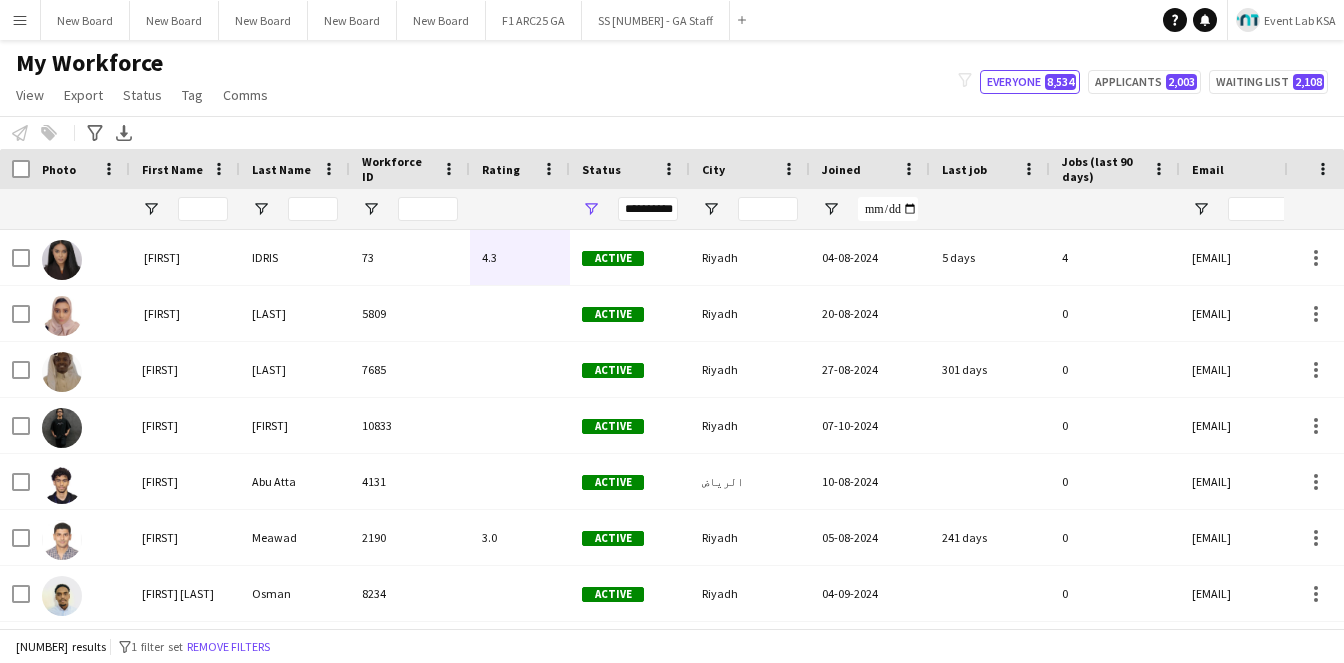 scroll, scrollTop: 0, scrollLeft: 0, axis: both 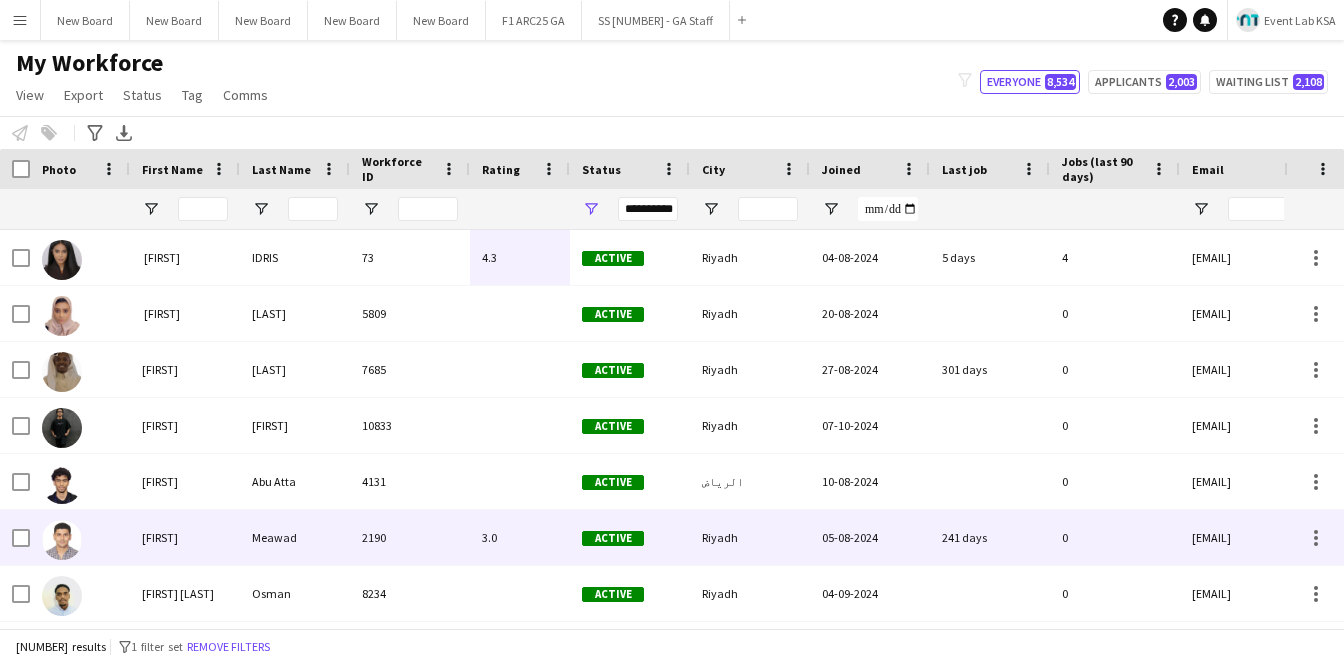 click on "[FIRST]" at bounding box center [185, 537] 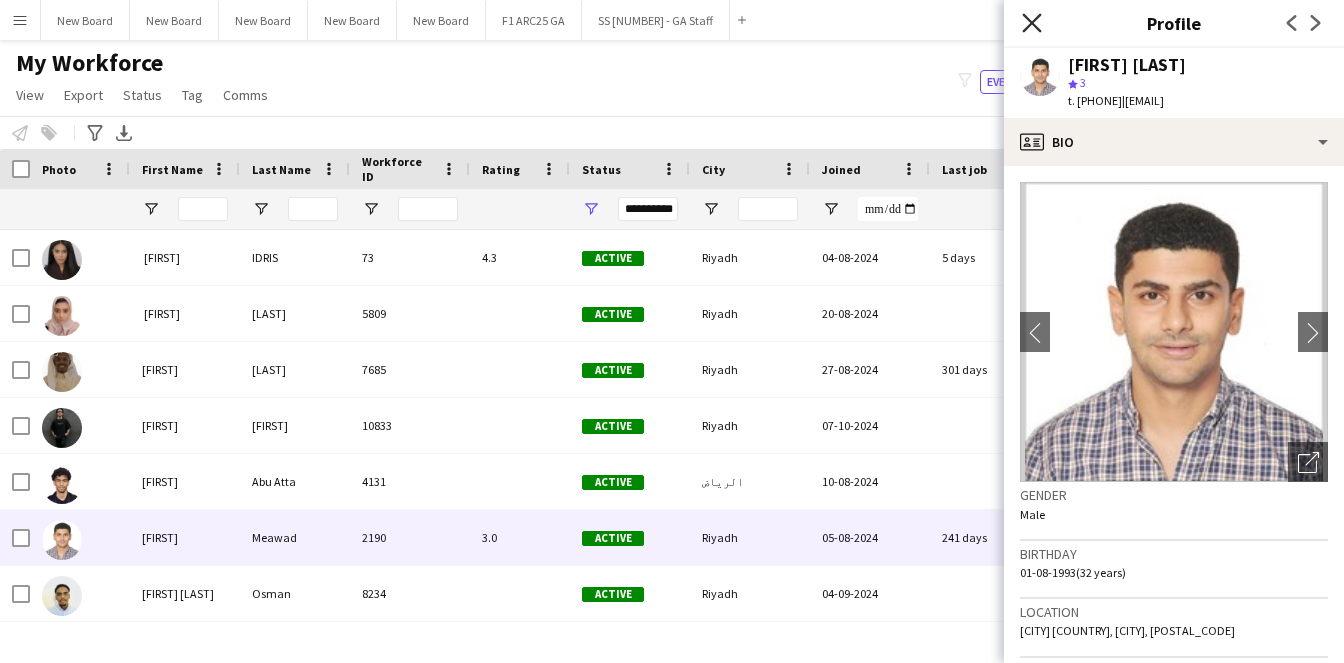 click on "Close pop-in" 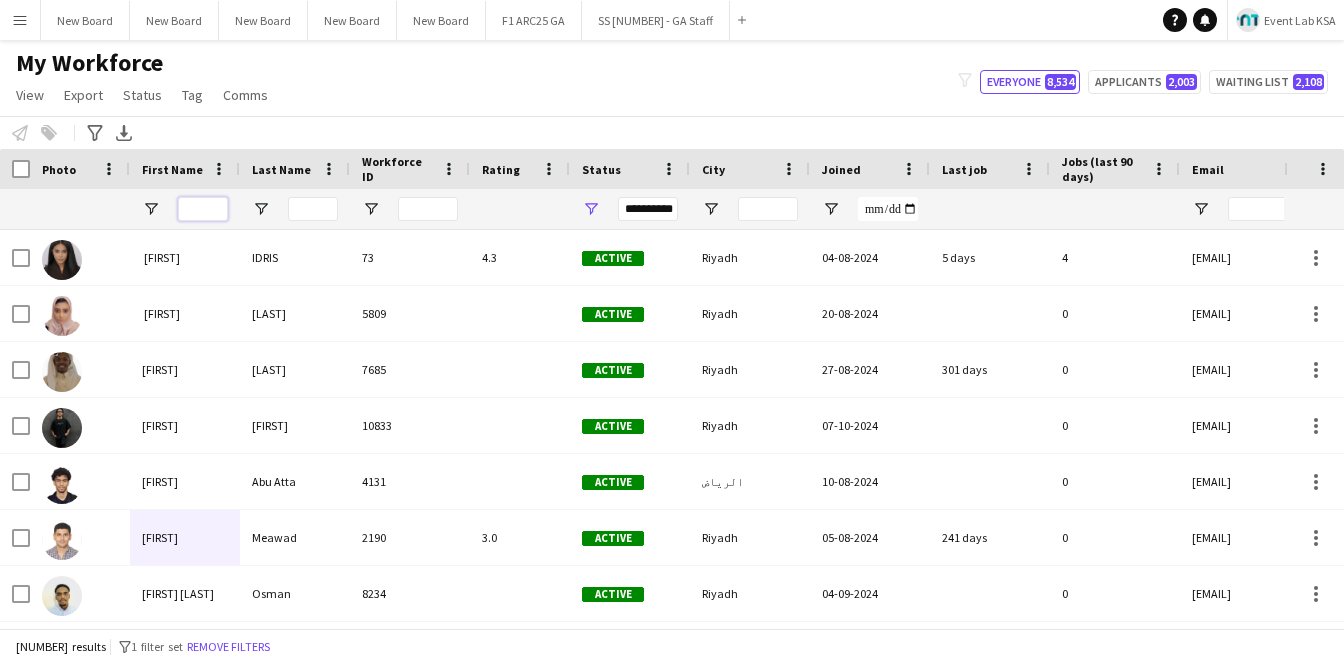 click at bounding box center (203, 209) 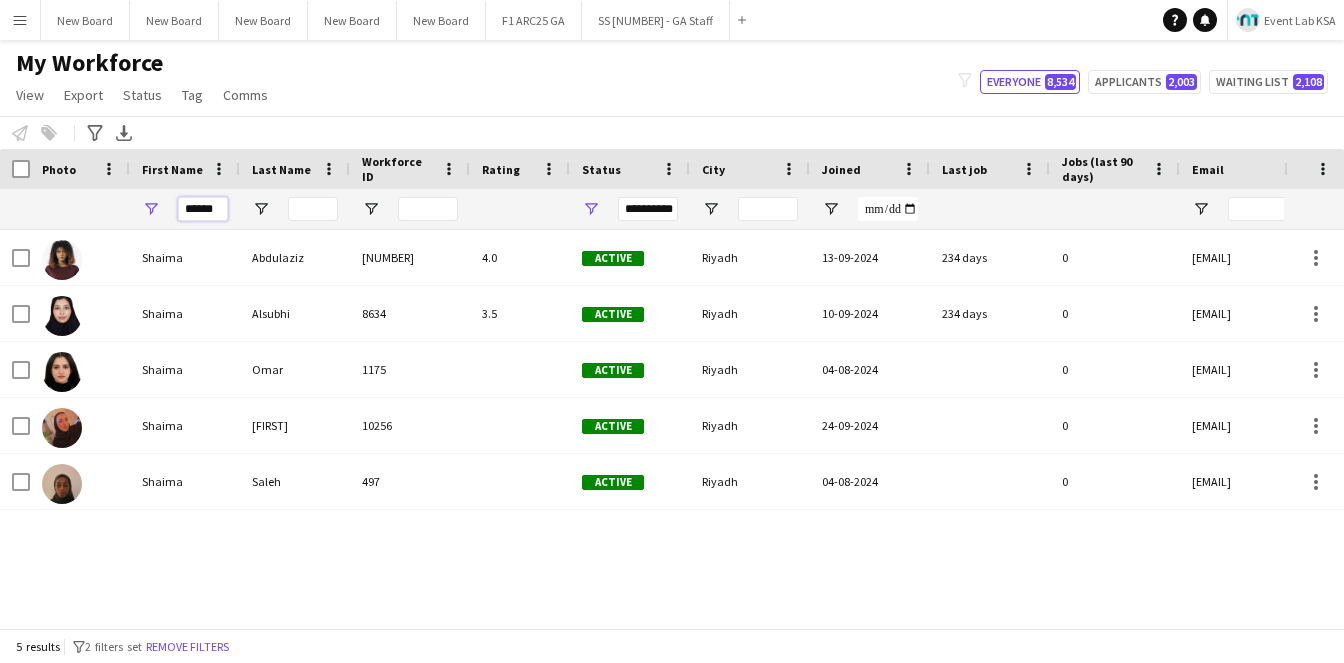 type on "******" 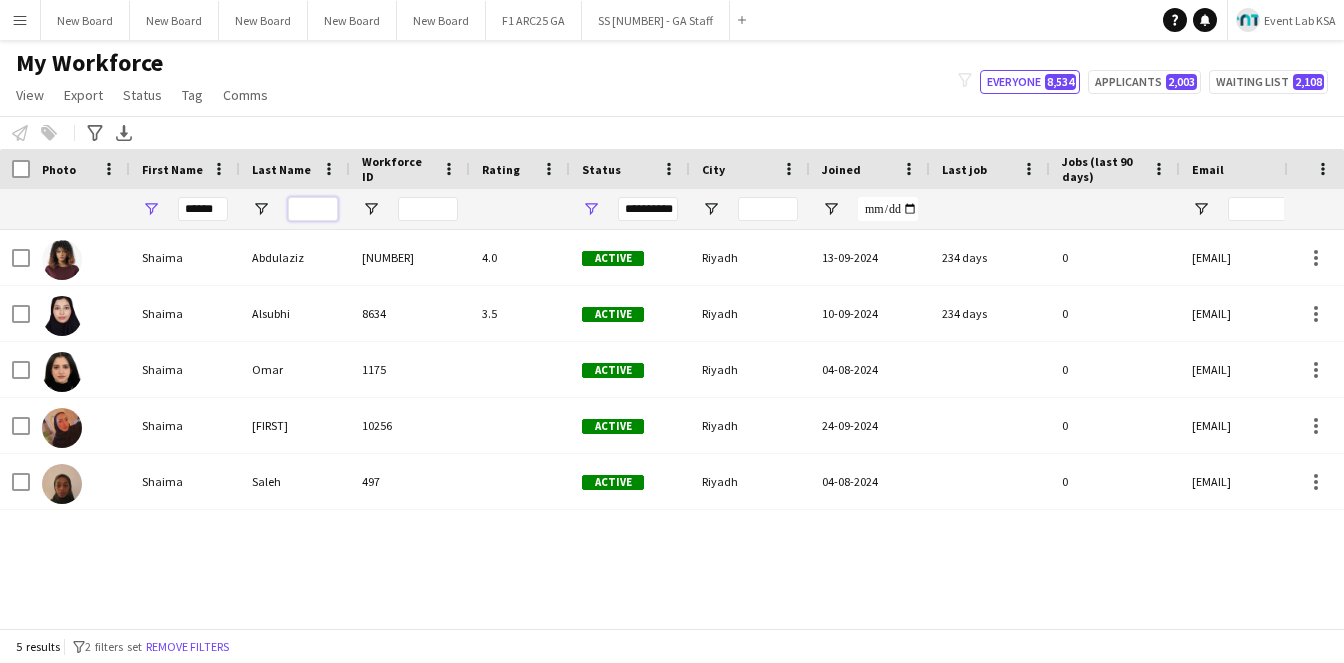 click at bounding box center (313, 209) 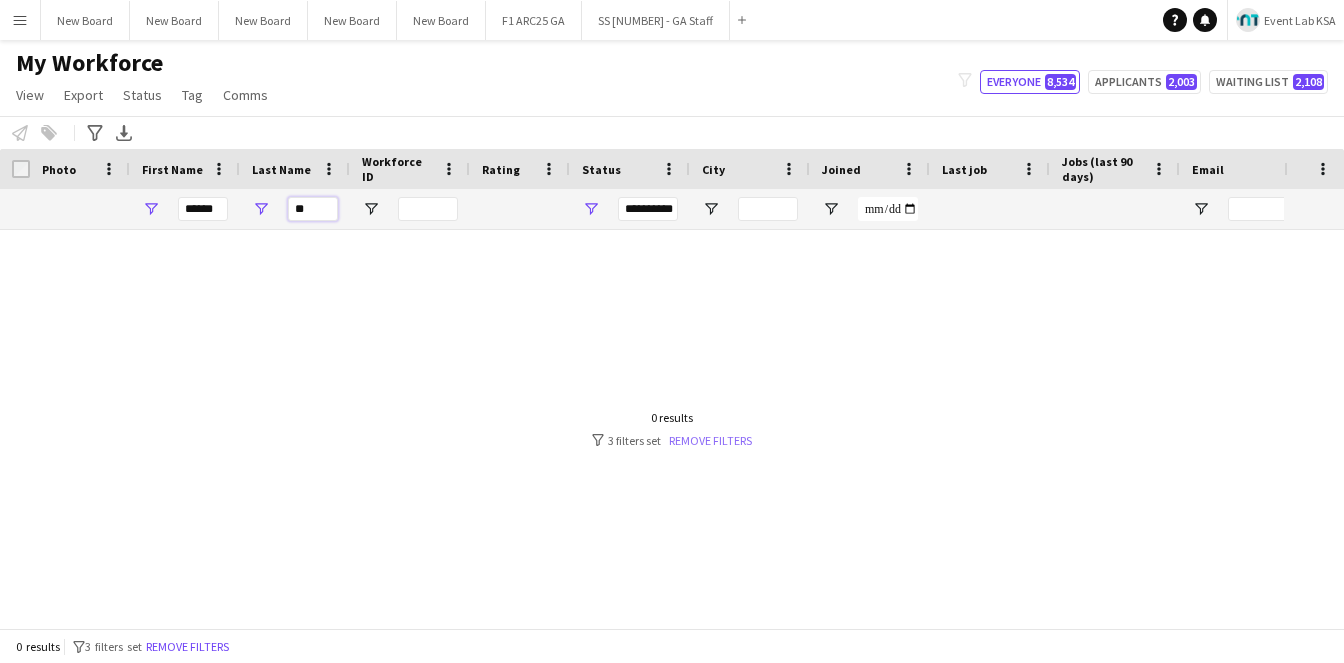 type on "**" 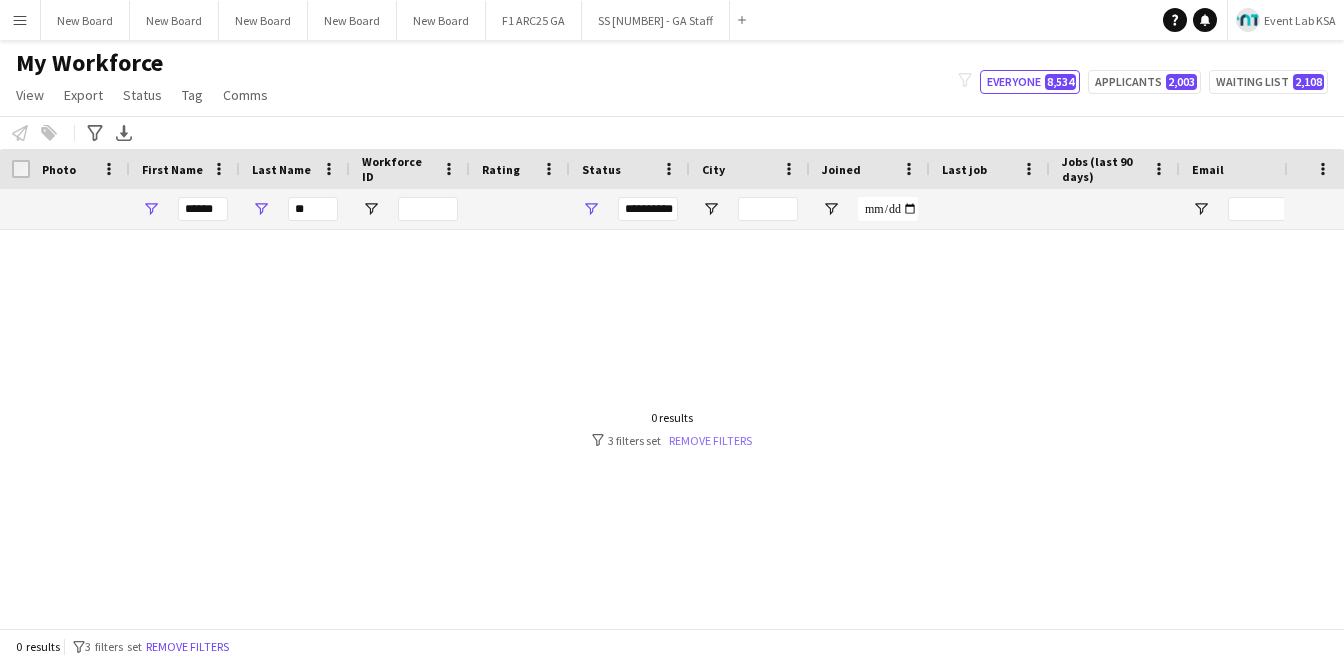 click on "Remove filters" at bounding box center (710, 440) 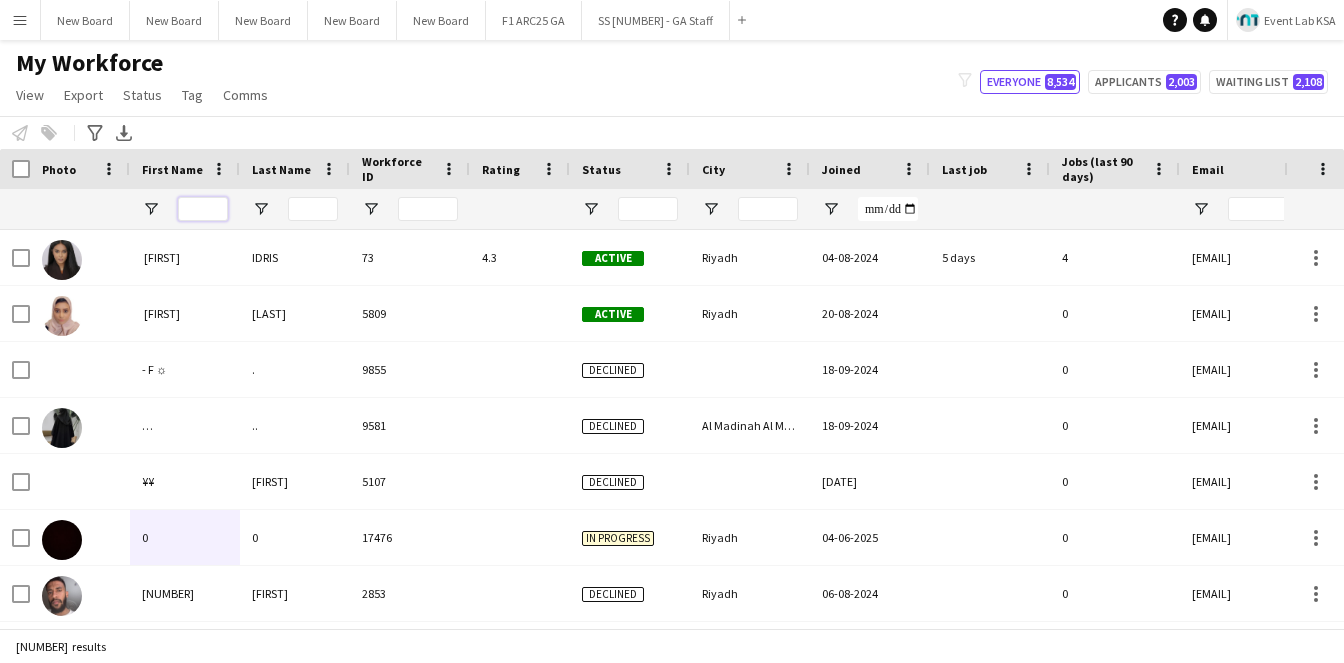 click at bounding box center [203, 209] 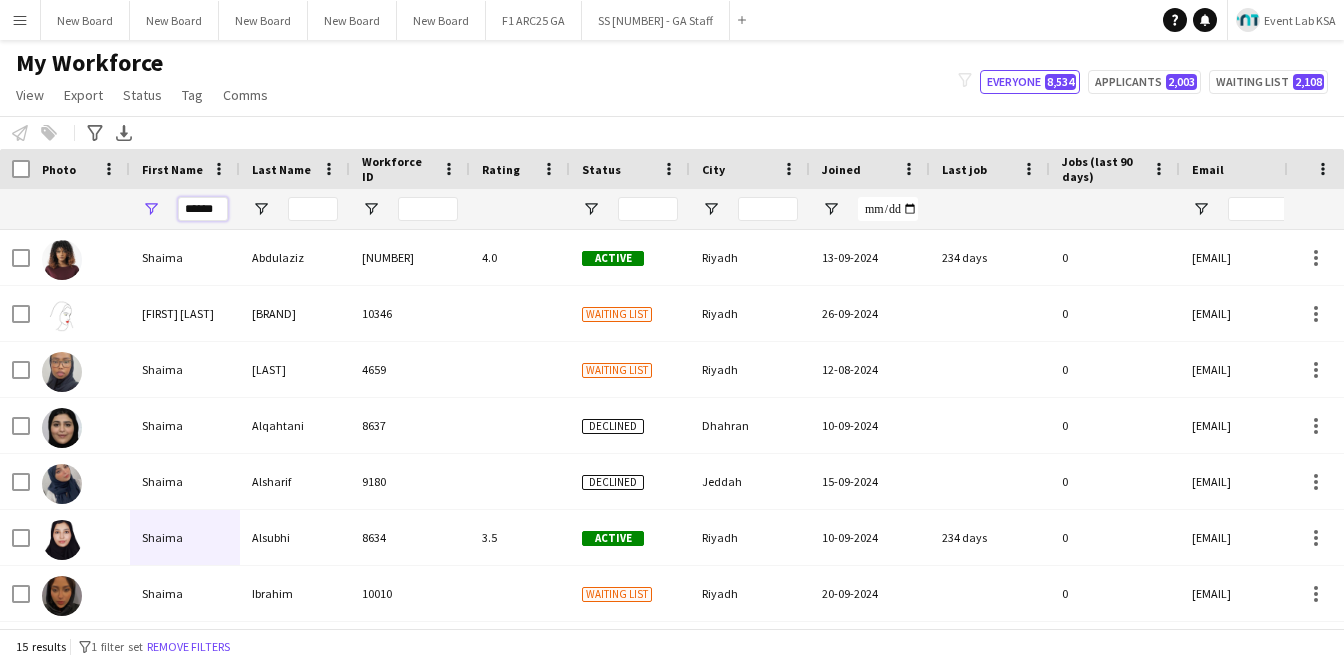 type on "******" 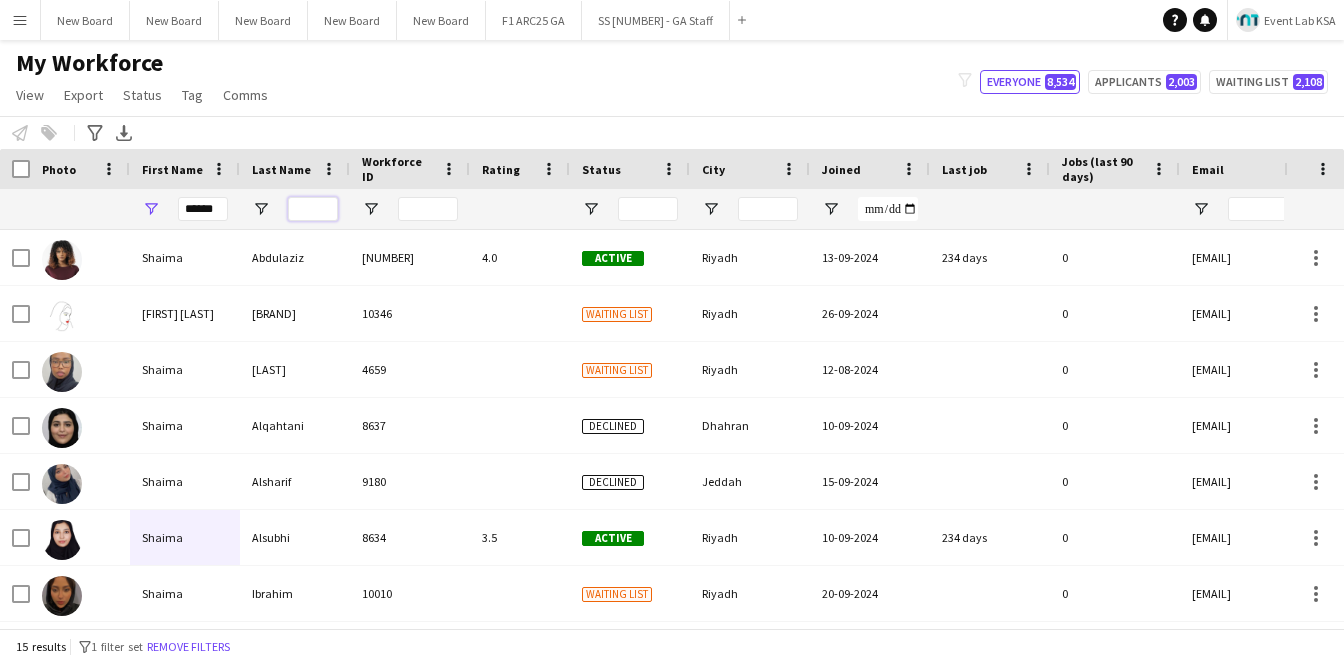 click at bounding box center [313, 209] 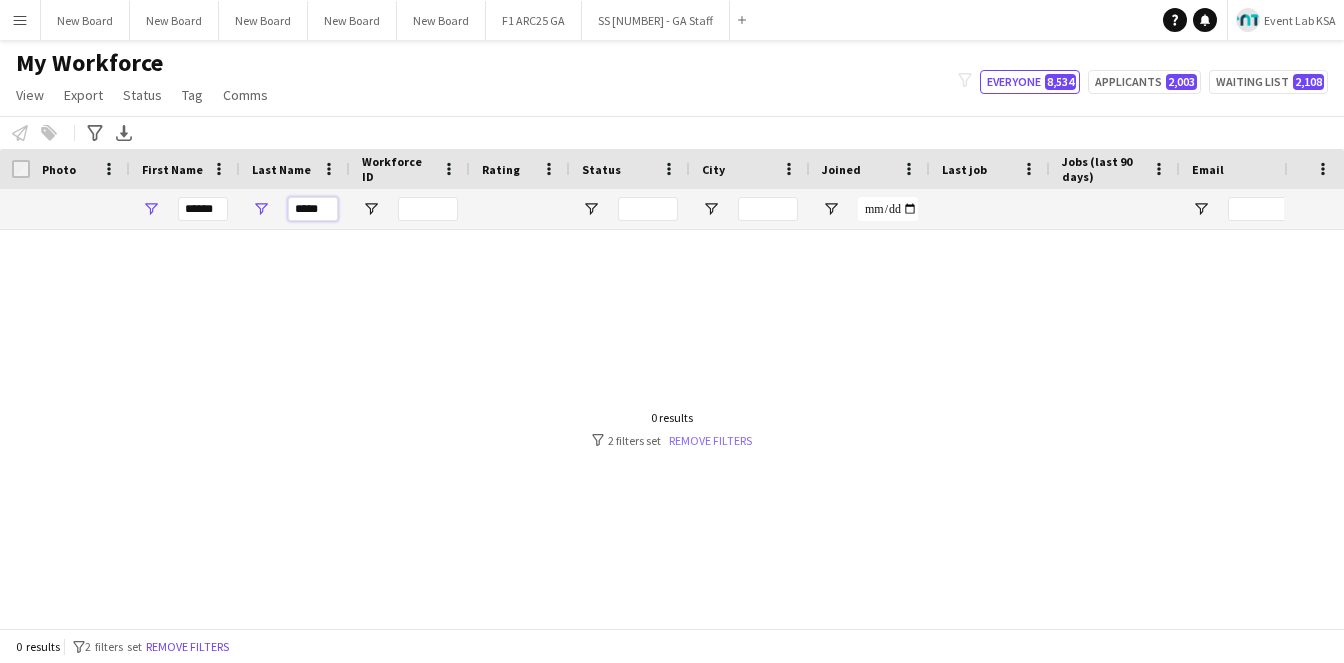 type on "*****" 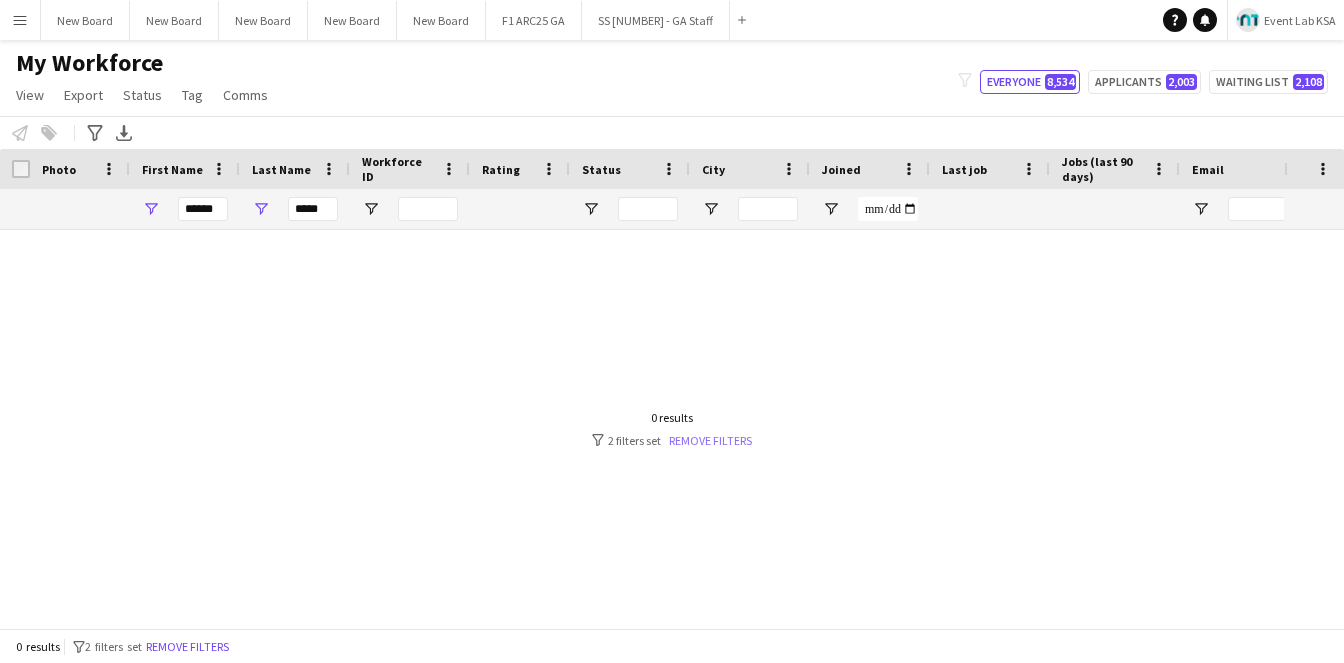 click on "Remove filters" at bounding box center [710, 440] 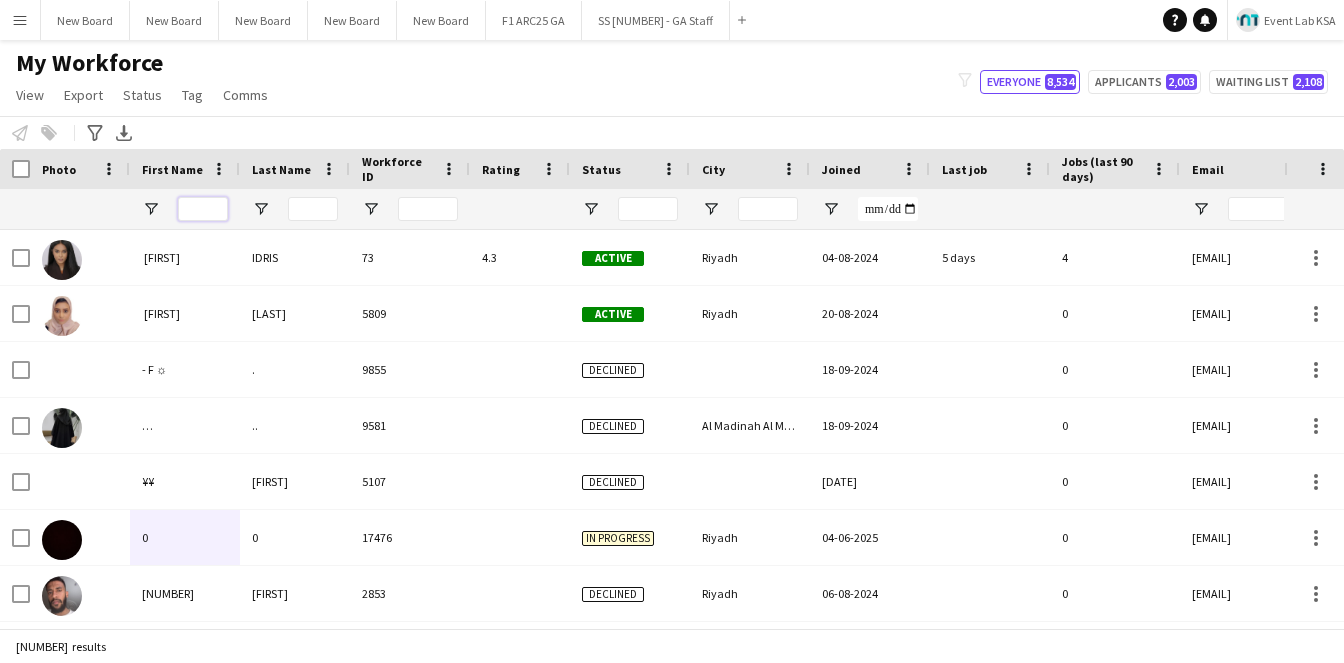 click at bounding box center [203, 209] 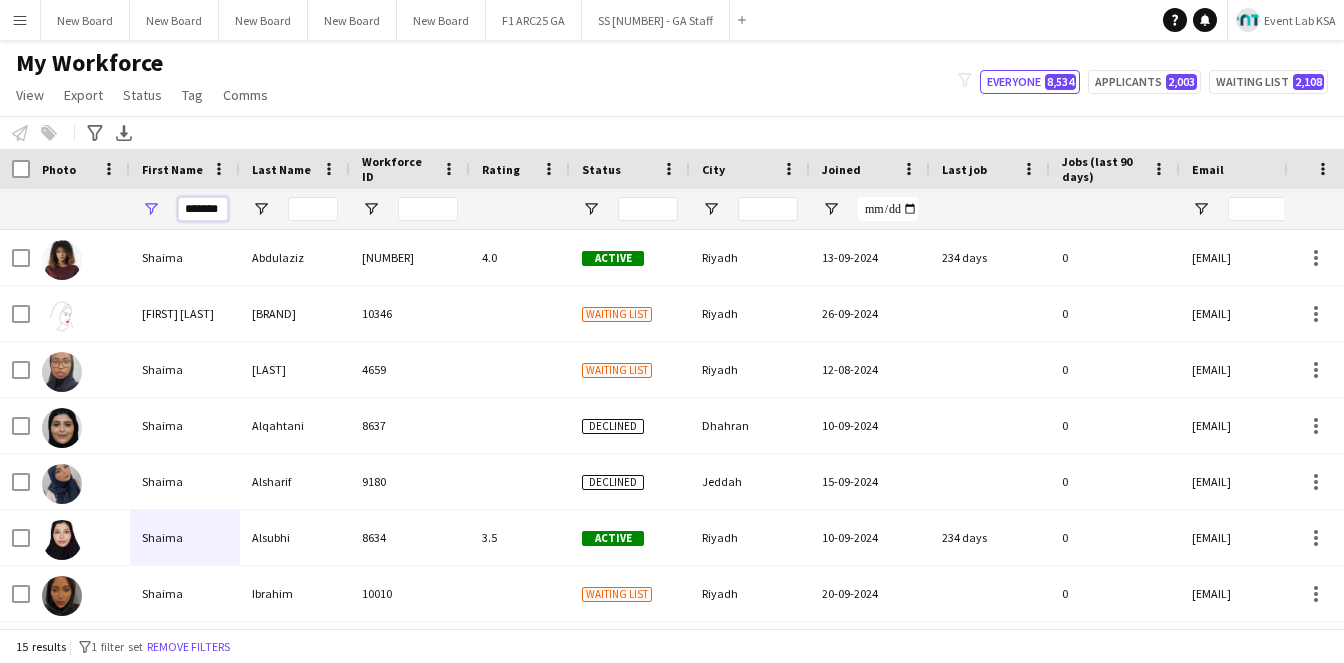 scroll, scrollTop: 0, scrollLeft: 2, axis: horizontal 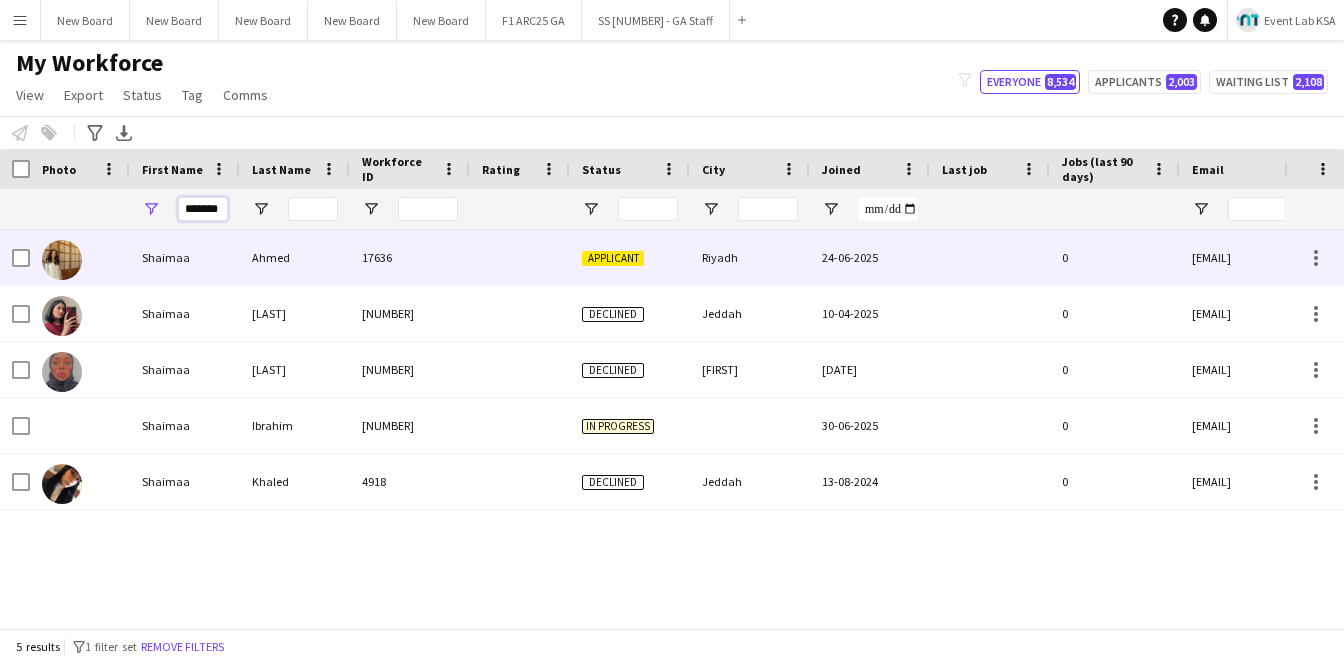 type on "*******" 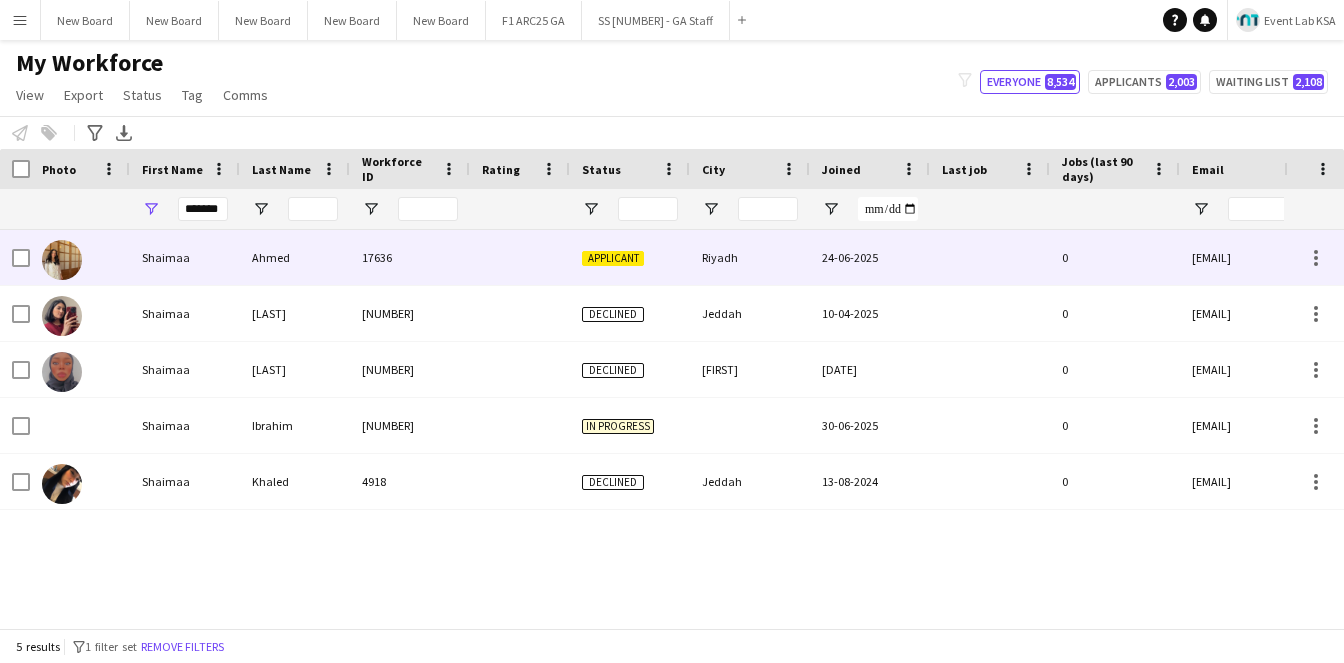 scroll, scrollTop: 0, scrollLeft: 0, axis: both 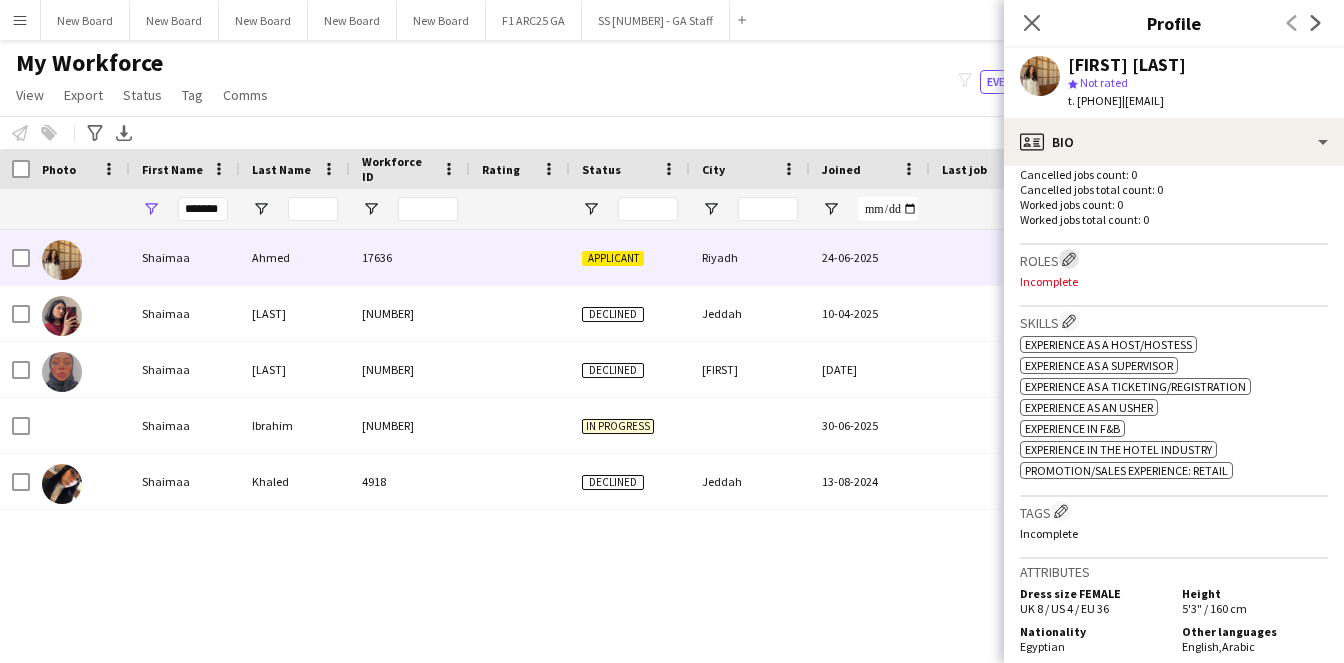 click on "Edit crew company roles" 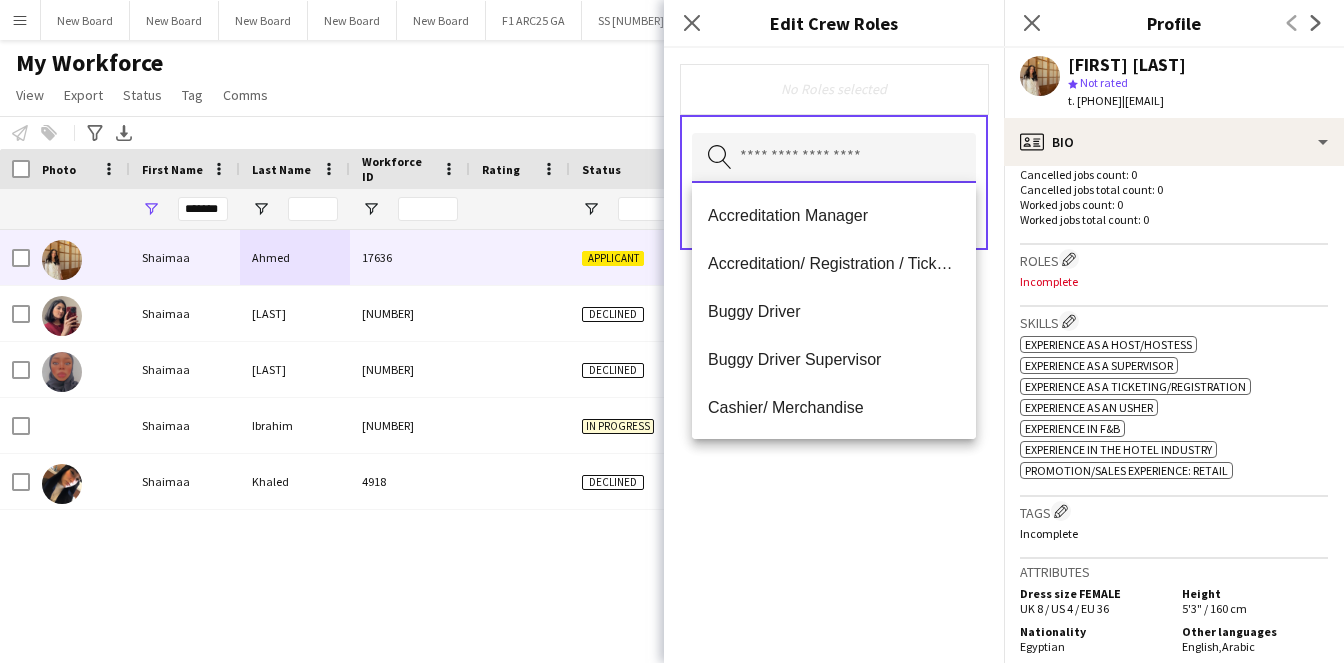 click at bounding box center [834, 158] 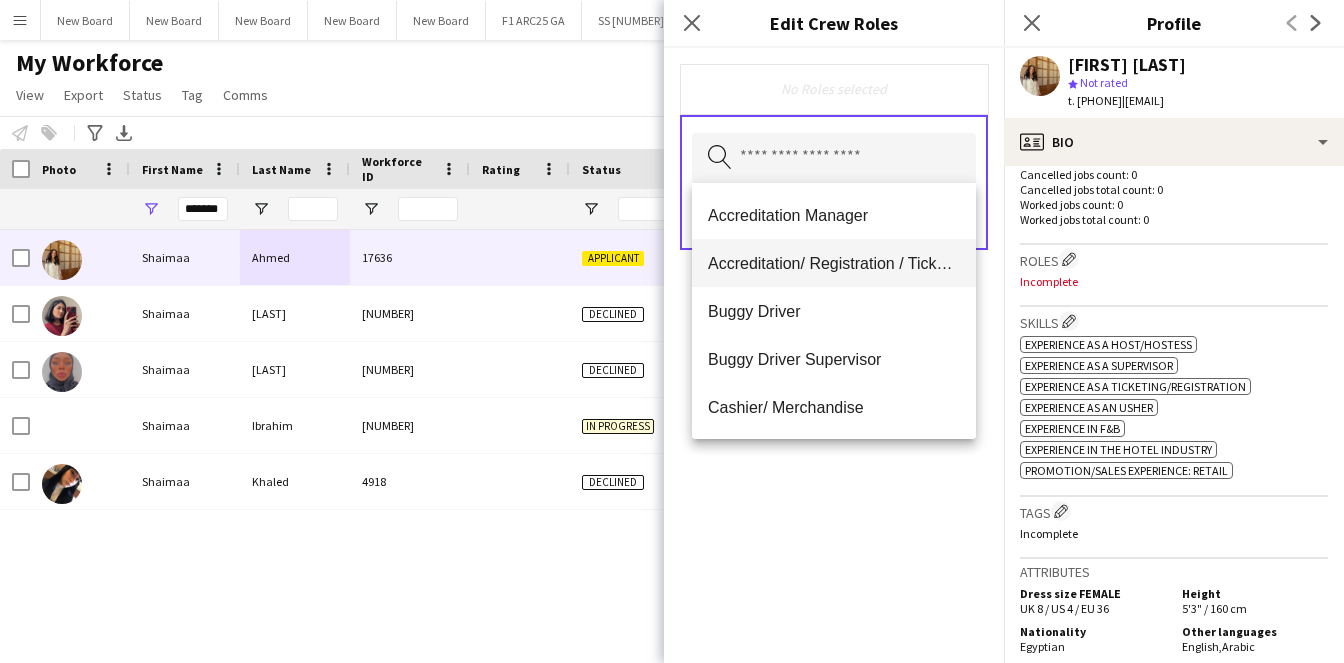 click on "Accreditation/ Registration / Ticketing" at bounding box center [834, 263] 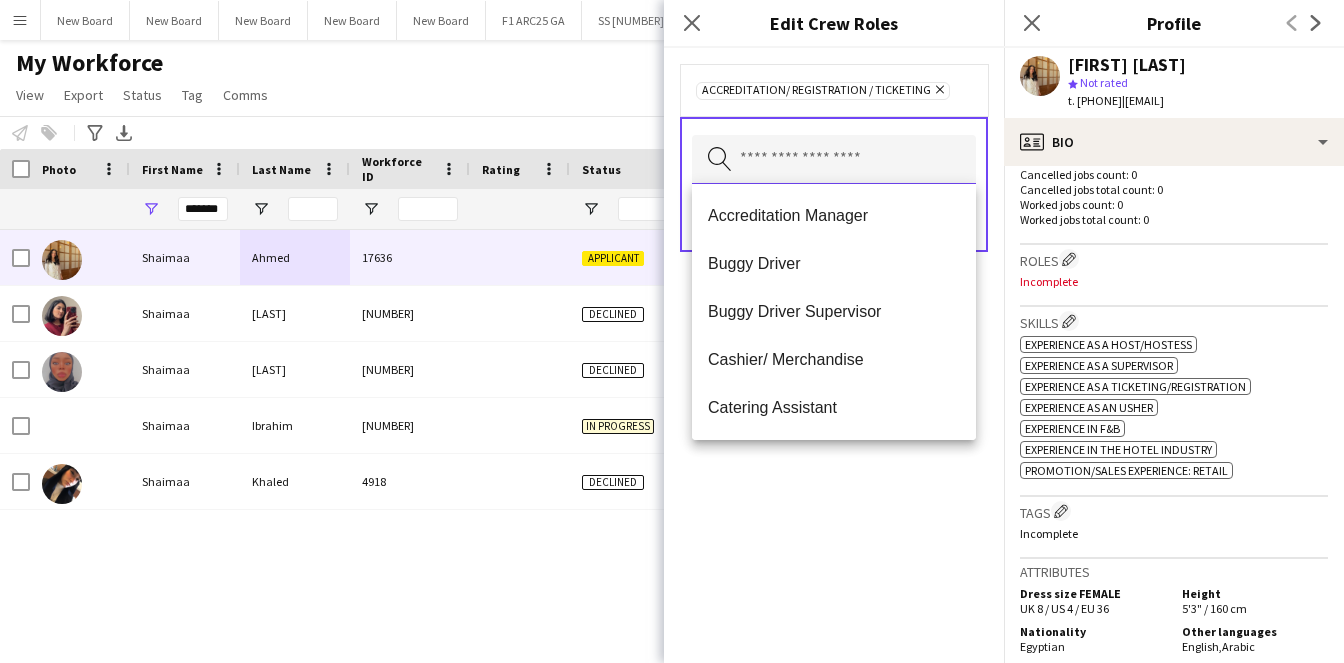 scroll, scrollTop: 0, scrollLeft: 0, axis: both 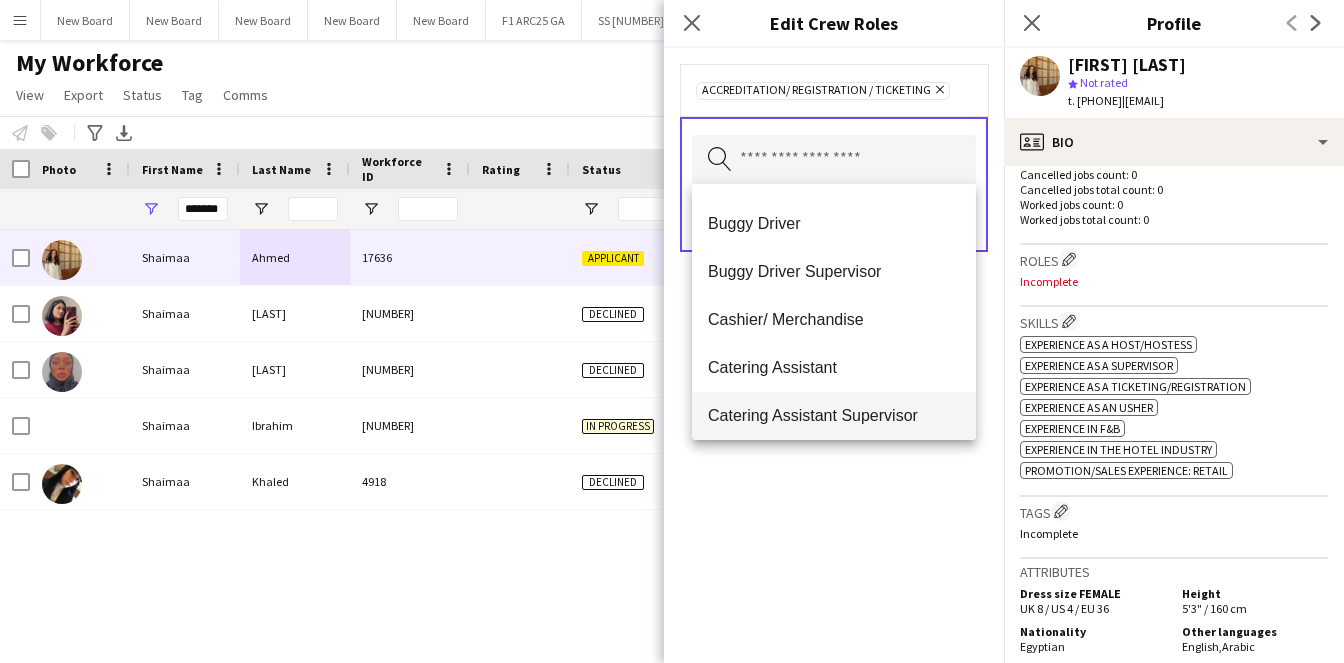 click on "Catering Assistant Supervisor" at bounding box center (834, 415) 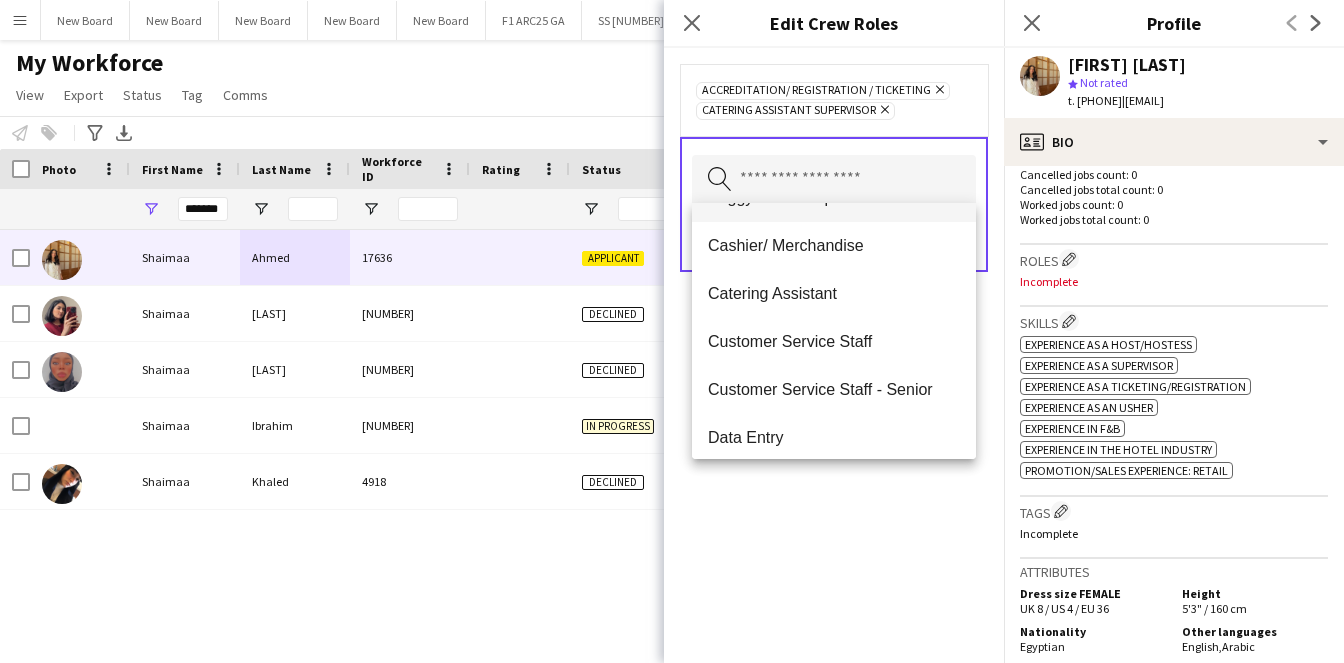 scroll, scrollTop: 161, scrollLeft: 0, axis: vertical 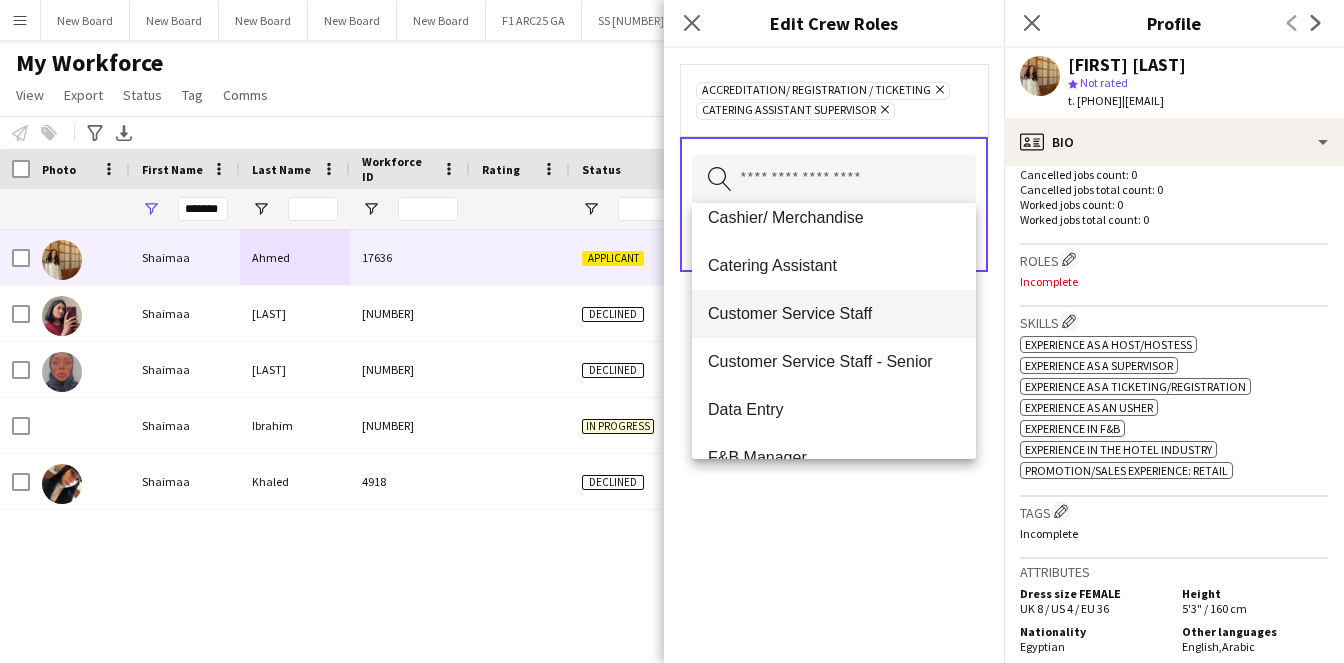 click on "Customer Service Staff" at bounding box center [834, 313] 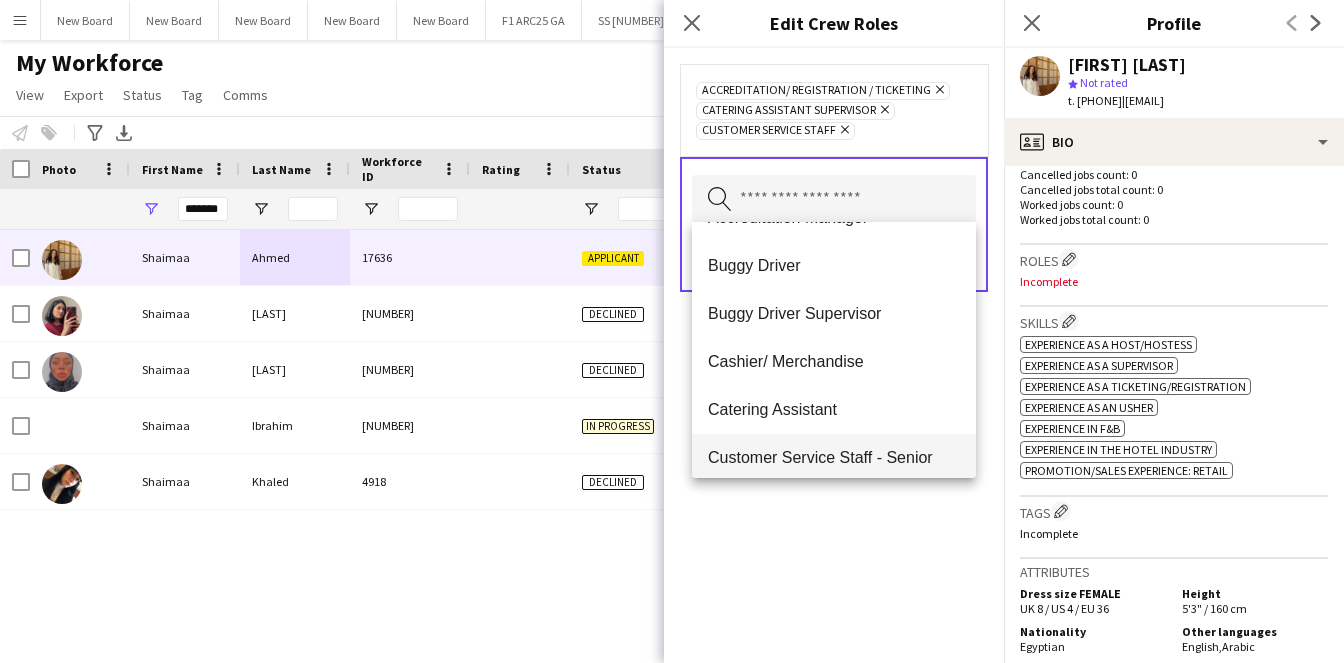 scroll, scrollTop: 122, scrollLeft: 0, axis: vertical 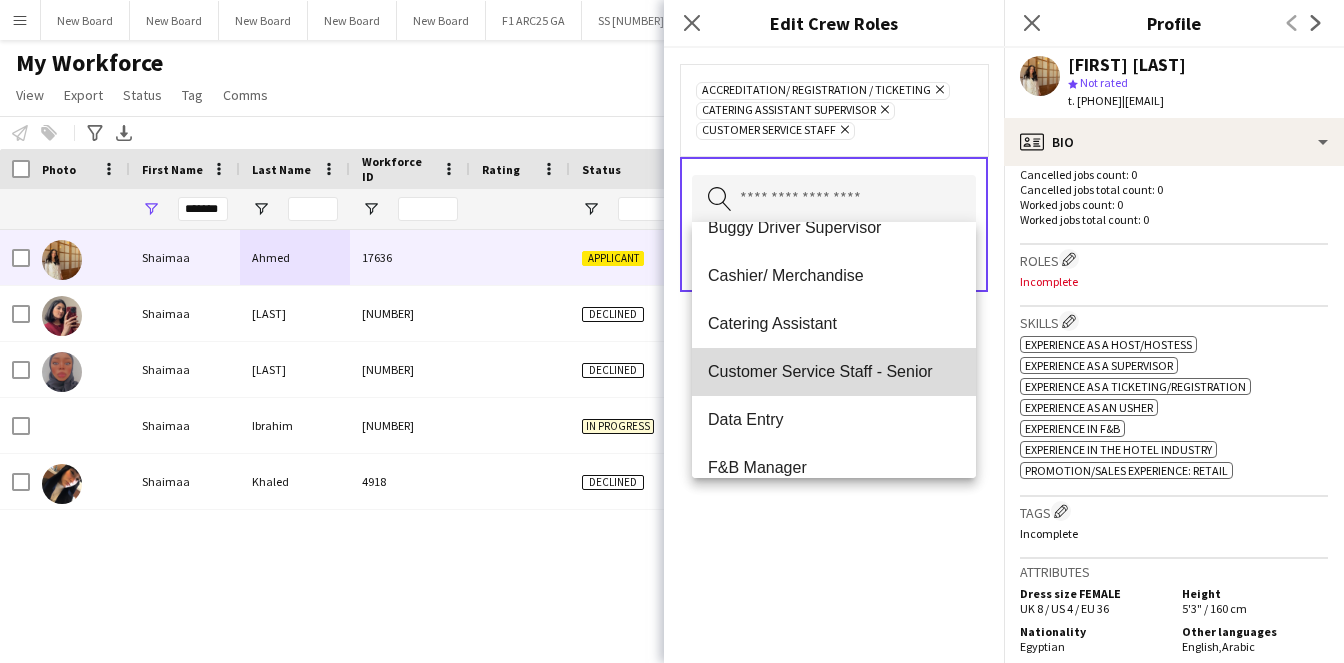 click on "Customer Service Staff - Senior" at bounding box center [834, 372] 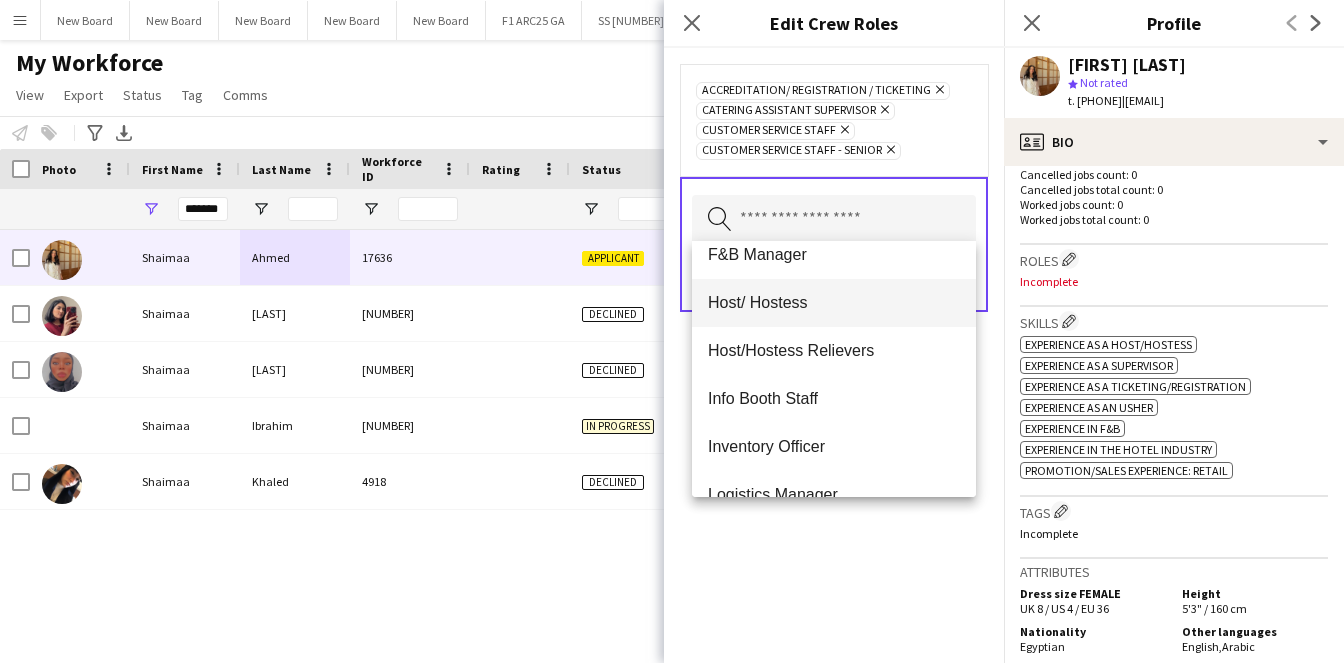 scroll, scrollTop: 318, scrollLeft: 0, axis: vertical 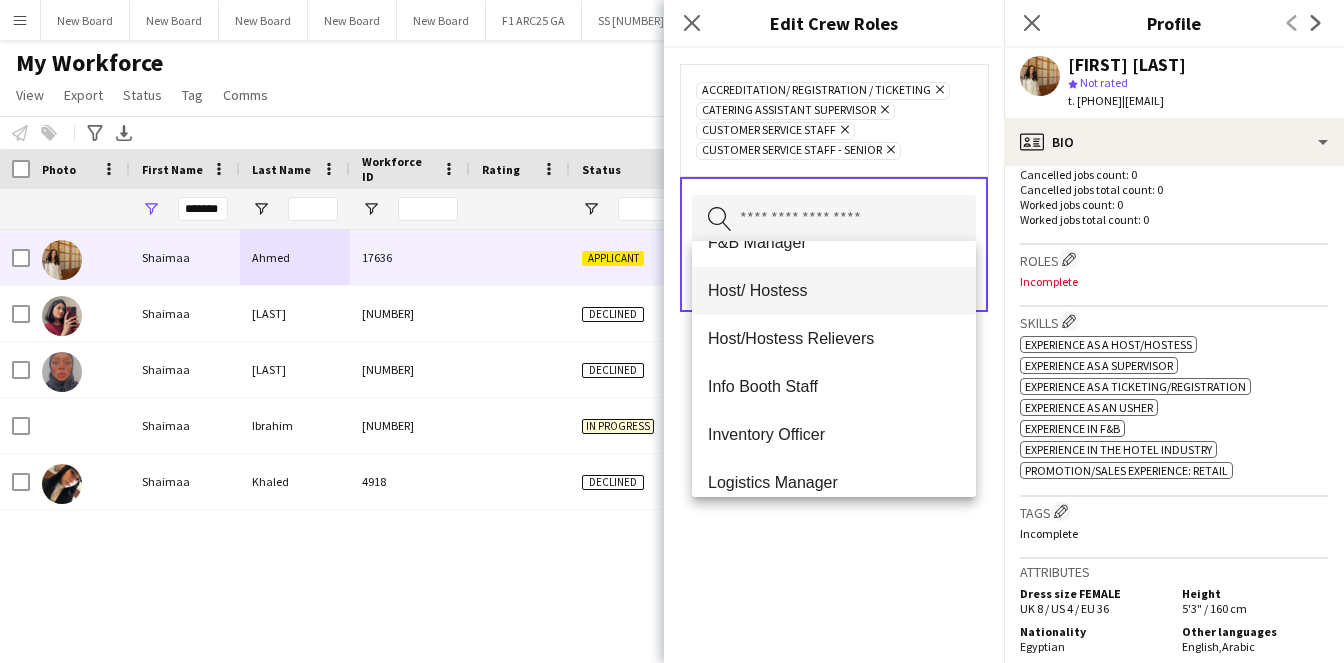 click on "Host/ Hostess" at bounding box center [834, 290] 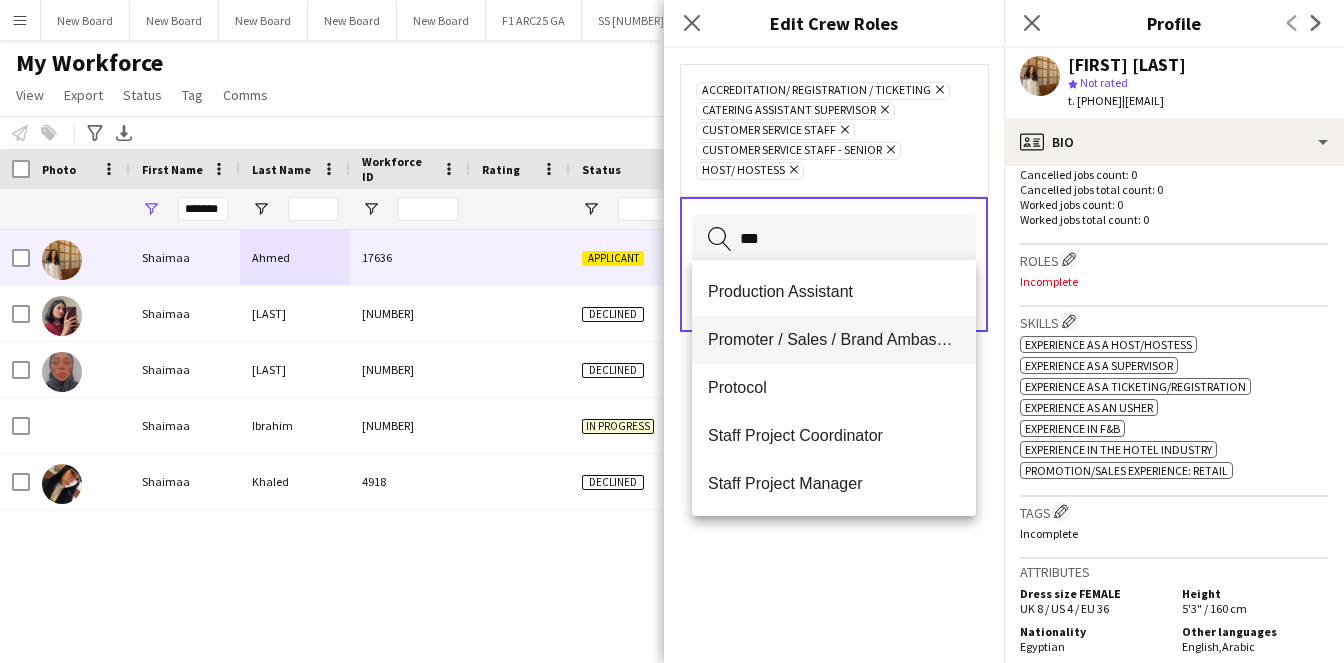 type on "***" 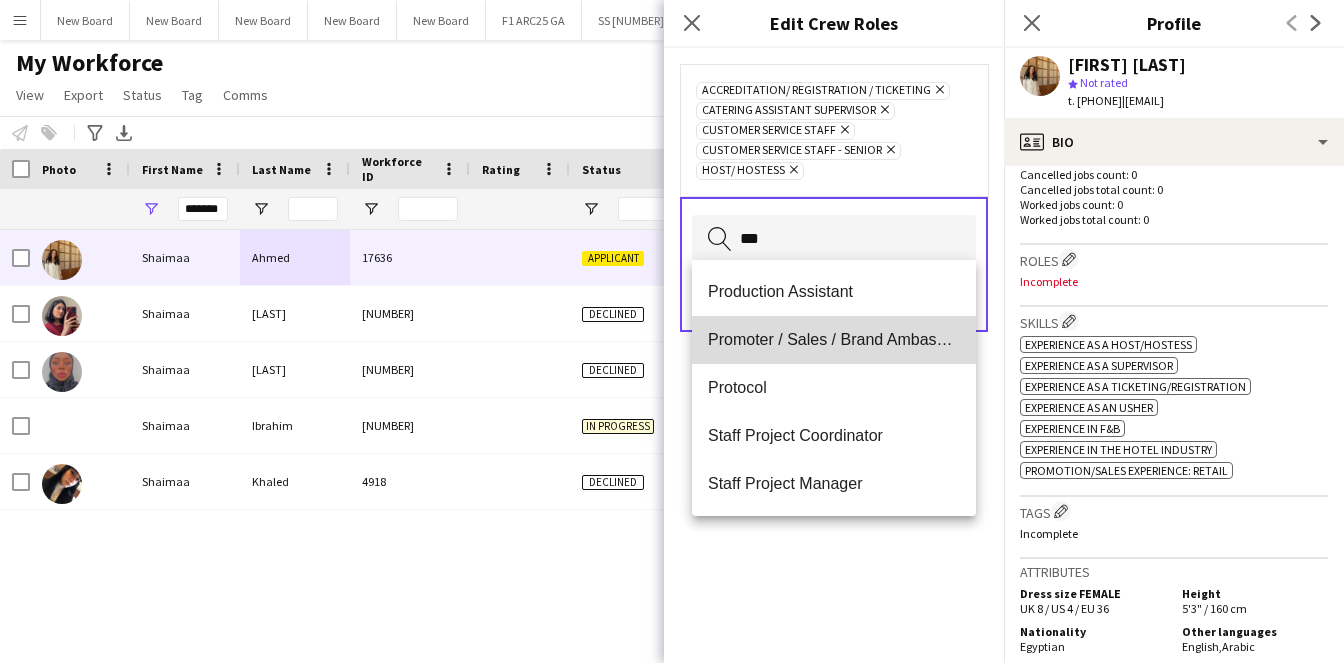 click on "Promoter / Sales / Brand Ambassador" at bounding box center (834, 339) 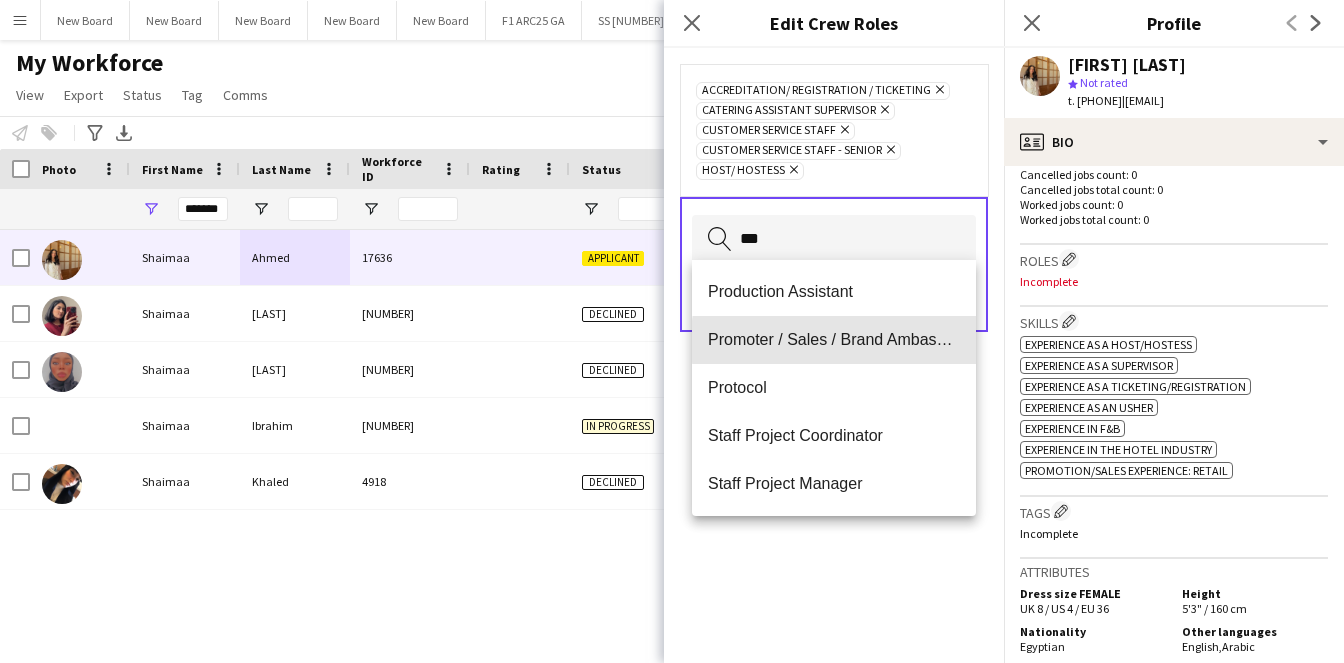 type 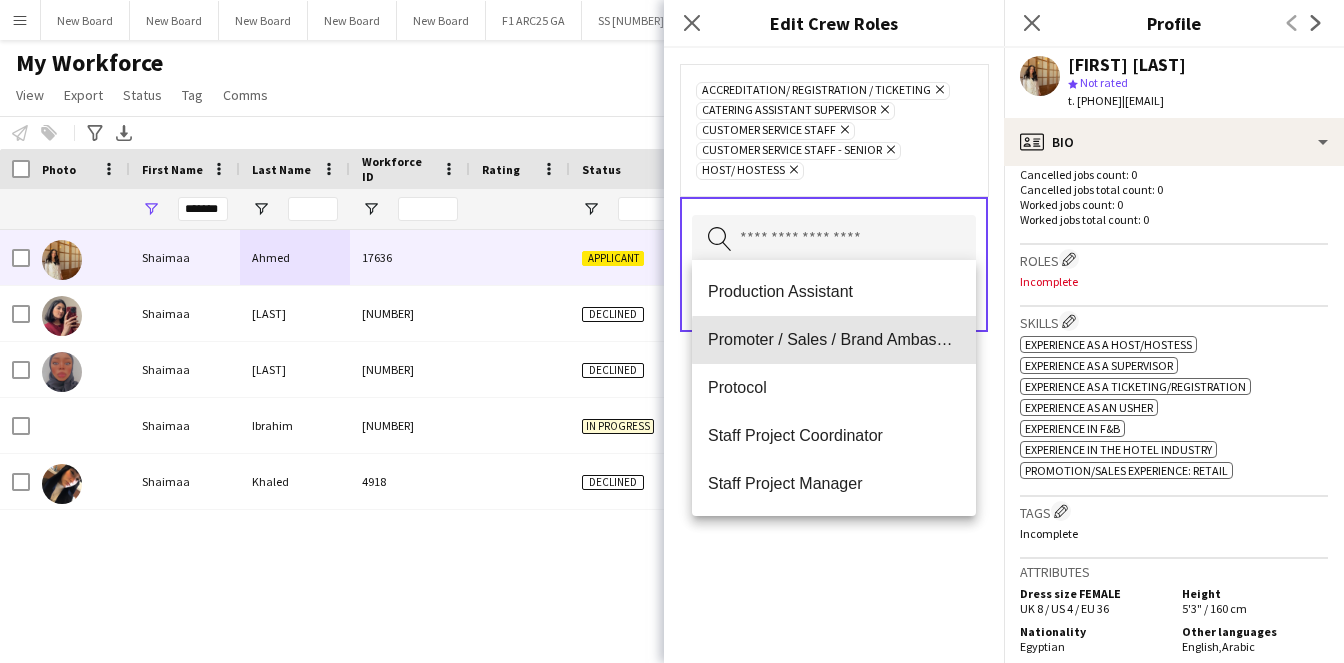 scroll, scrollTop: 0, scrollLeft: 0, axis: both 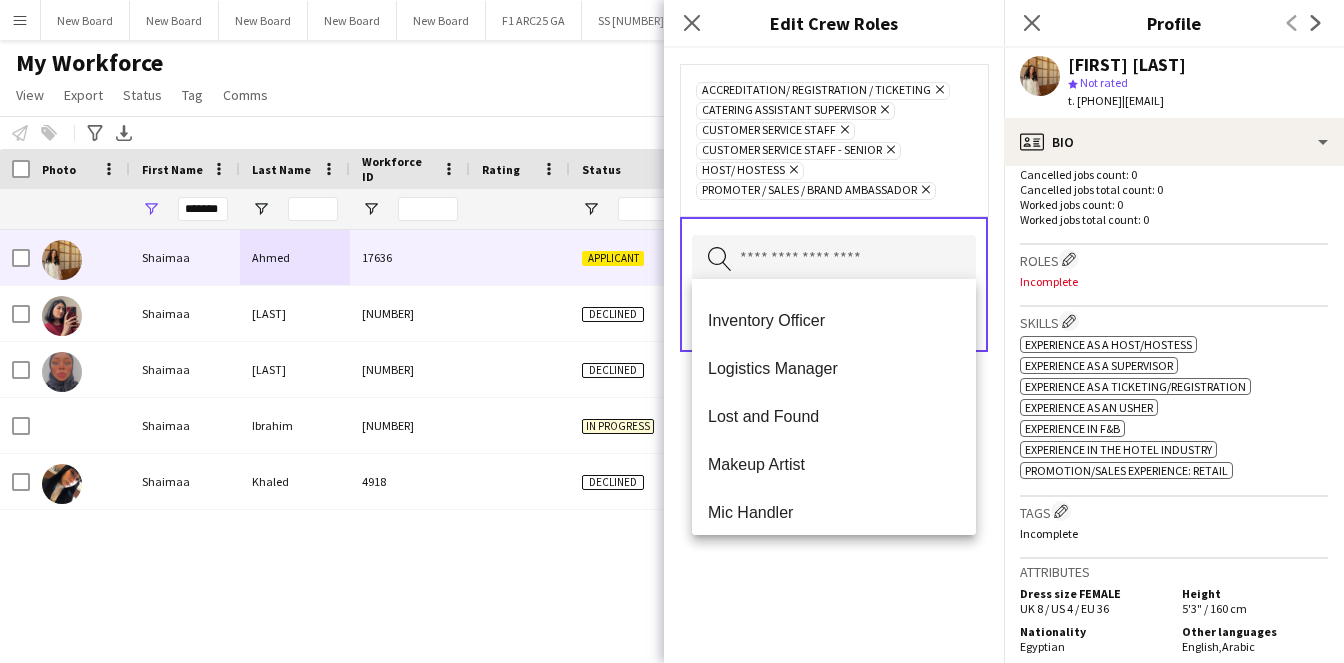 click on "Accreditation/ Registration / Ticketing
Remove
Catering Assistant Supervisor
Remove
Customer Service Staff
Remove
Customer Service Staff - Senior
Remove
Host/ Hostess
Remove
Promoter / Sales / Brand Ambassador
Remove
Search by role type
Save" 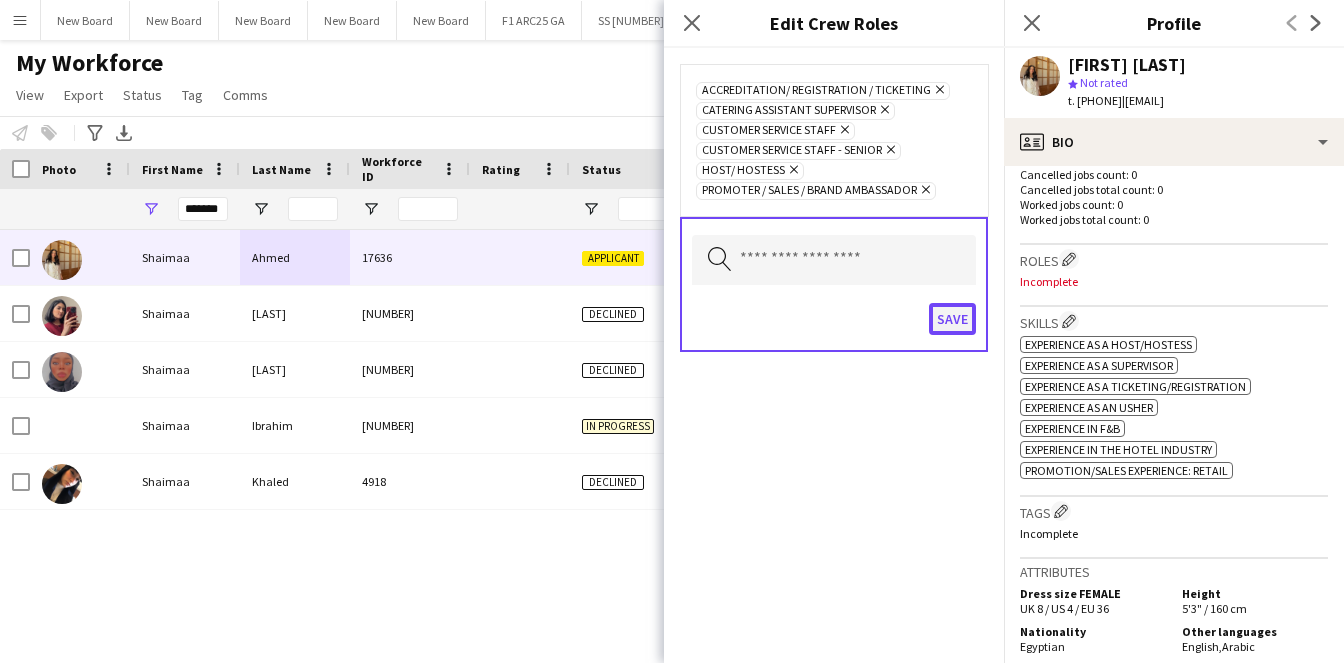 click on "Save" 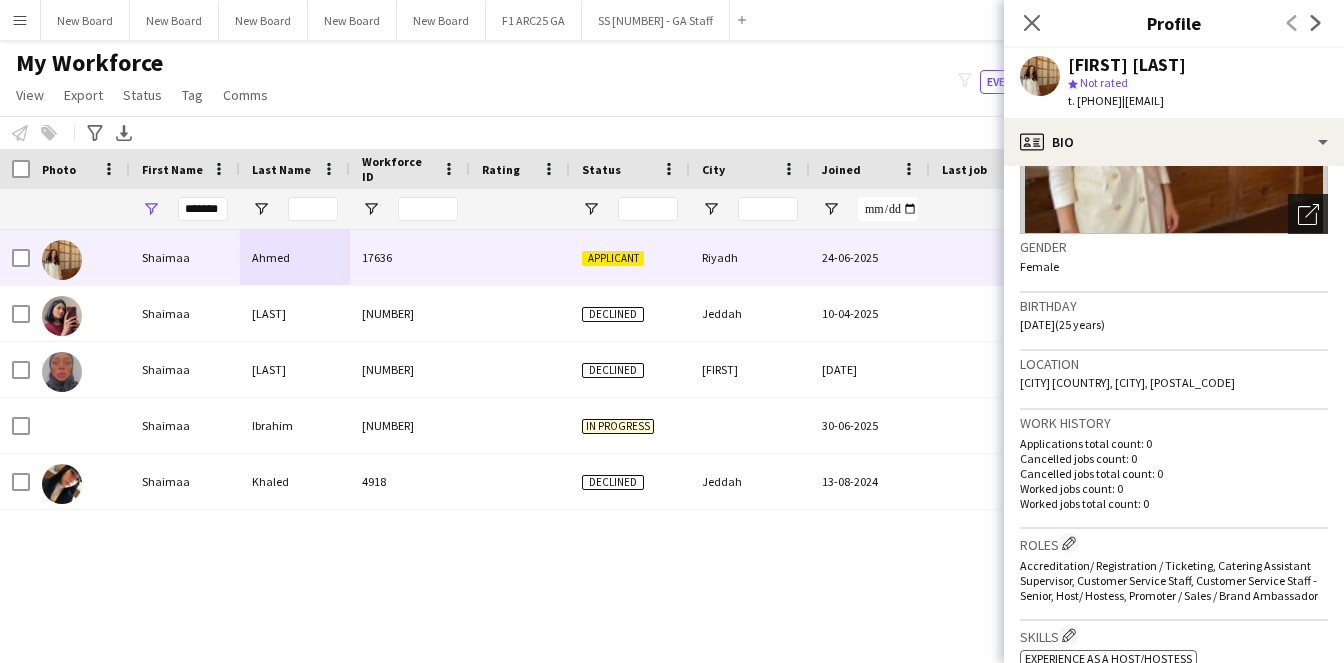 scroll, scrollTop: 179, scrollLeft: 0, axis: vertical 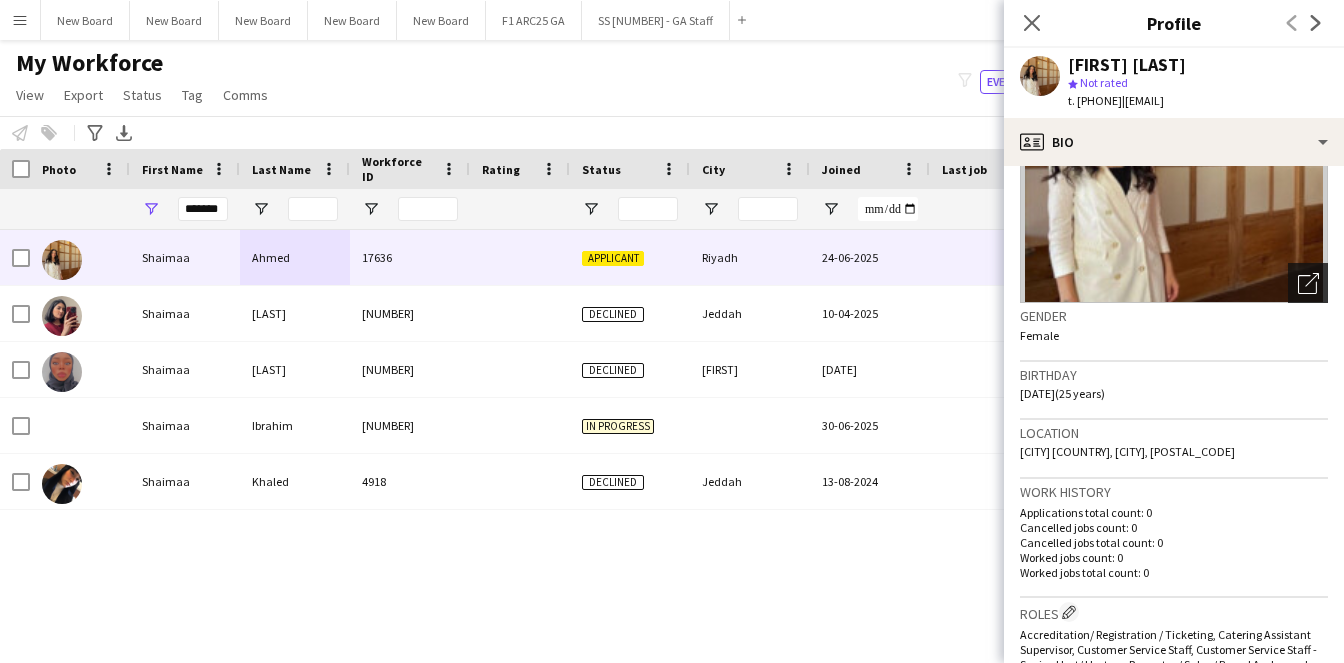 click on "Open photos pop-in" 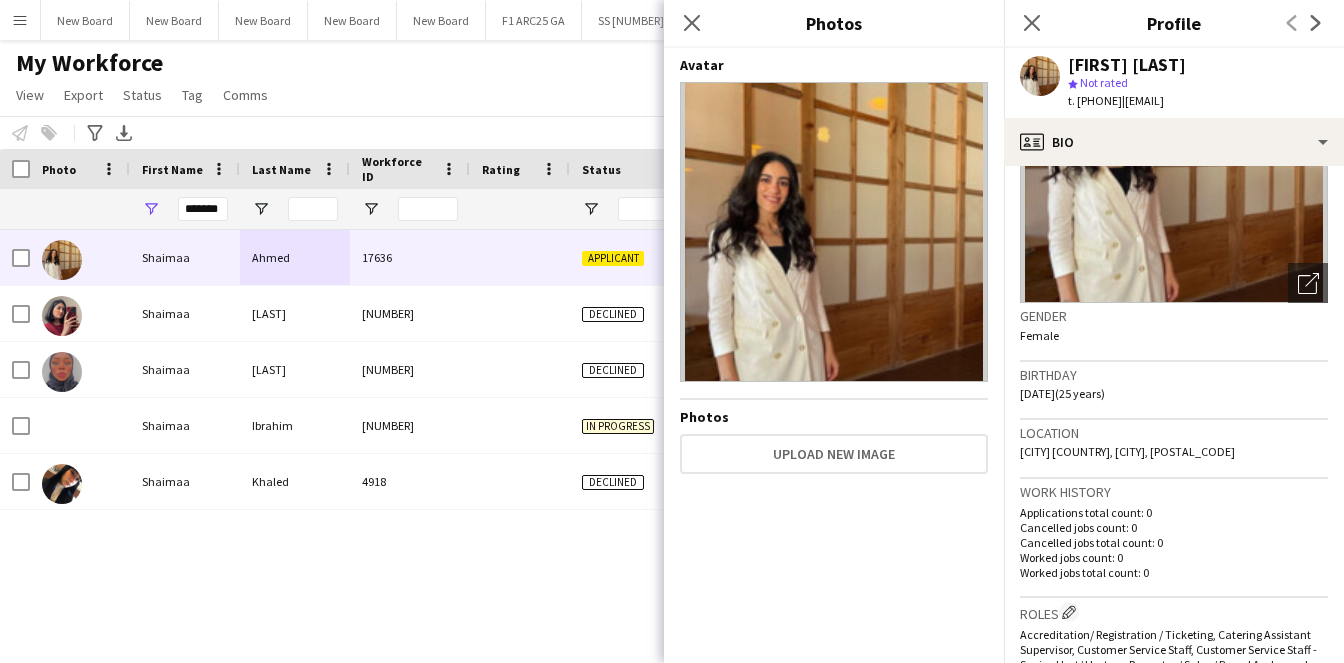 click on "Gender" 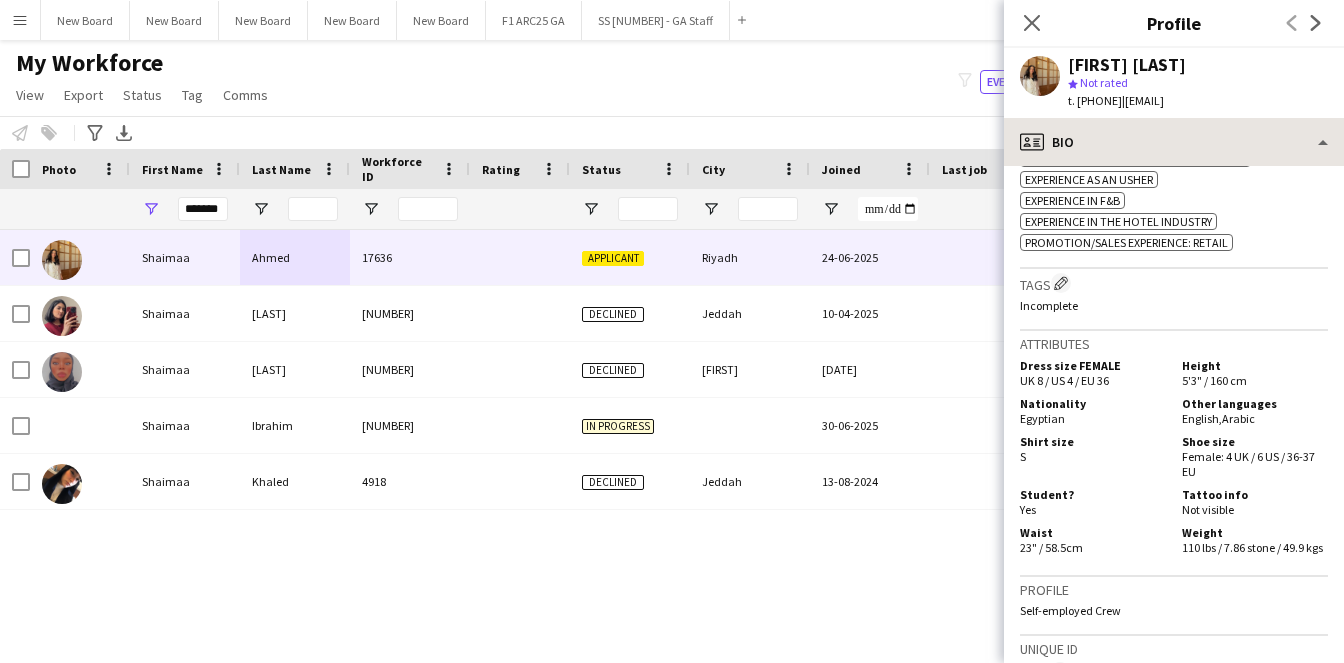 scroll, scrollTop: 660, scrollLeft: 0, axis: vertical 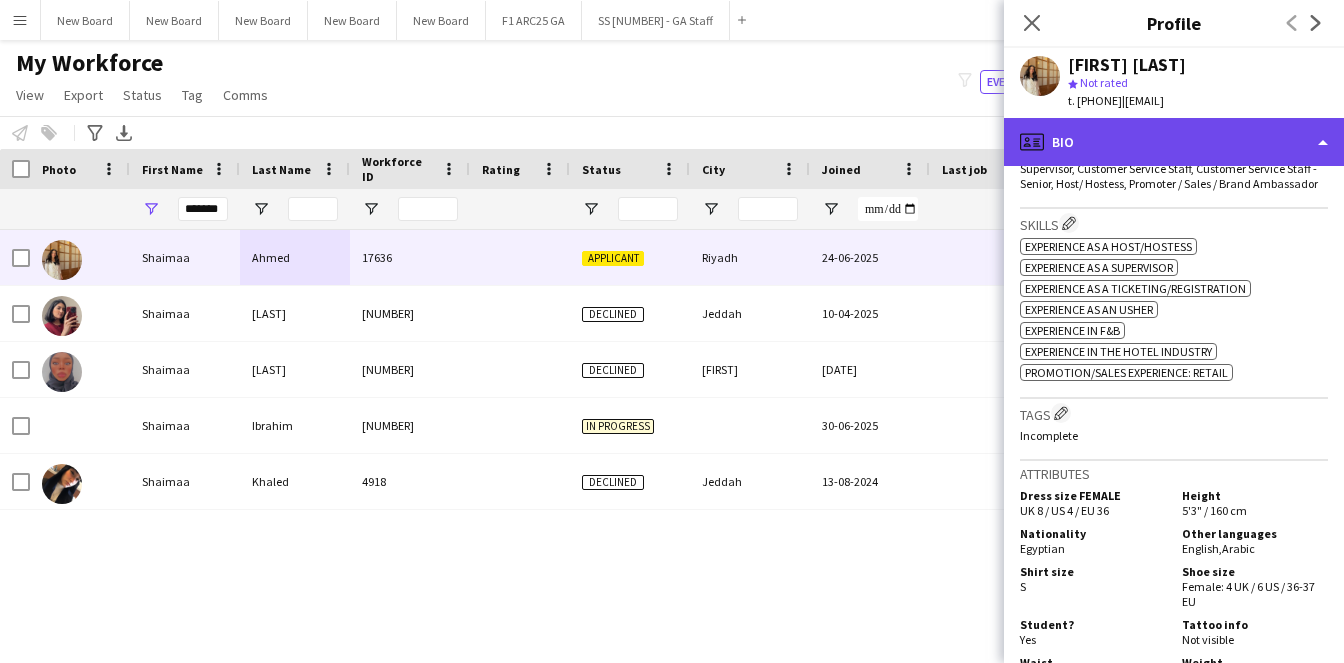click on "profile
Bio" 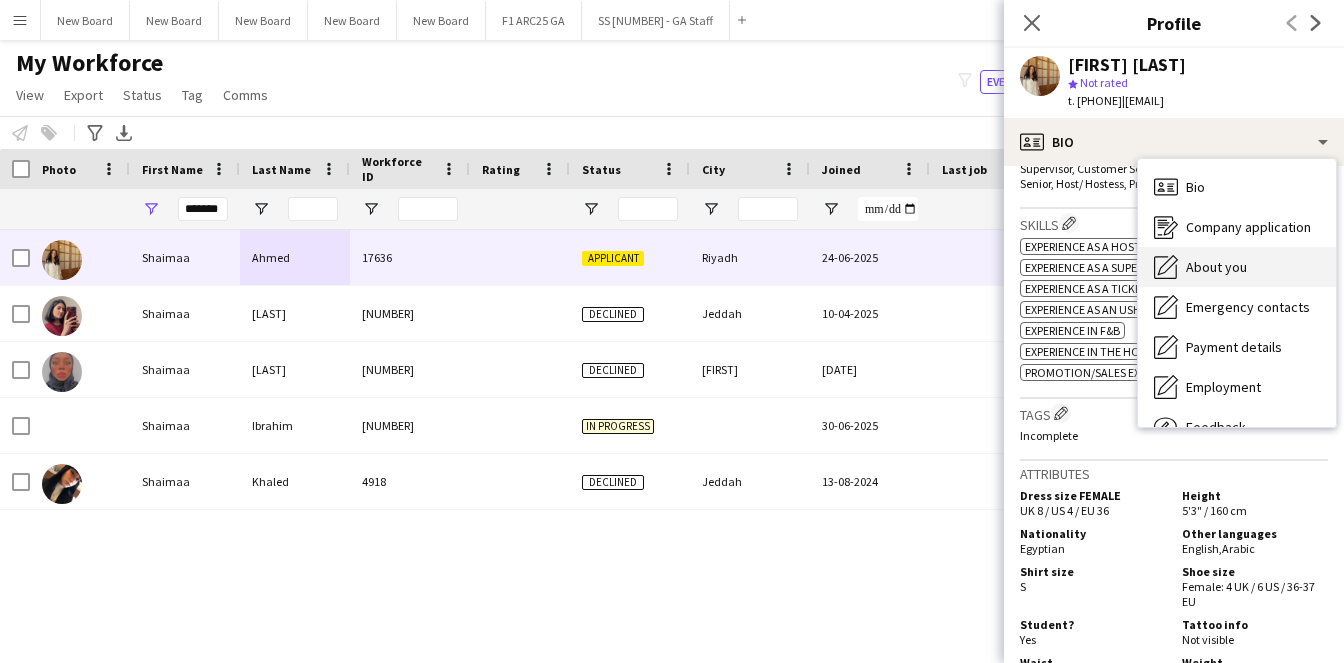 click on "About you
About you" at bounding box center [1237, 267] 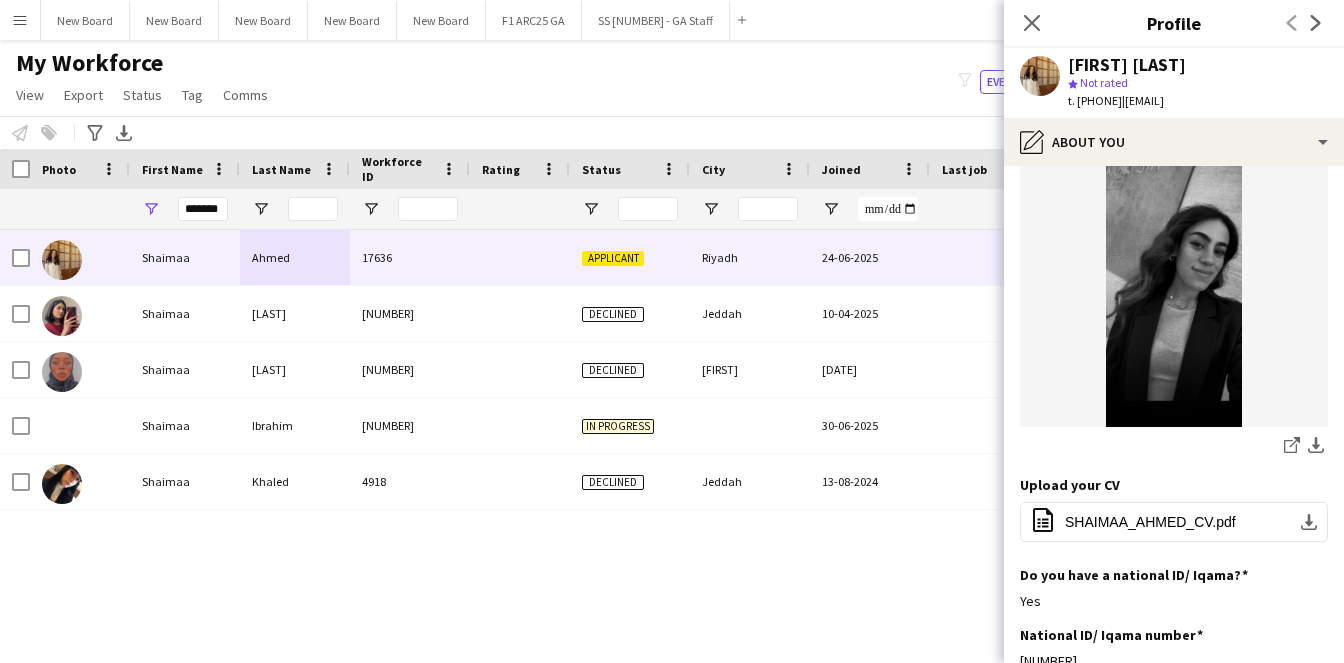 scroll, scrollTop: 34, scrollLeft: 0, axis: vertical 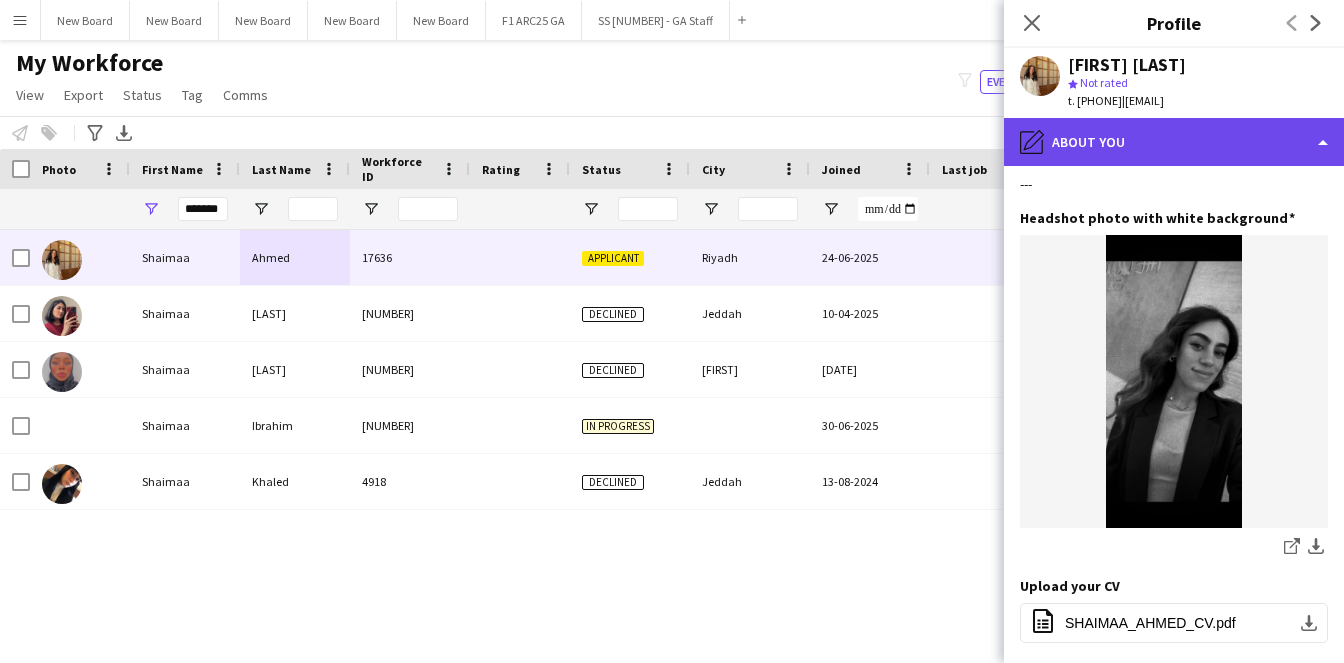 click on "pencil4
About you" 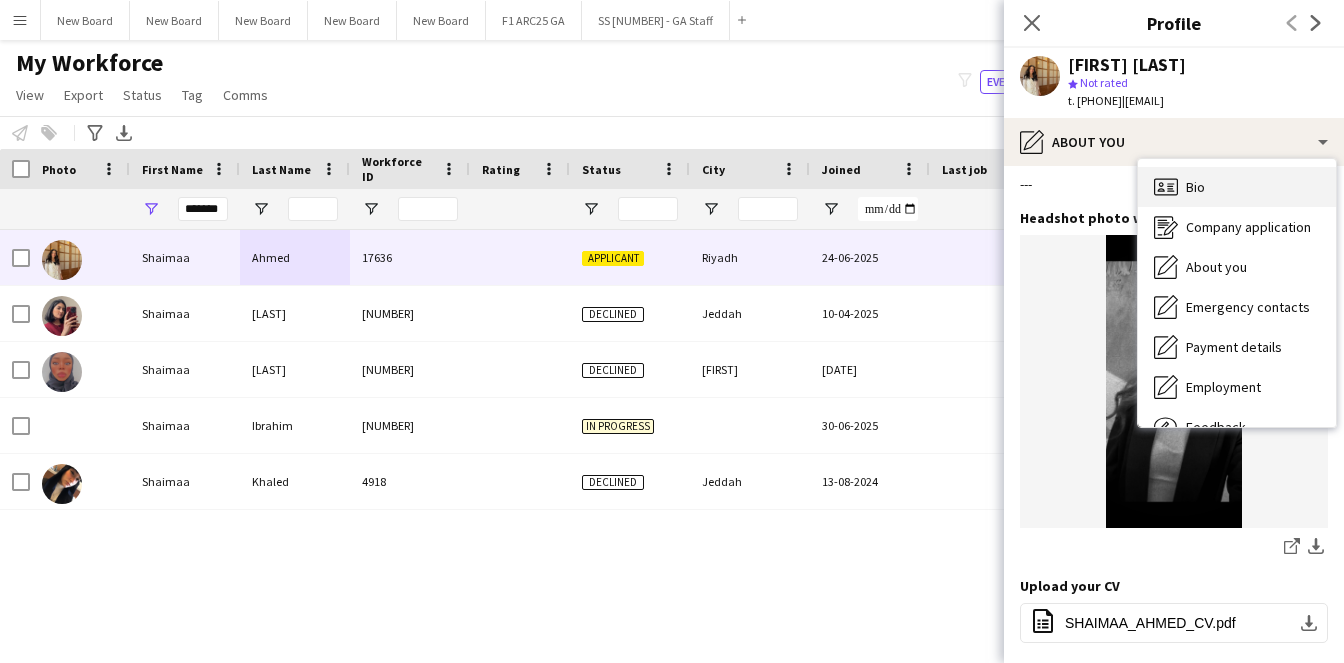 click on "Bio
Bio" at bounding box center (1237, 187) 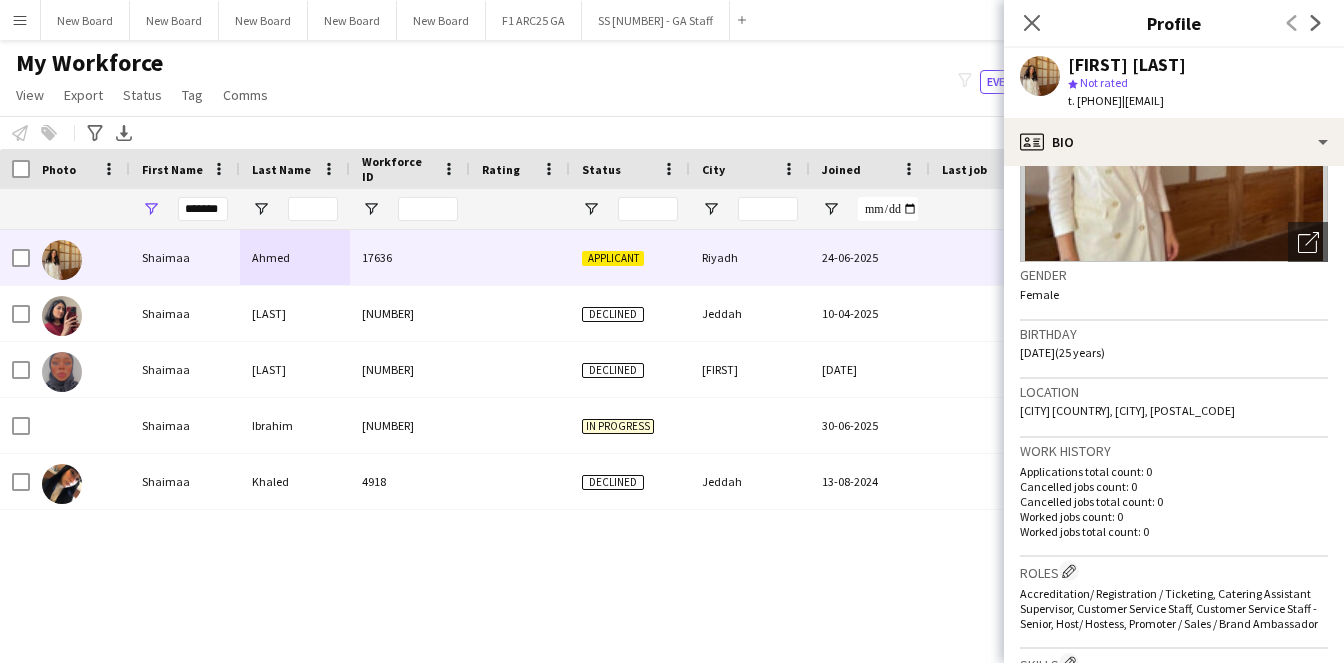 scroll, scrollTop: 183, scrollLeft: 0, axis: vertical 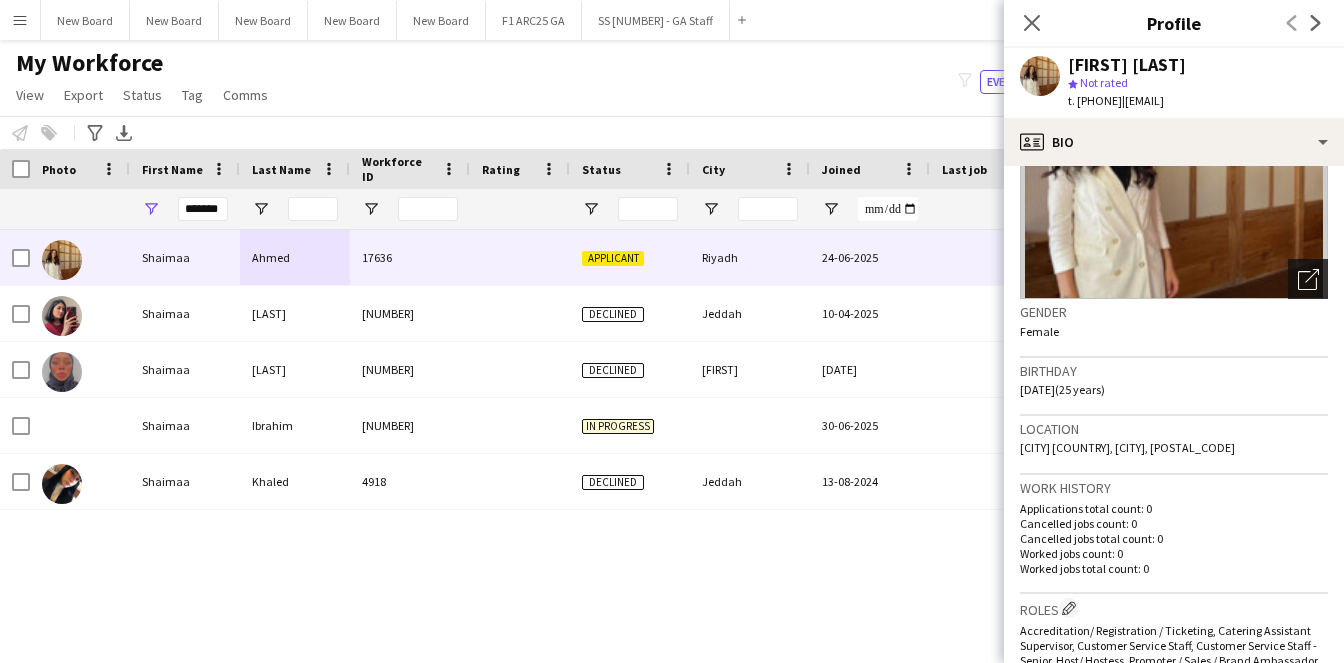 click on "Open photos pop-in" 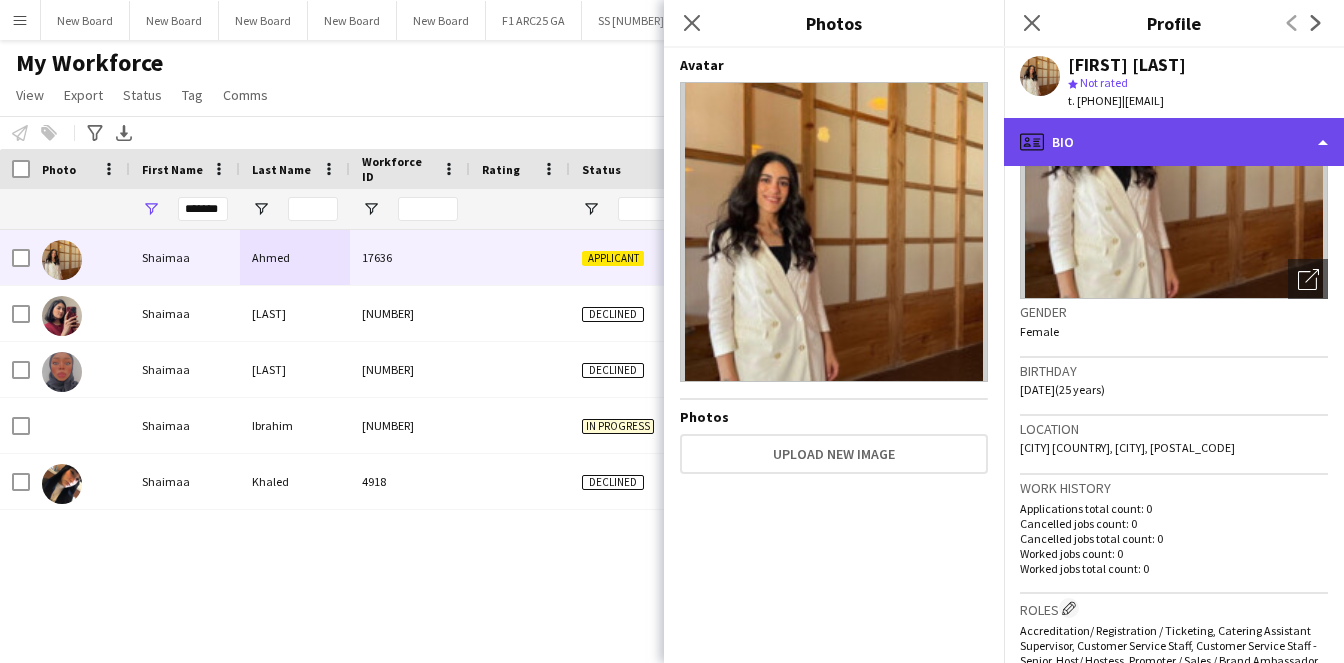 click on "profile
Bio" 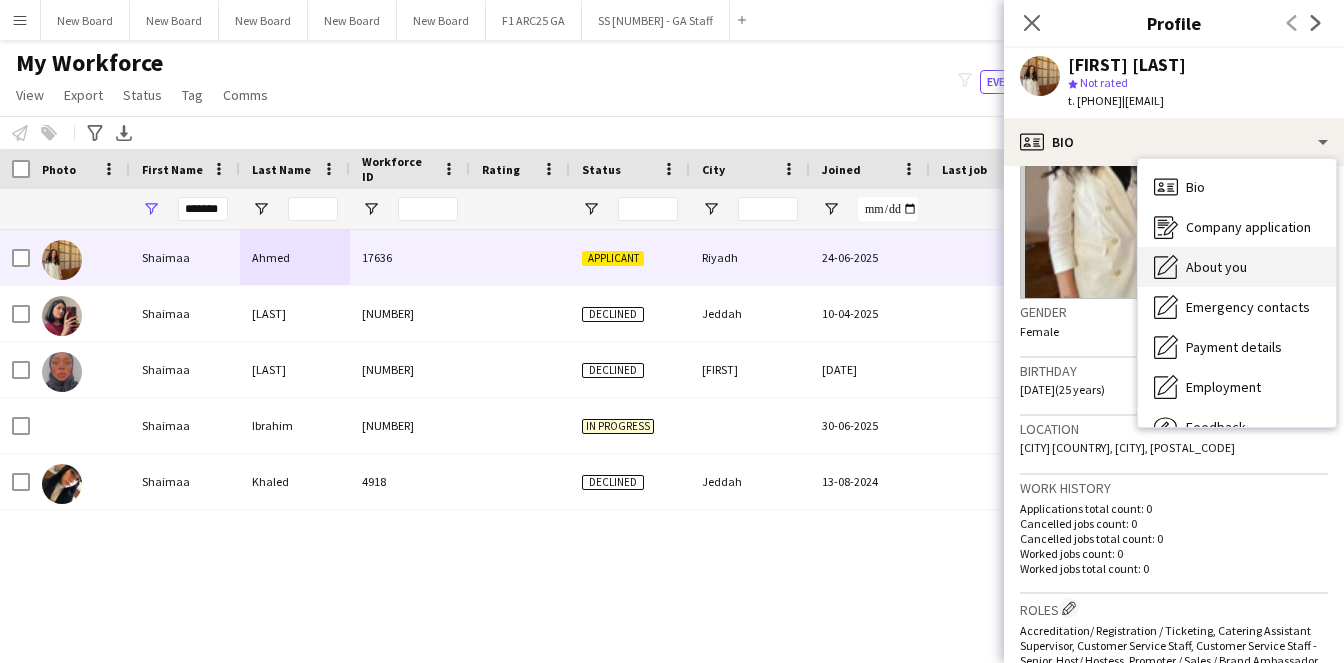 click on "About you" at bounding box center [1216, 267] 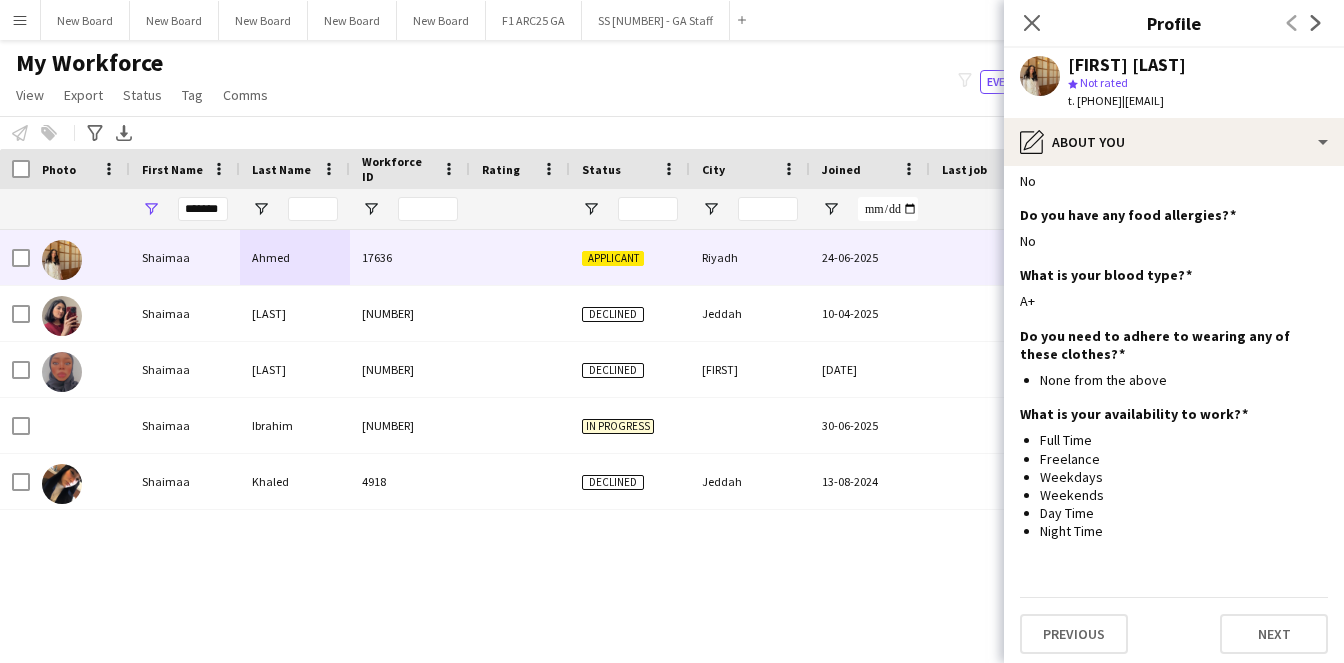 scroll, scrollTop: 1153, scrollLeft: 0, axis: vertical 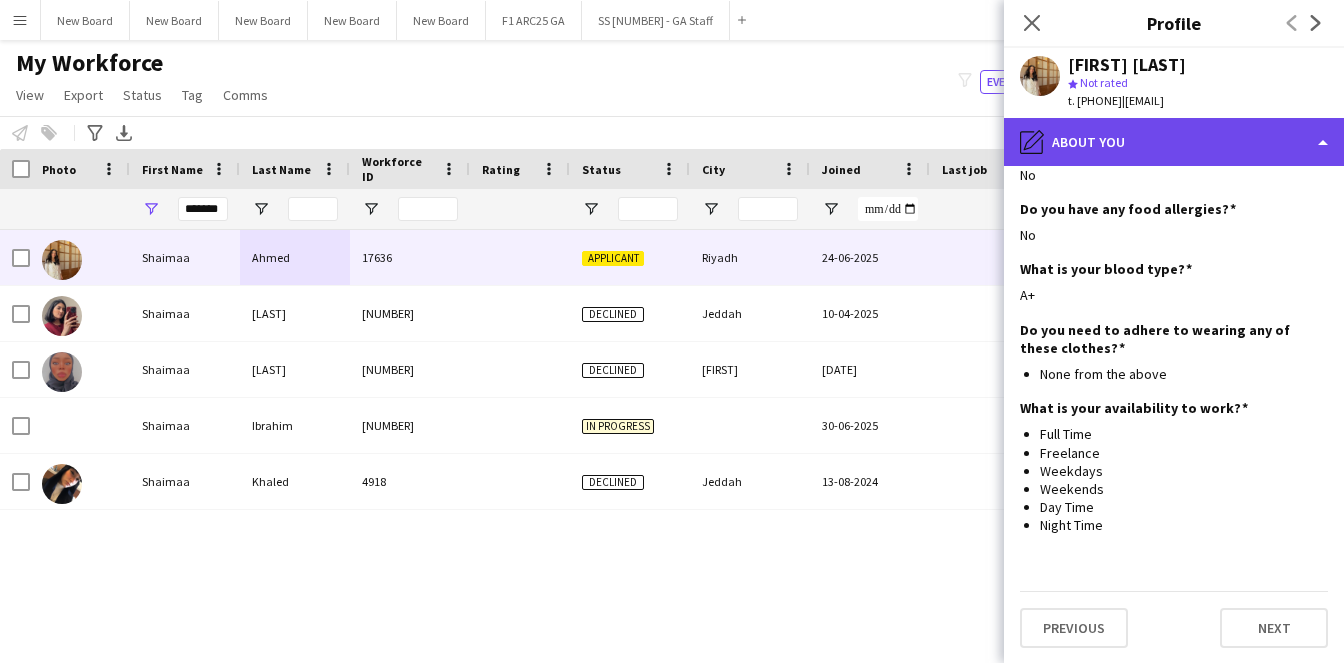 click on "pencil4
About you" 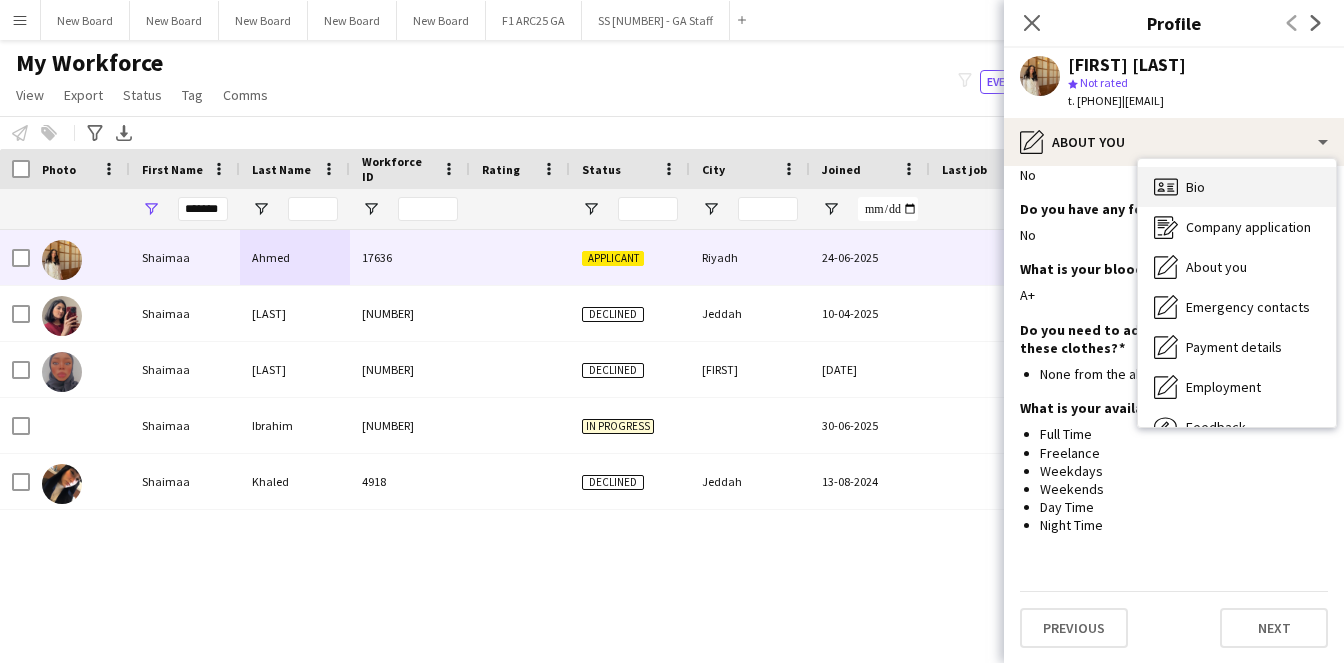 click on "Bio
Bio" at bounding box center [1237, 187] 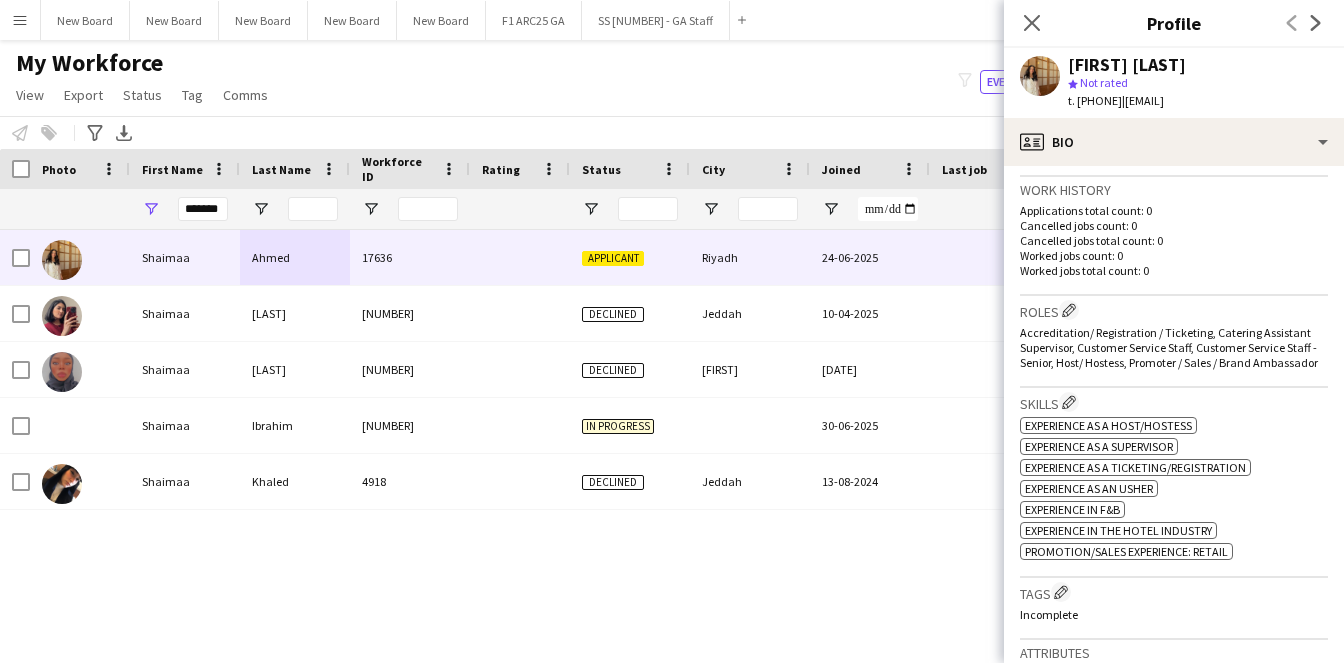 scroll, scrollTop: 758, scrollLeft: 0, axis: vertical 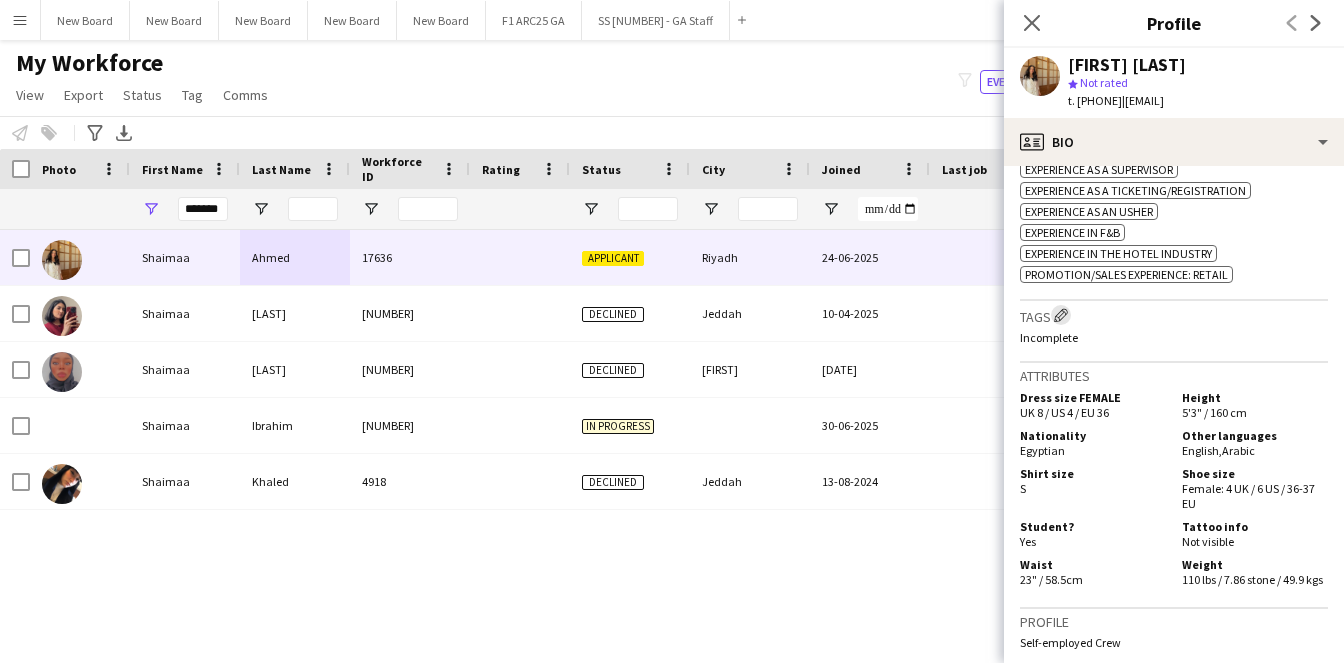 click on "Edit crew company tags" 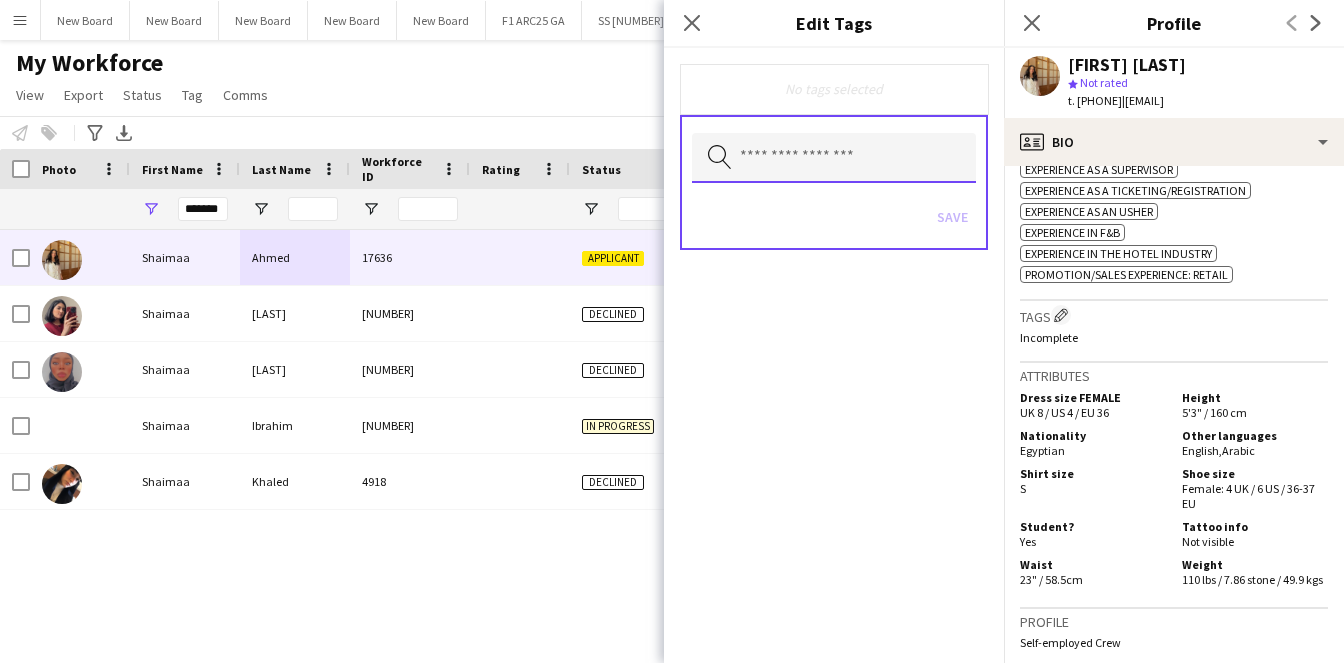 click at bounding box center [834, 158] 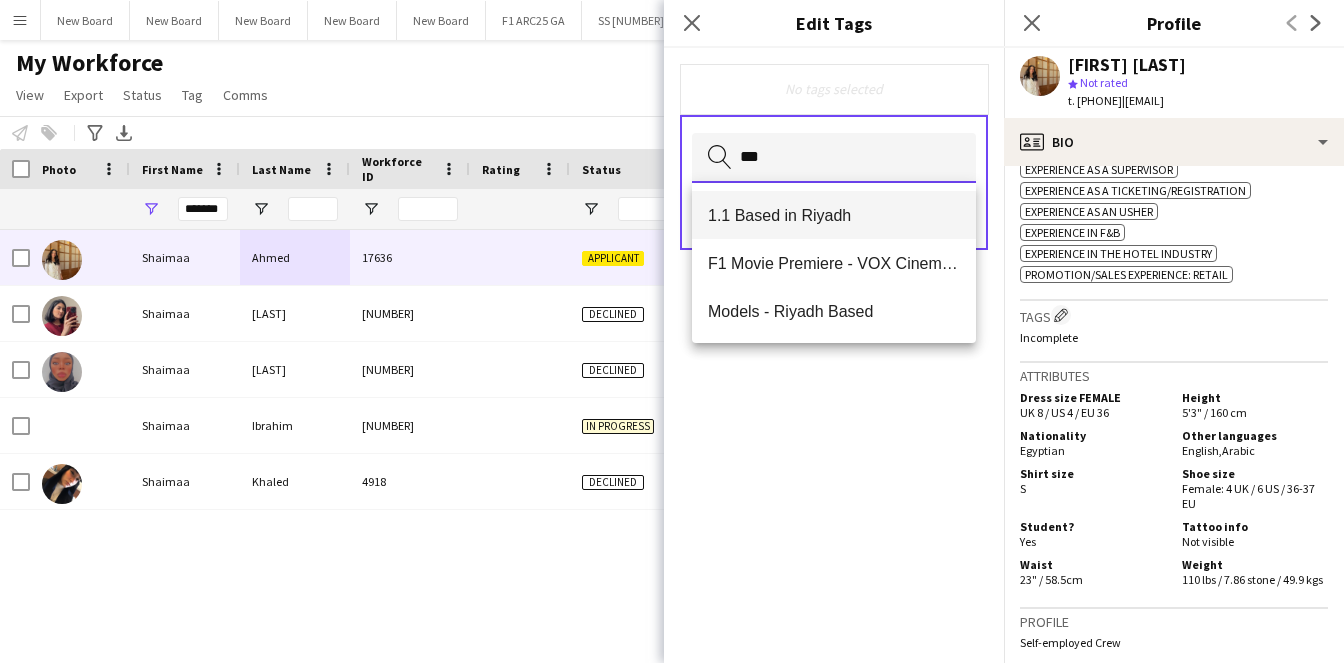 type on "***" 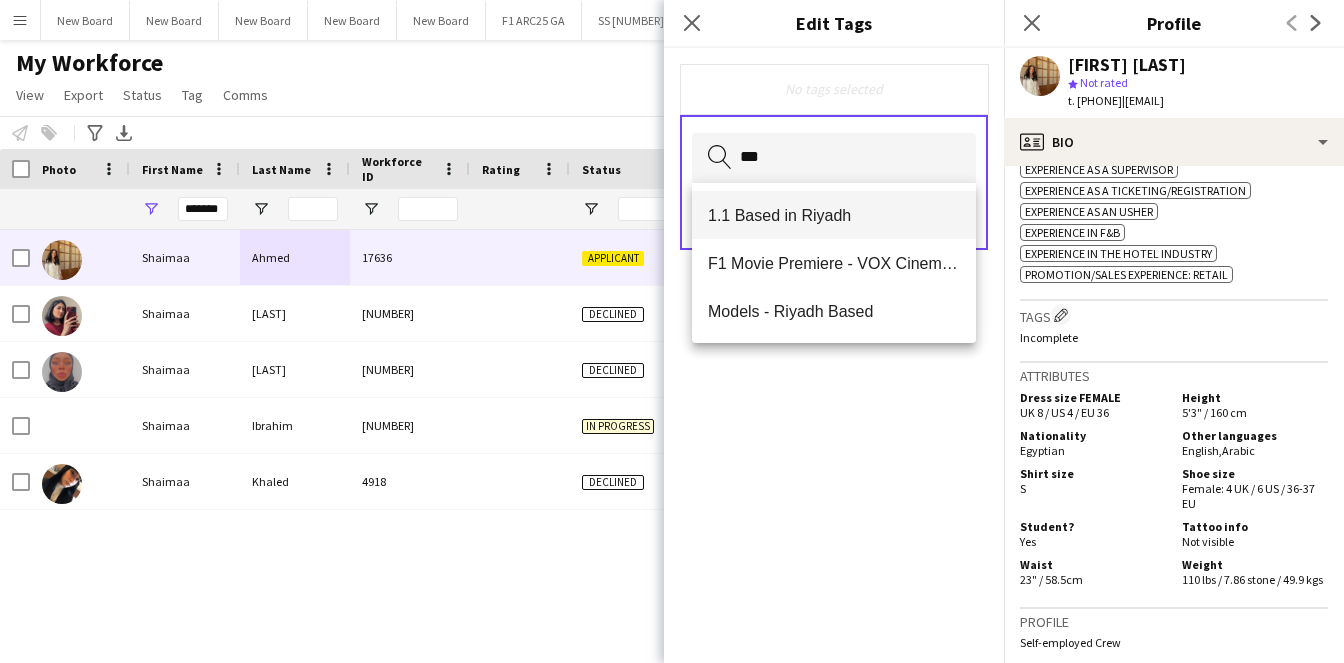 click on "1.1 Based in Riyadh" at bounding box center (834, 215) 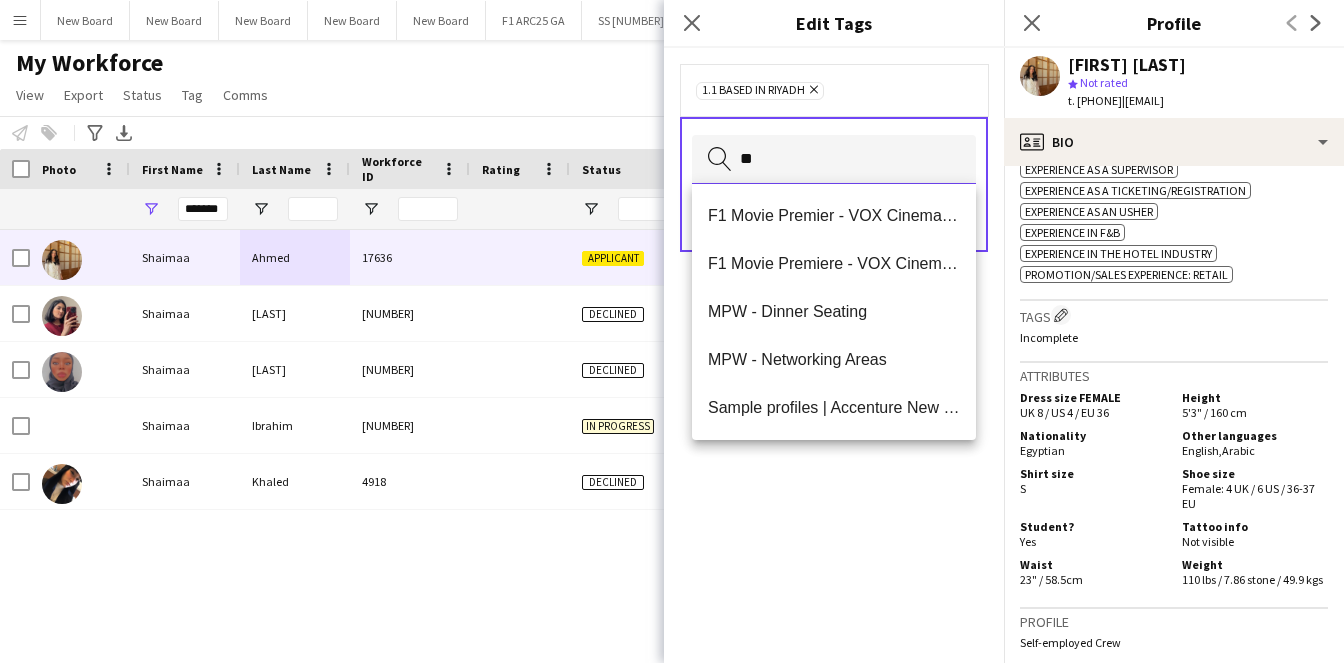 type on "*" 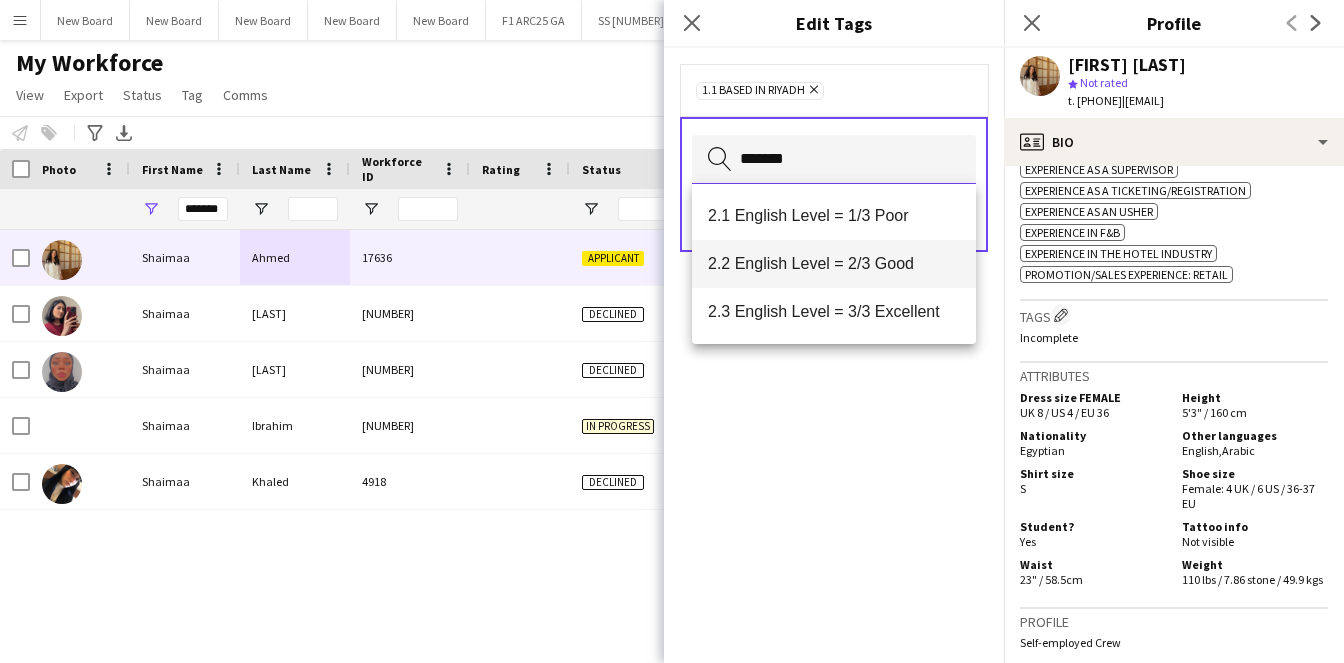 type on "*******" 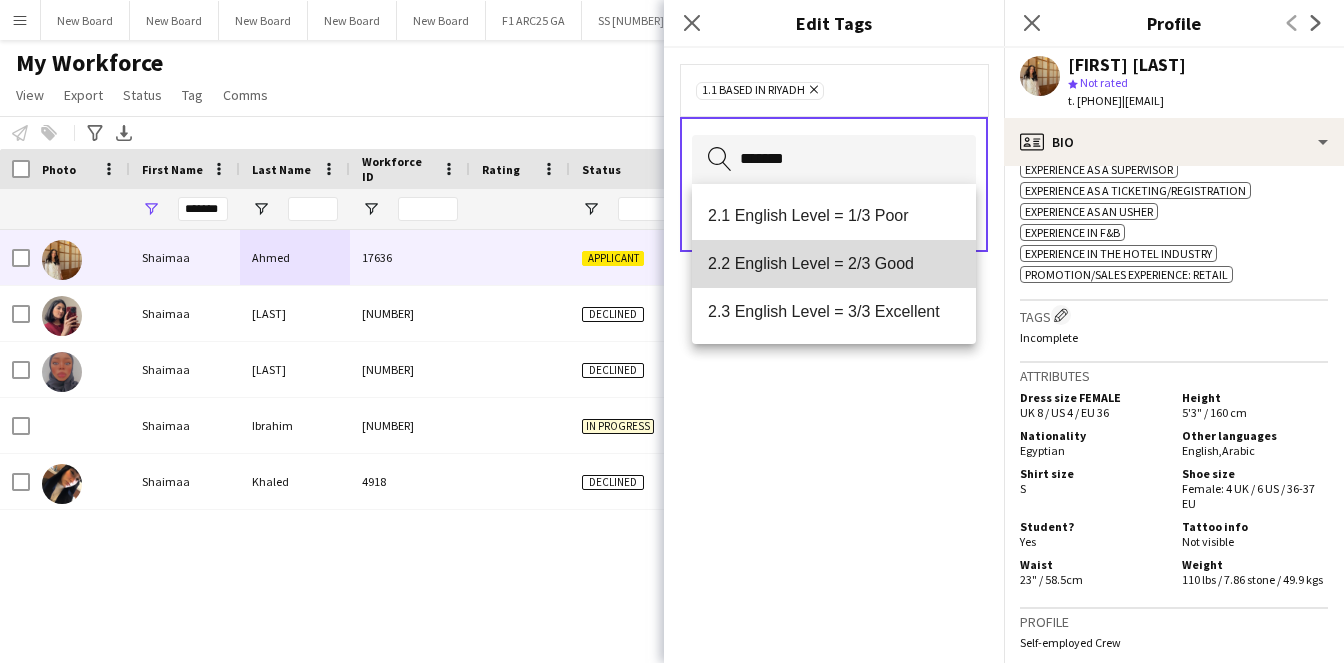 click on "2.2 English Level = 2/3 Good" at bounding box center [834, 263] 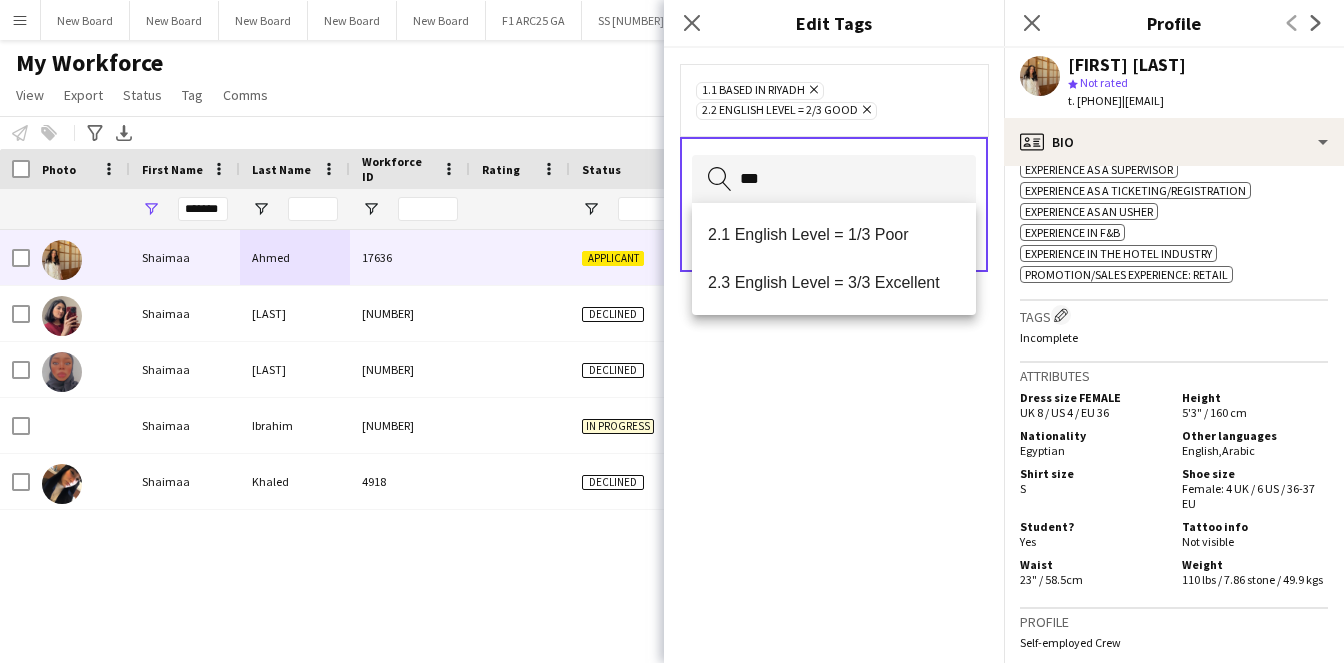 scroll, scrollTop: 0, scrollLeft: 0, axis: both 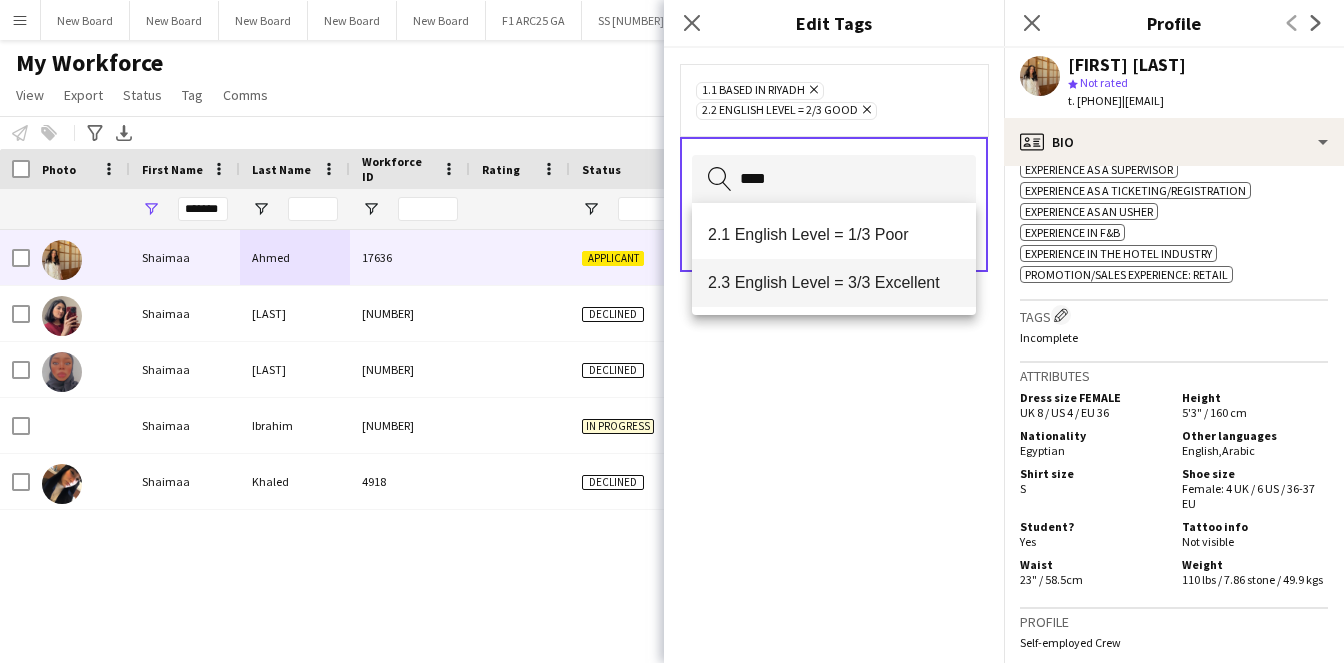 type on "****" 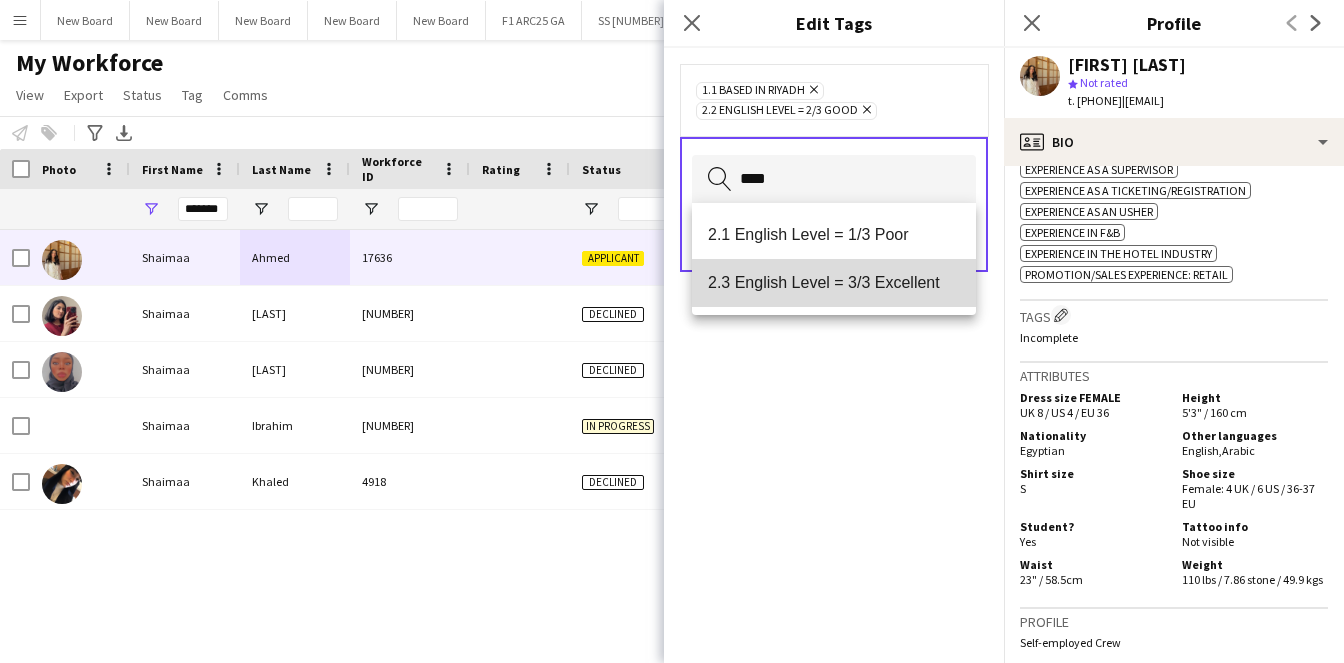 click on "2.3 English Level = 3/3 Excellent" at bounding box center [834, 283] 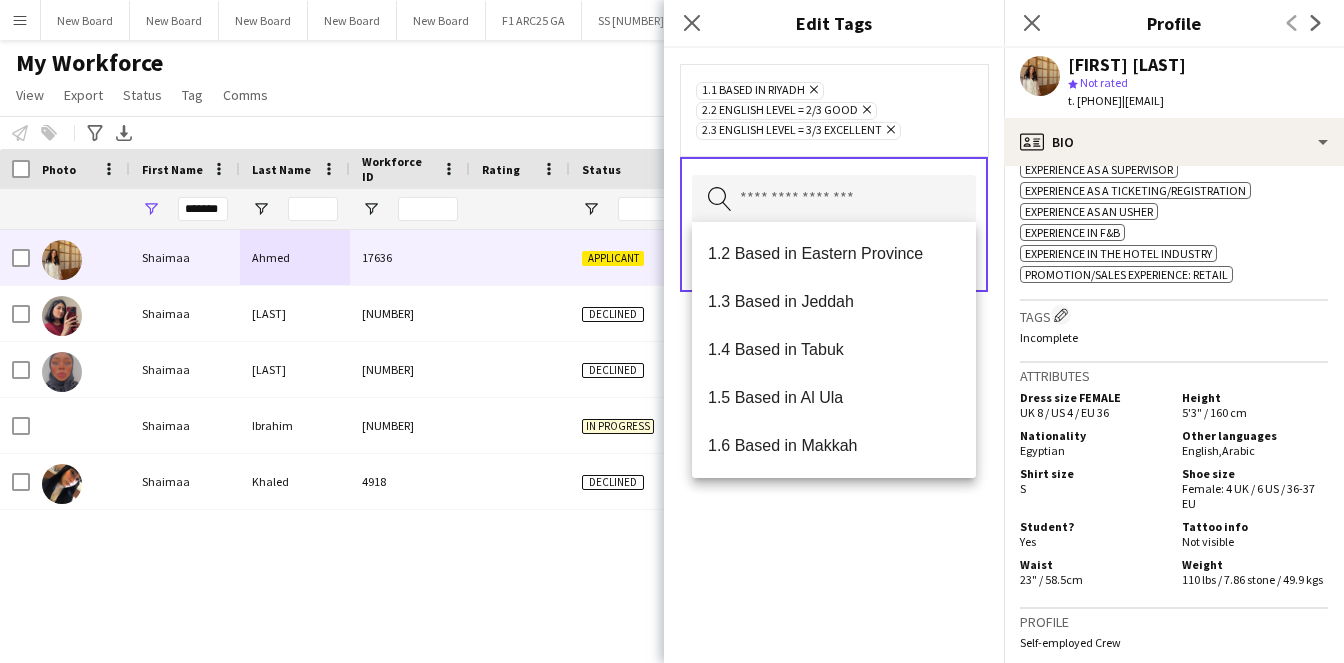 click on "[NUMBER].[NUMBER] English Level = [NUMBER]/[NUMBER] Good
Remove" 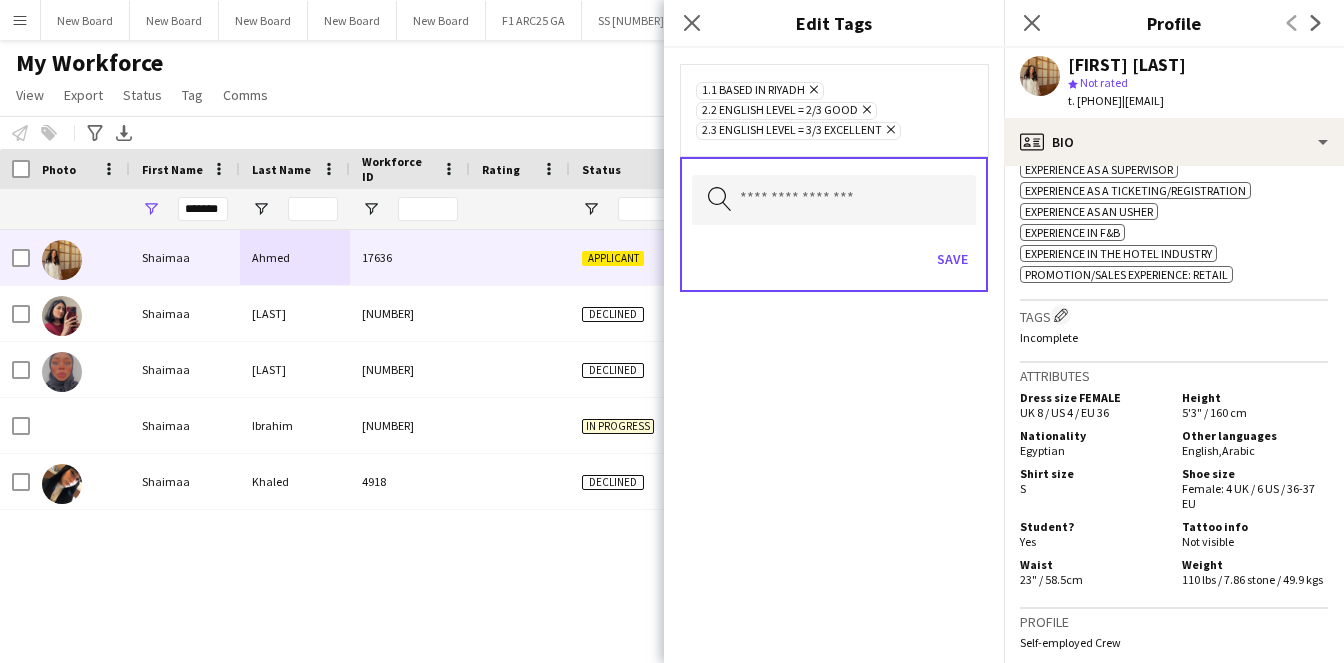 click on "Remove" 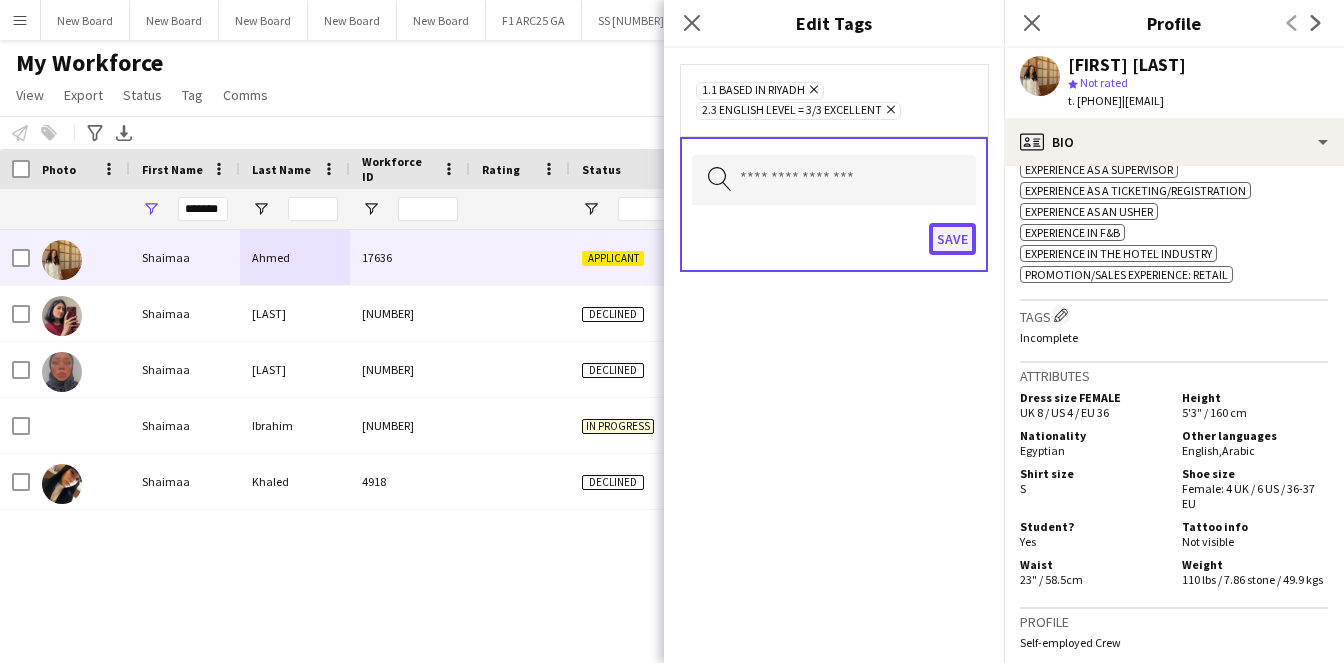 click on "Save" 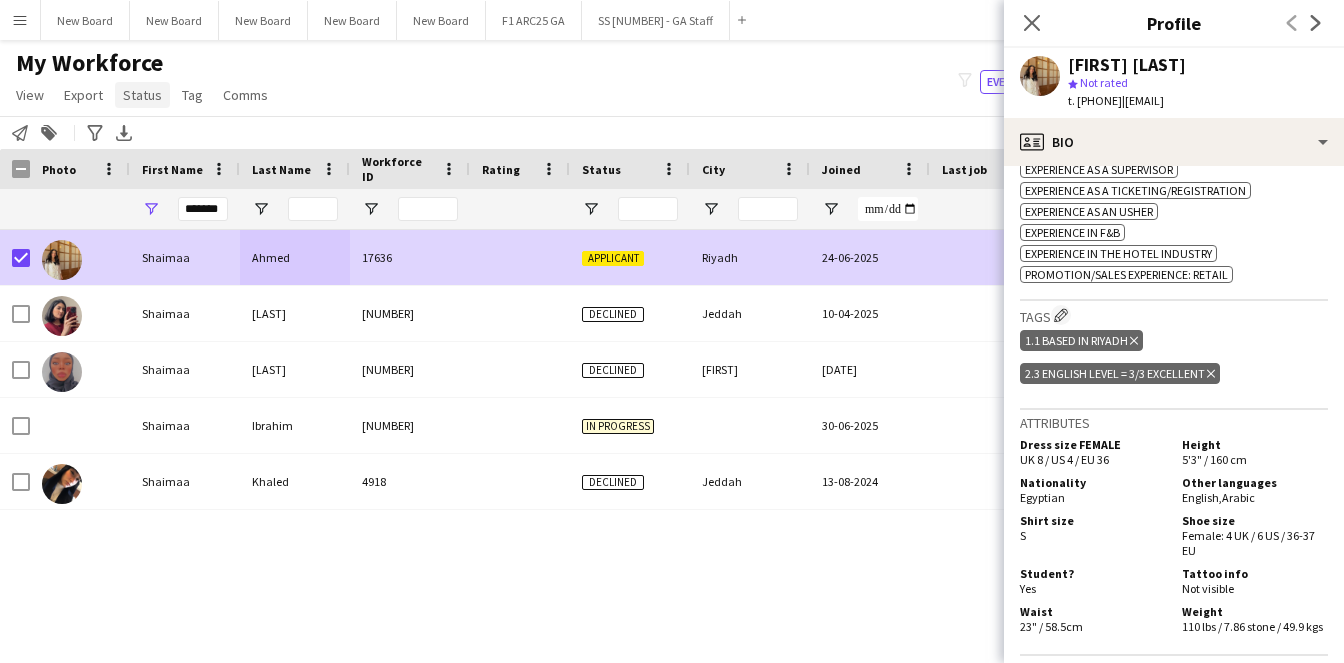 click on "Status" 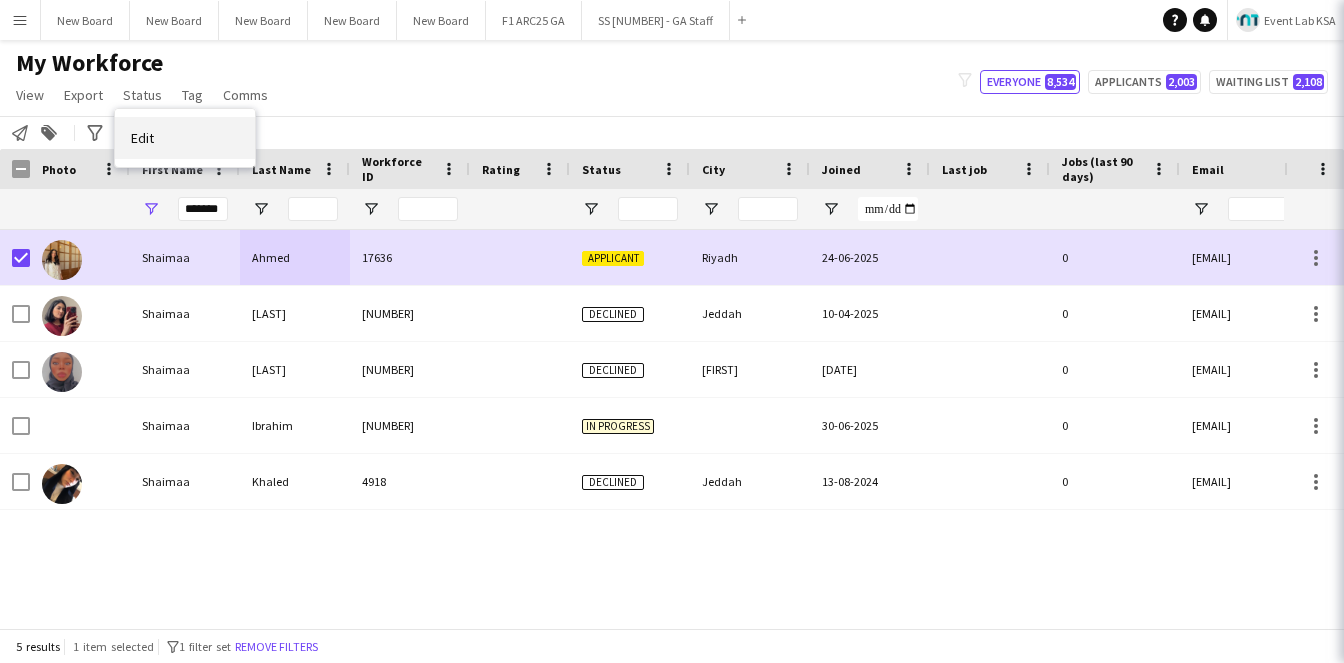 click on "Edit" at bounding box center (185, 138) 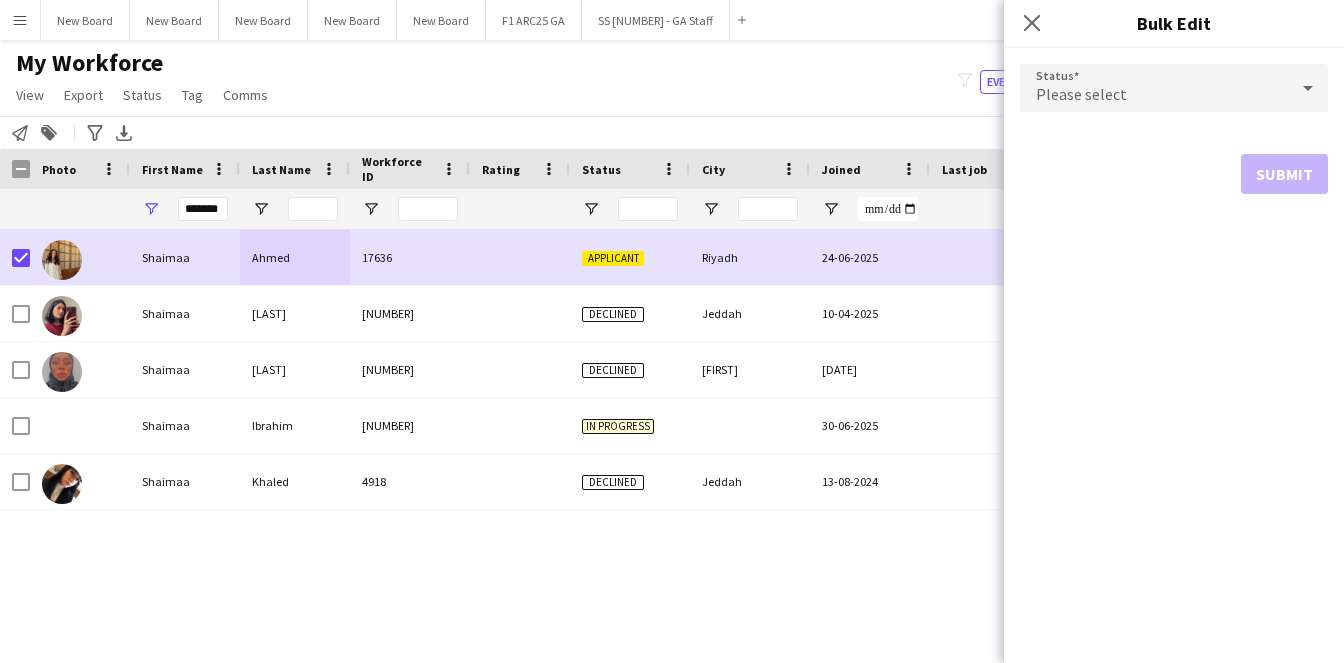 click on "Please select" at bounding box center [1154, 88] 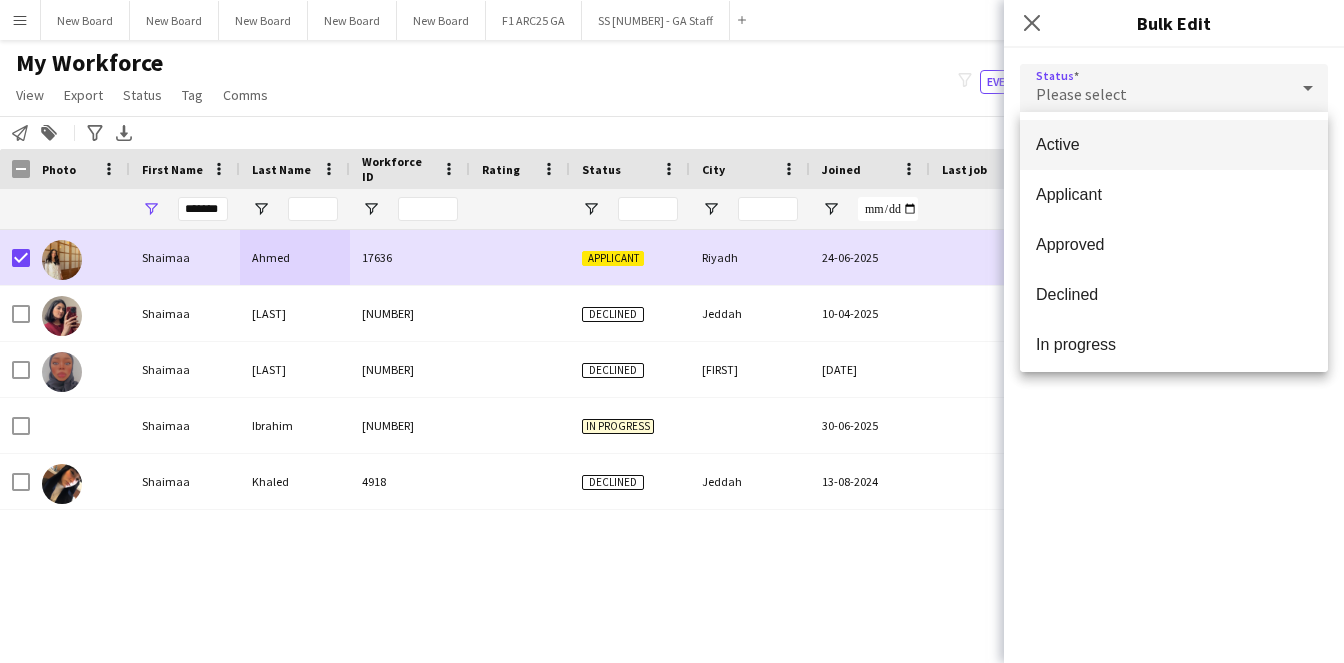 click on "Active" at bounding box center (1174, 144) 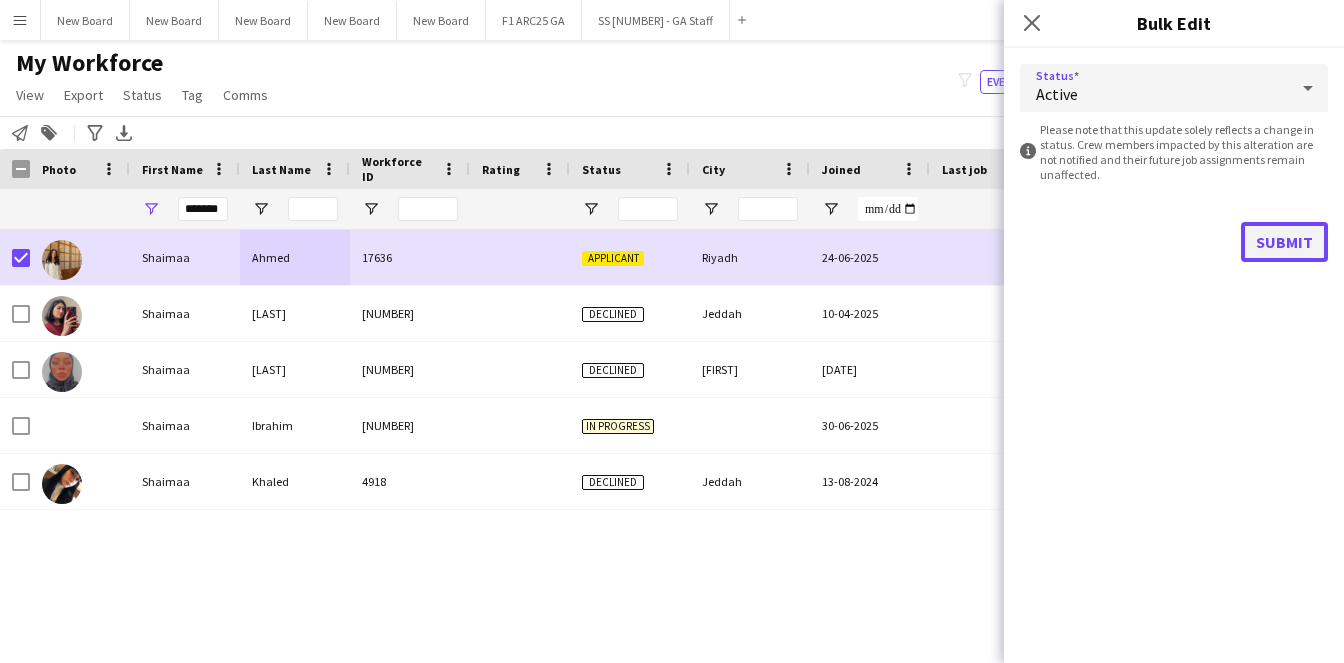 click on "Submit" 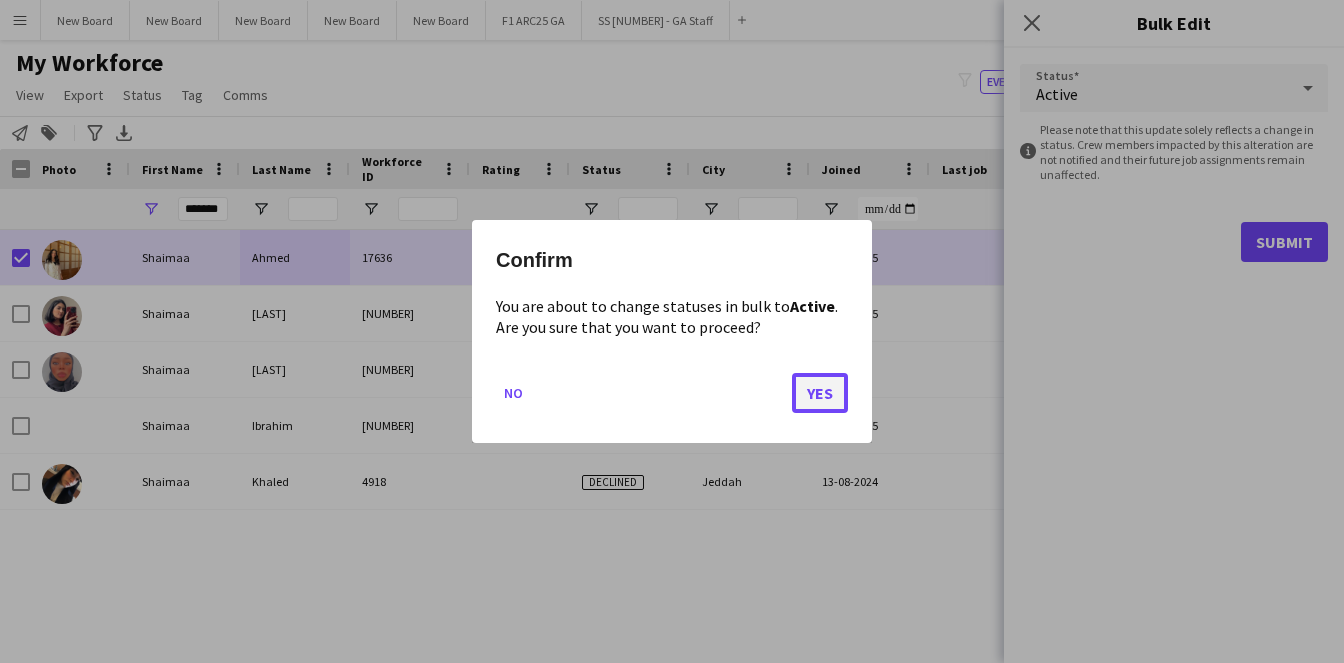 click on "Yes" 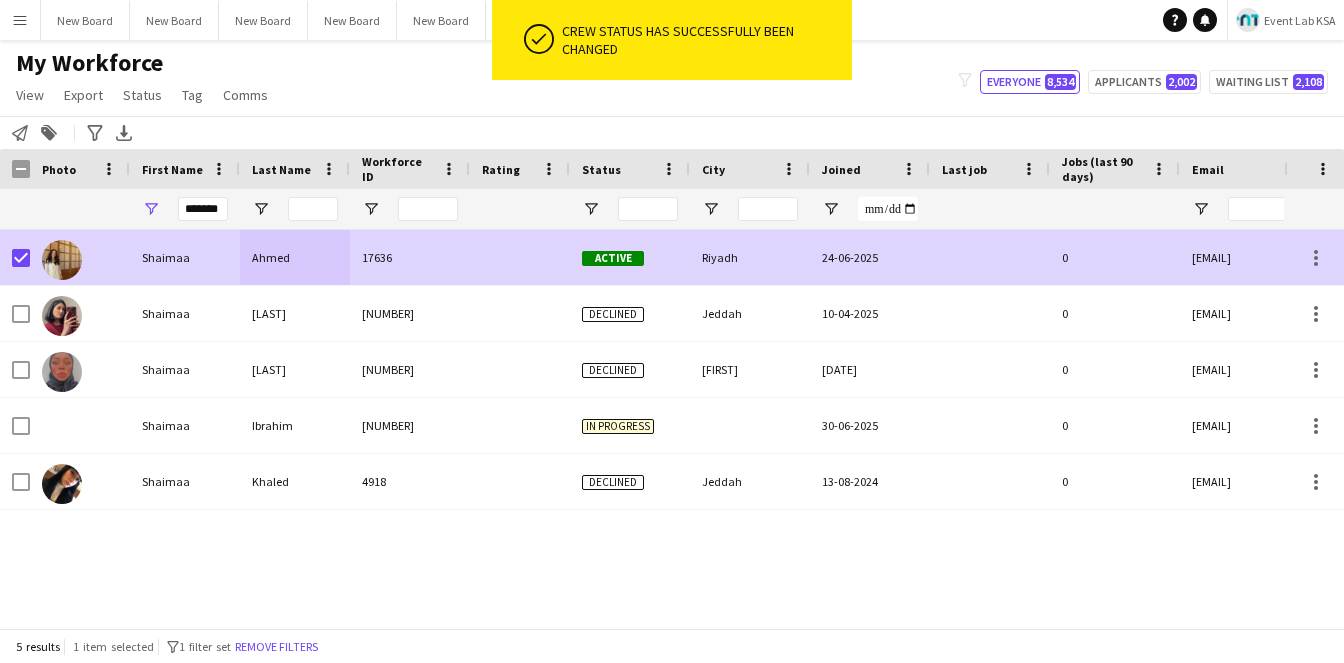 click at bounding box center [62, 260] 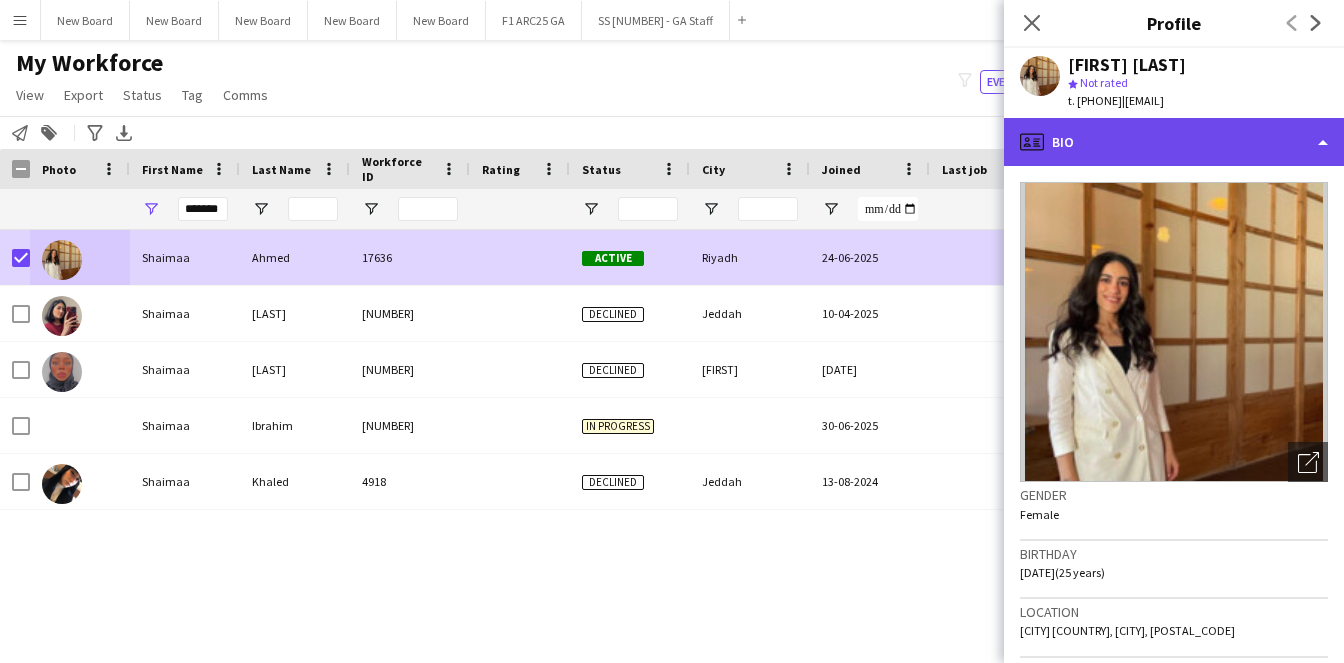 click on "profile
Bio" 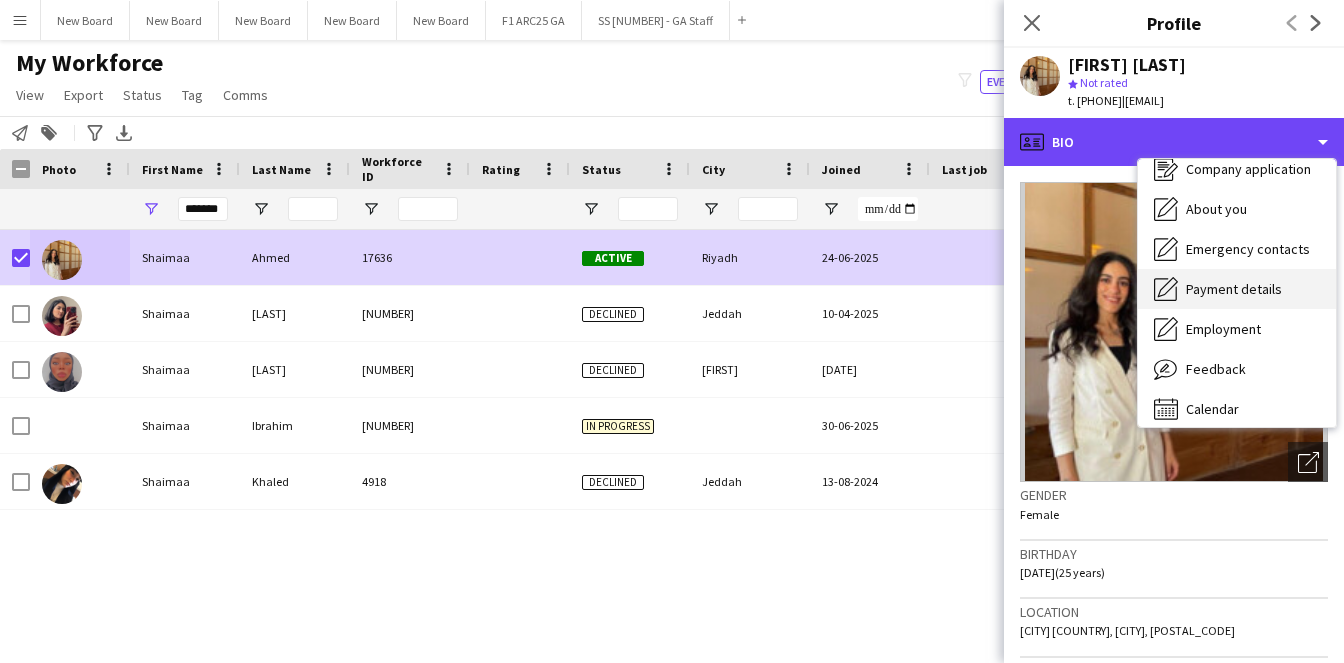 scroll, scrollTop: 68, scrollLeft: 0, axis: vertical 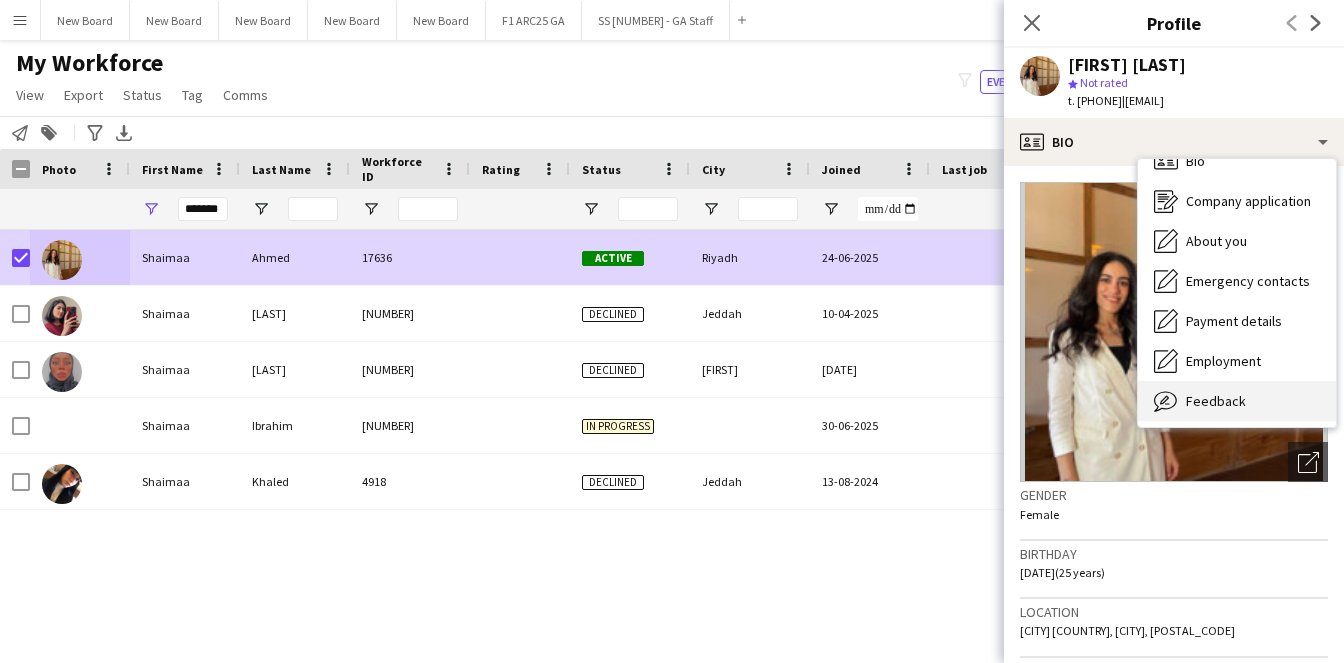 click on "Feedback" at bounding box center (1216, 401) 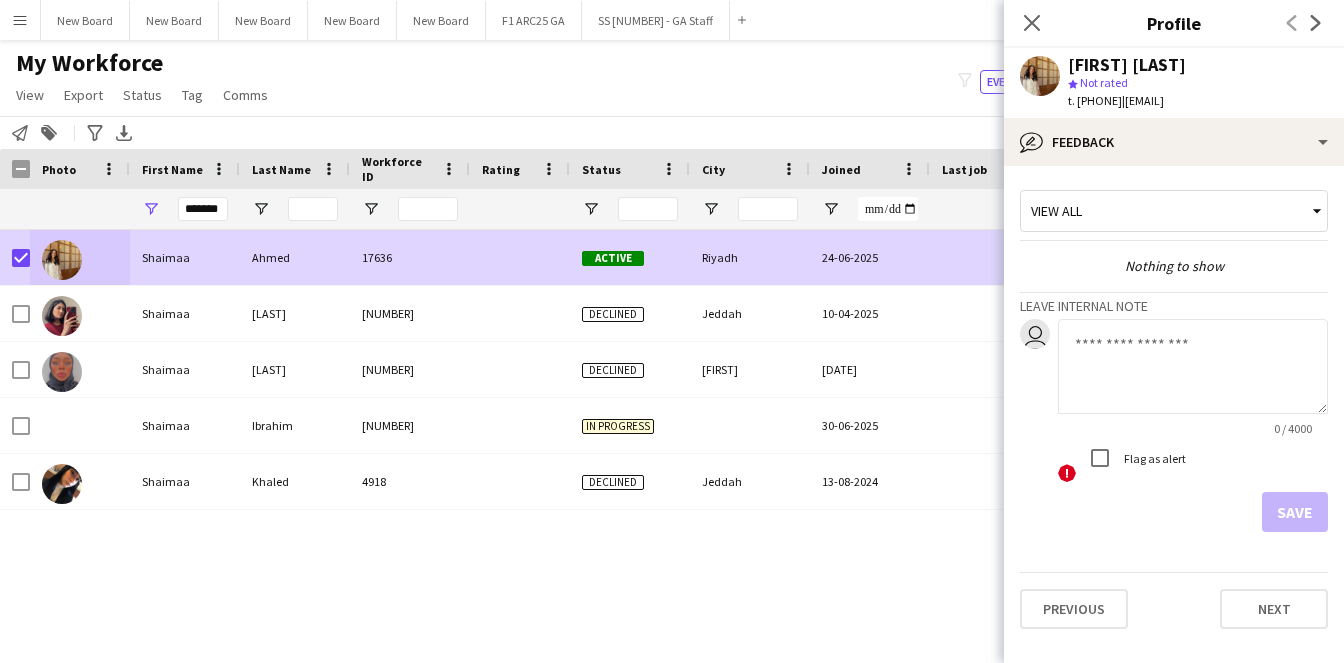 click 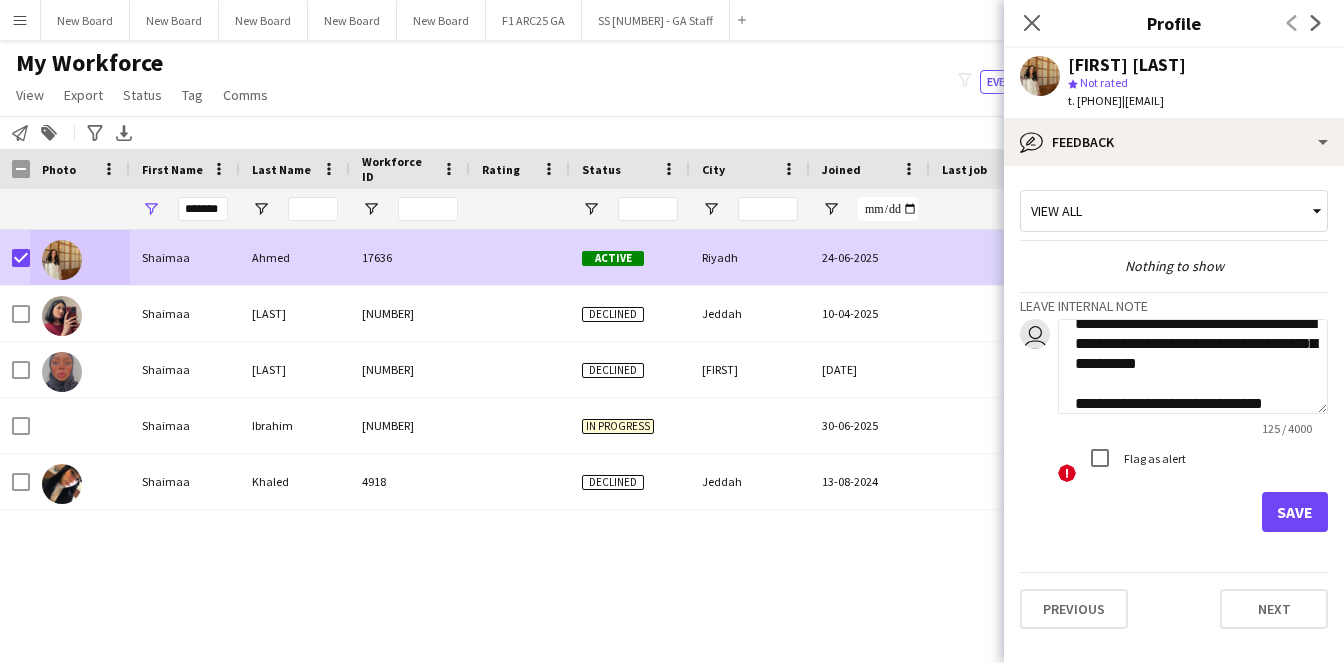scroll, scrollTop: 40, scrollLeft: 0, axis: vertical 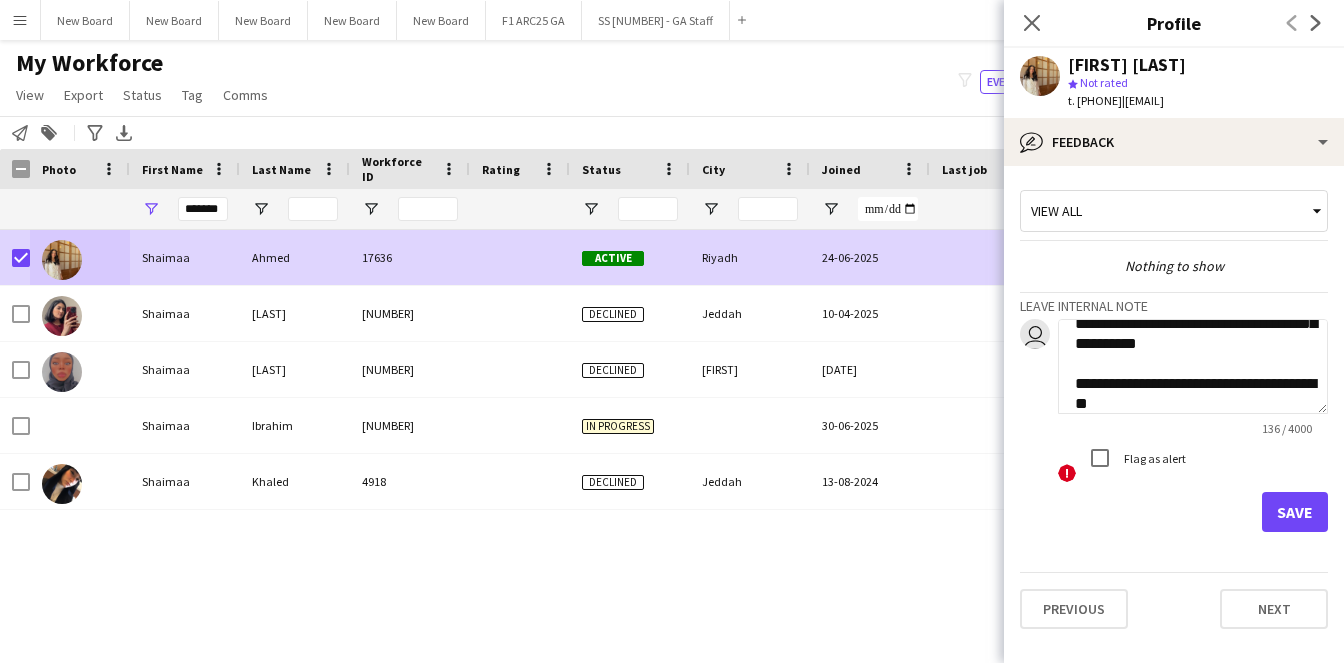 type on "**********" 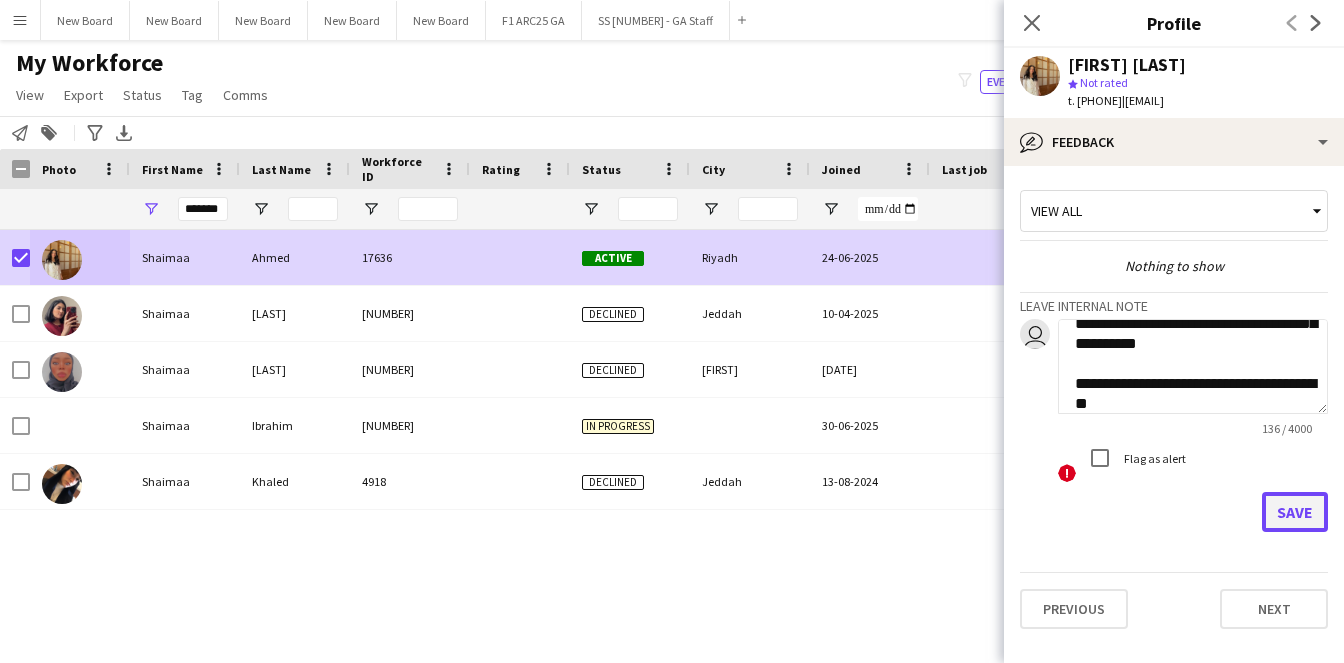 click on "Save" 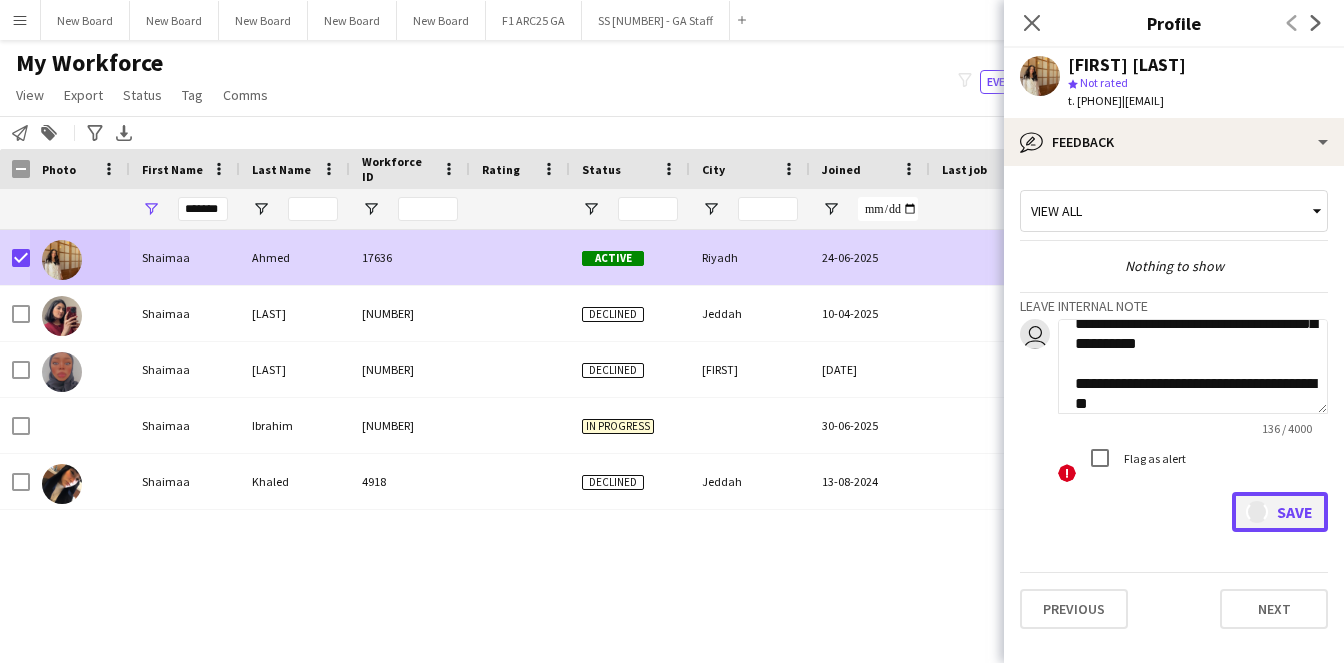 type 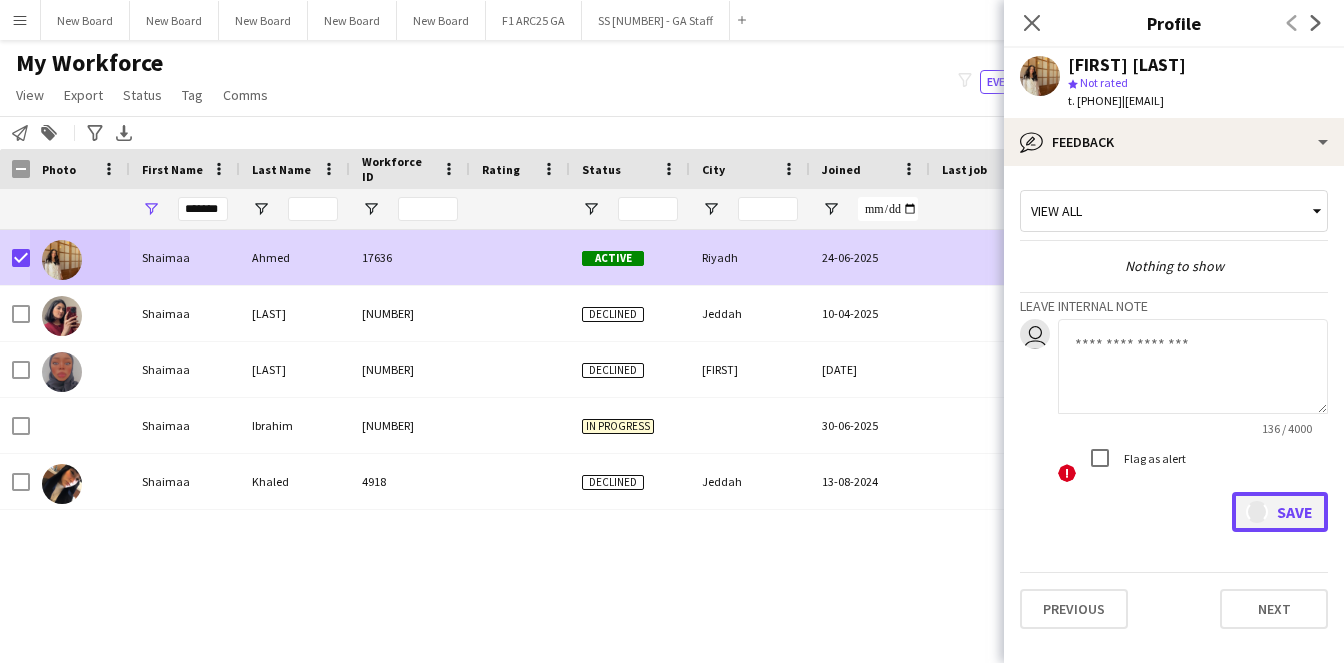scroll, scrollTop: 0, scrollLeft: 0, axis: both 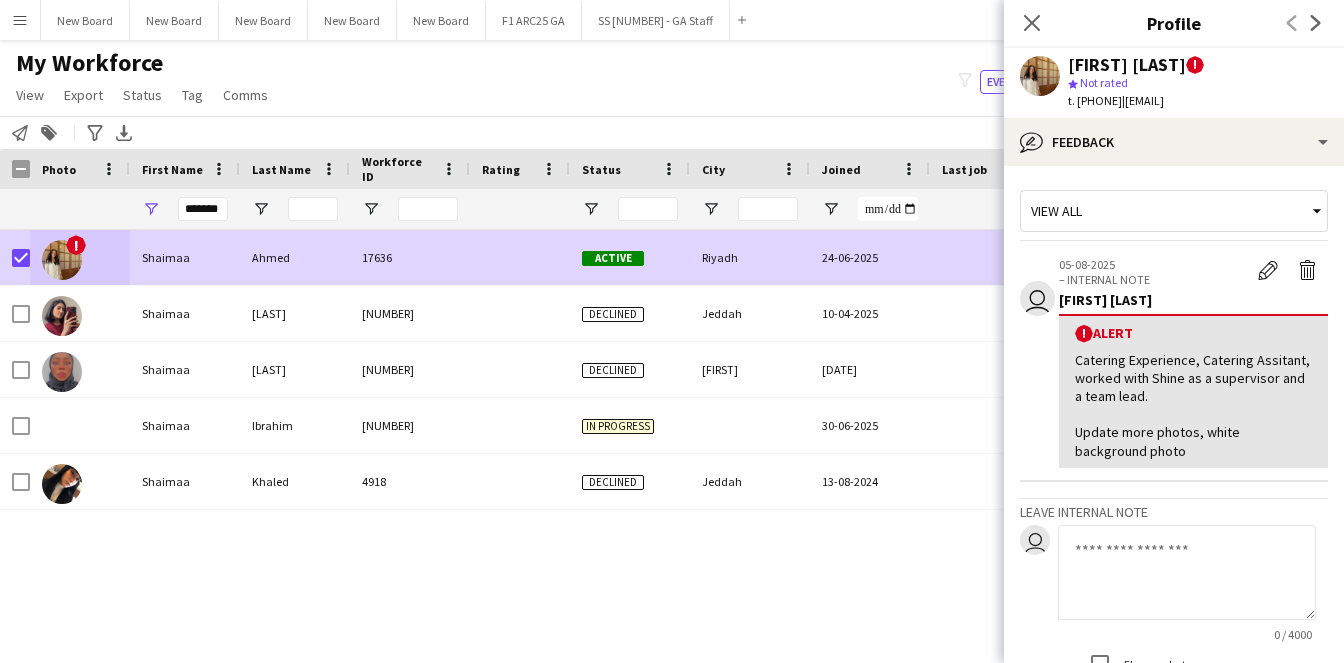 click on "|   [EMAIL]" 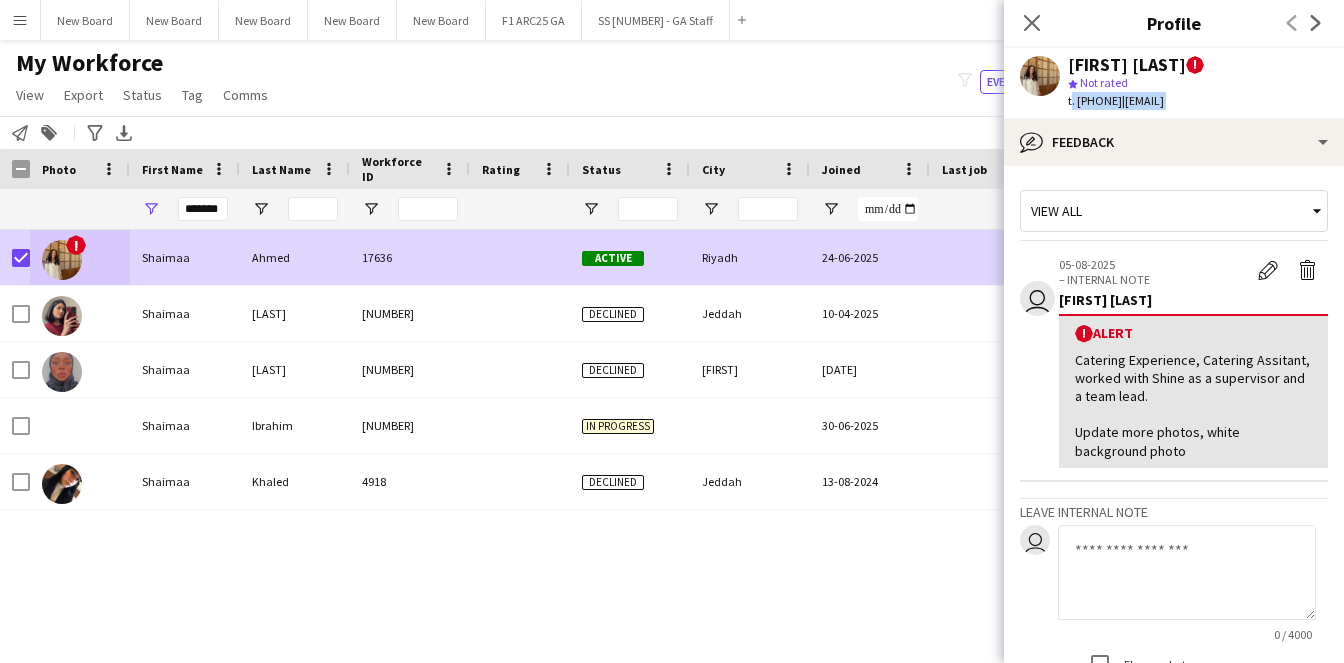 click on "|   [EMAIL]" 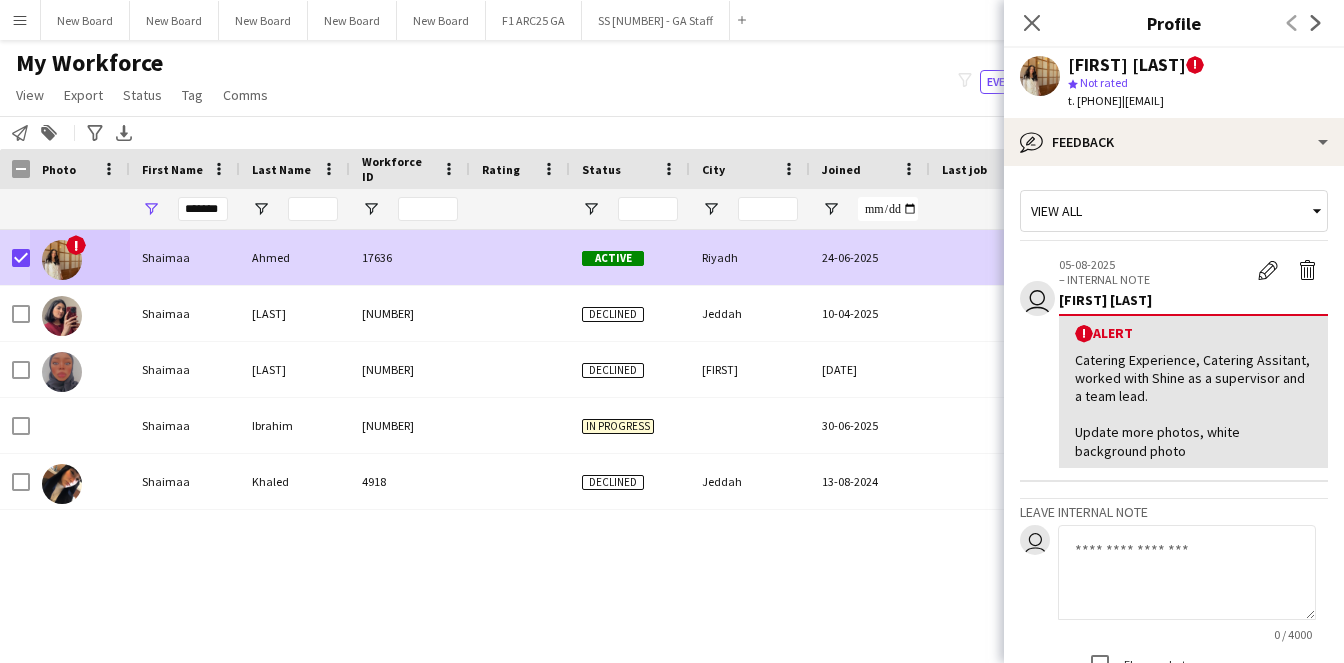 drag, startPoint x: 1165, startPoint y: 102, endPoint x: 1302, endPoint y: 97, distance: 137.09122 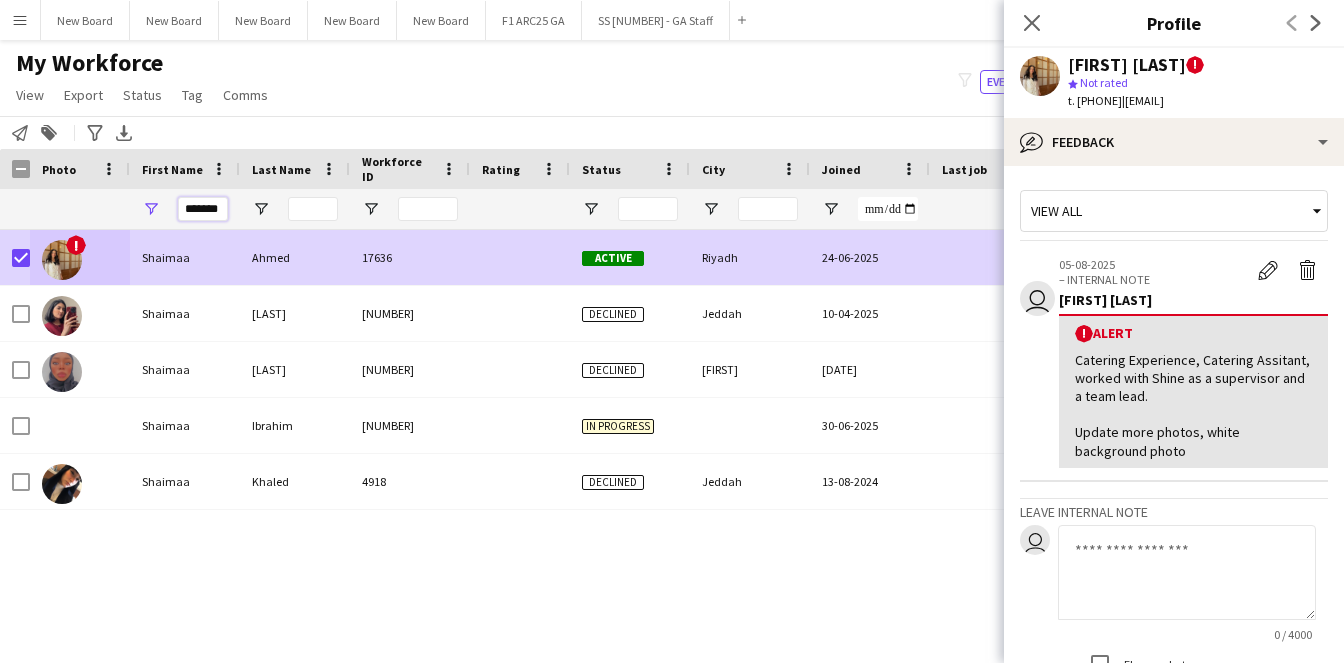click on "*******" at bounding box center (203, 209) 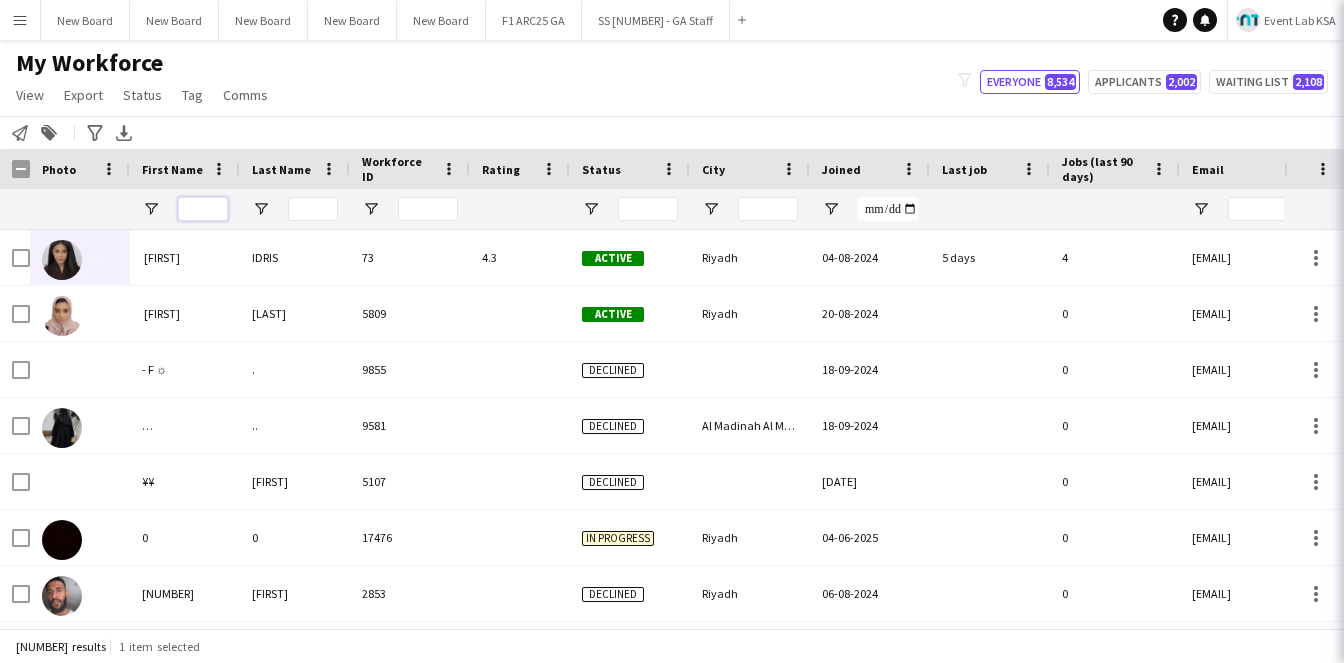 type 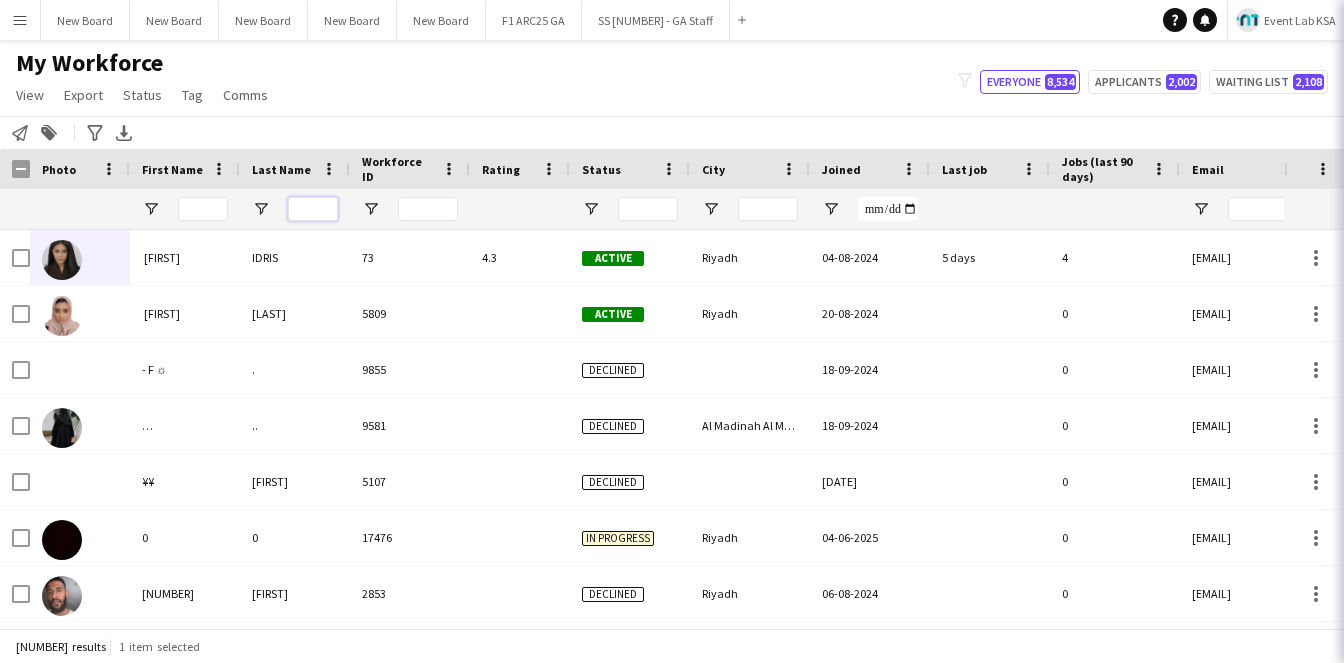 click at bounding box center [313, 209] 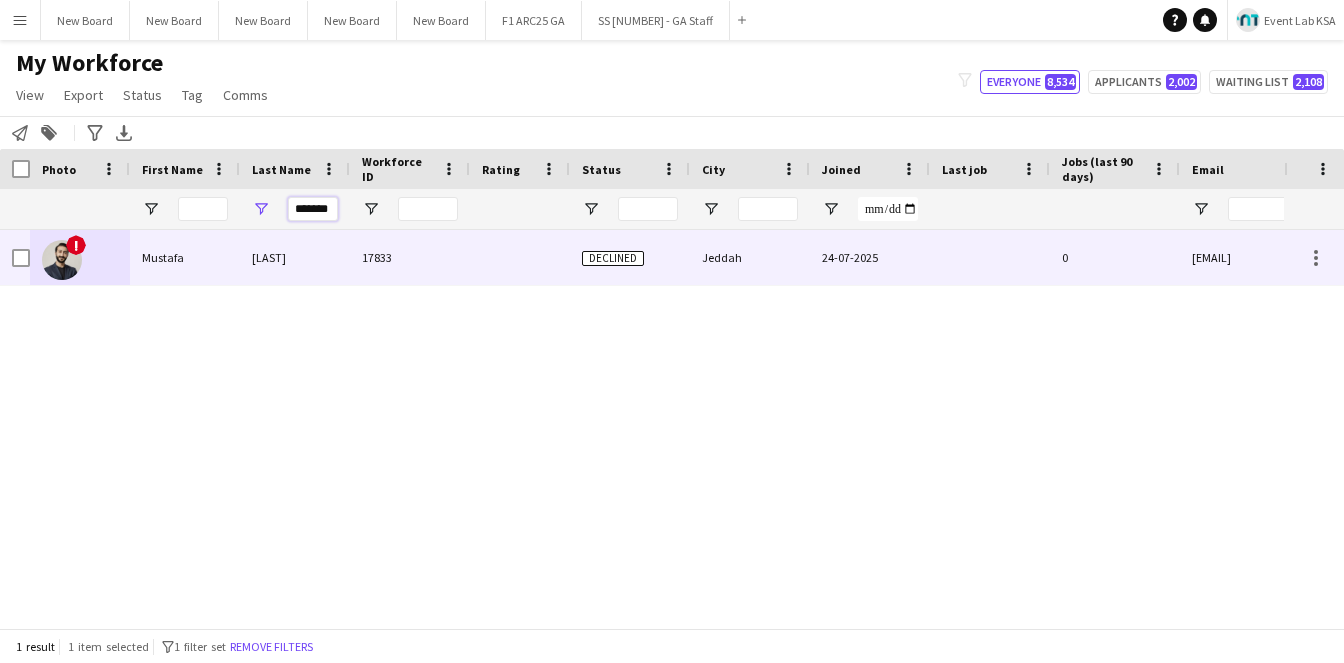 type on "*******" 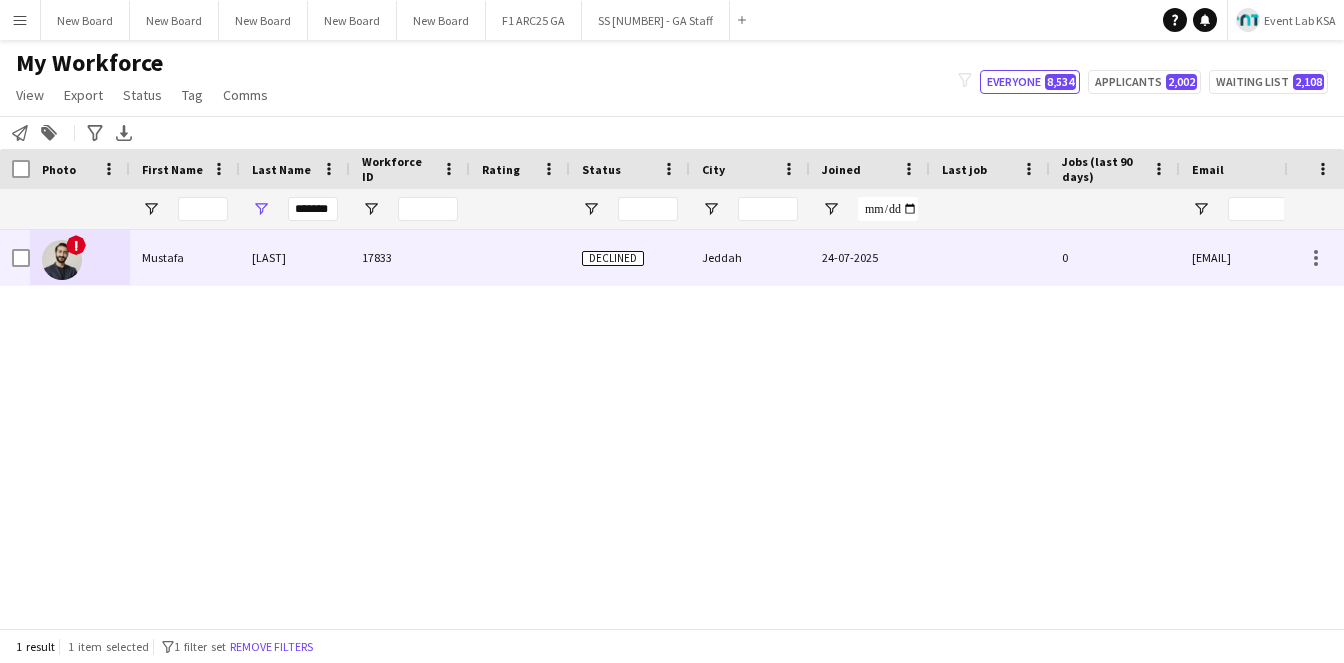 click on "[LAST]" at bounding box center (295, 257) 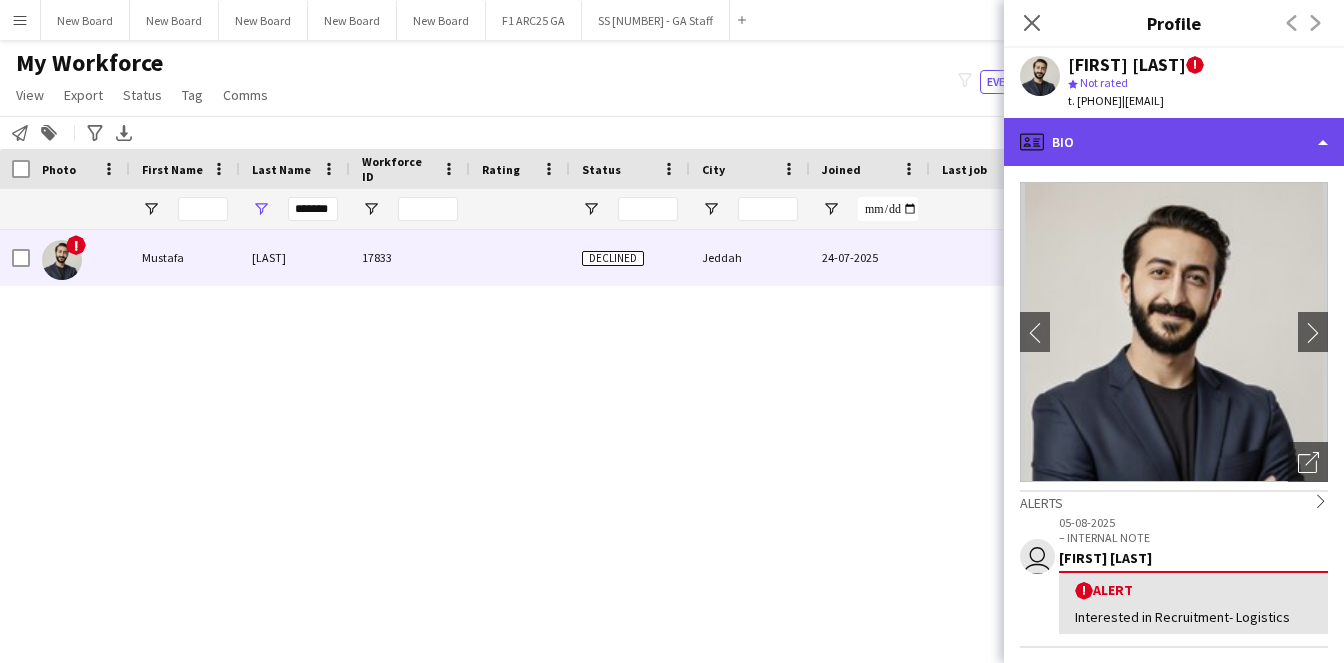 click on "profile
Bio" 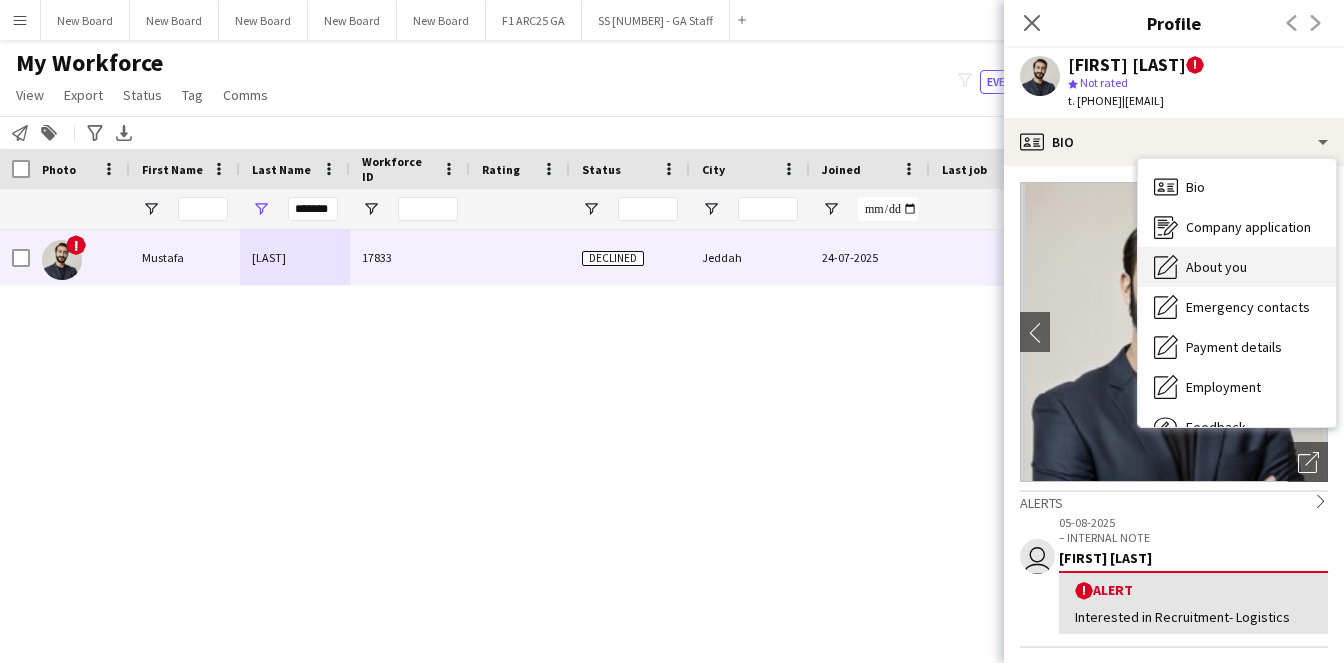 click on "About you" at bounding box center [1216, 267] 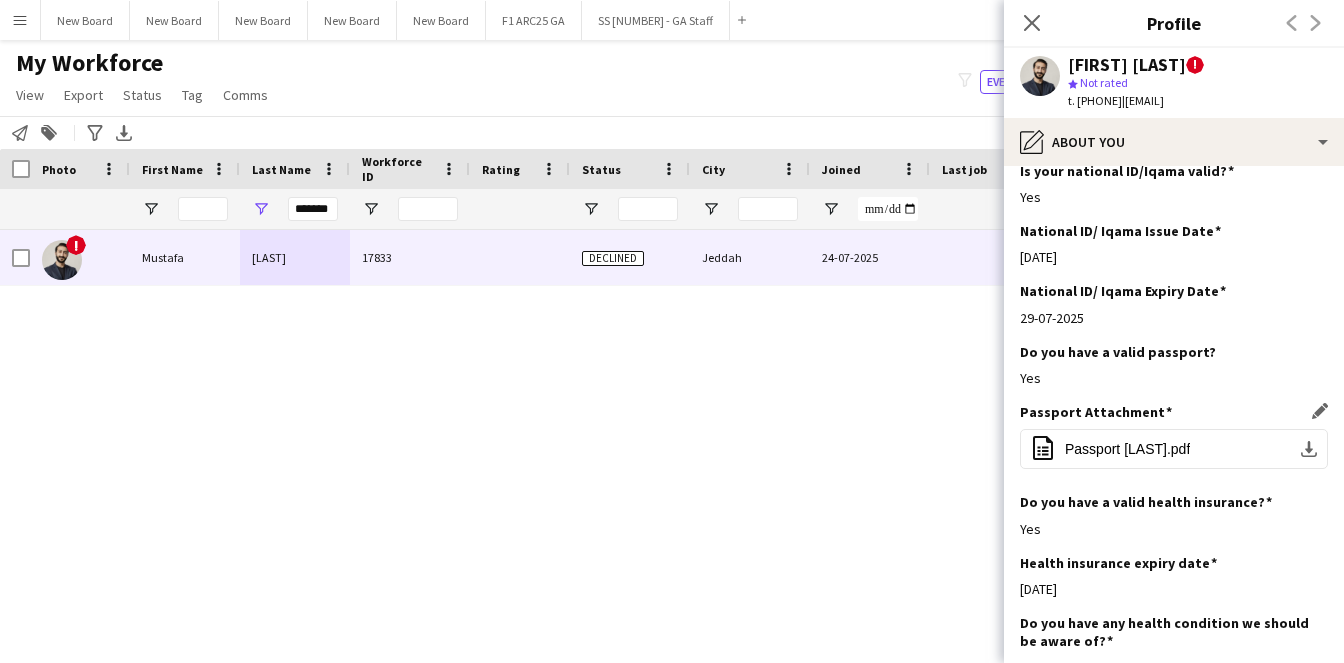 scroll, scrollTop: 1105, scrollLeft: 0, axis: vertical 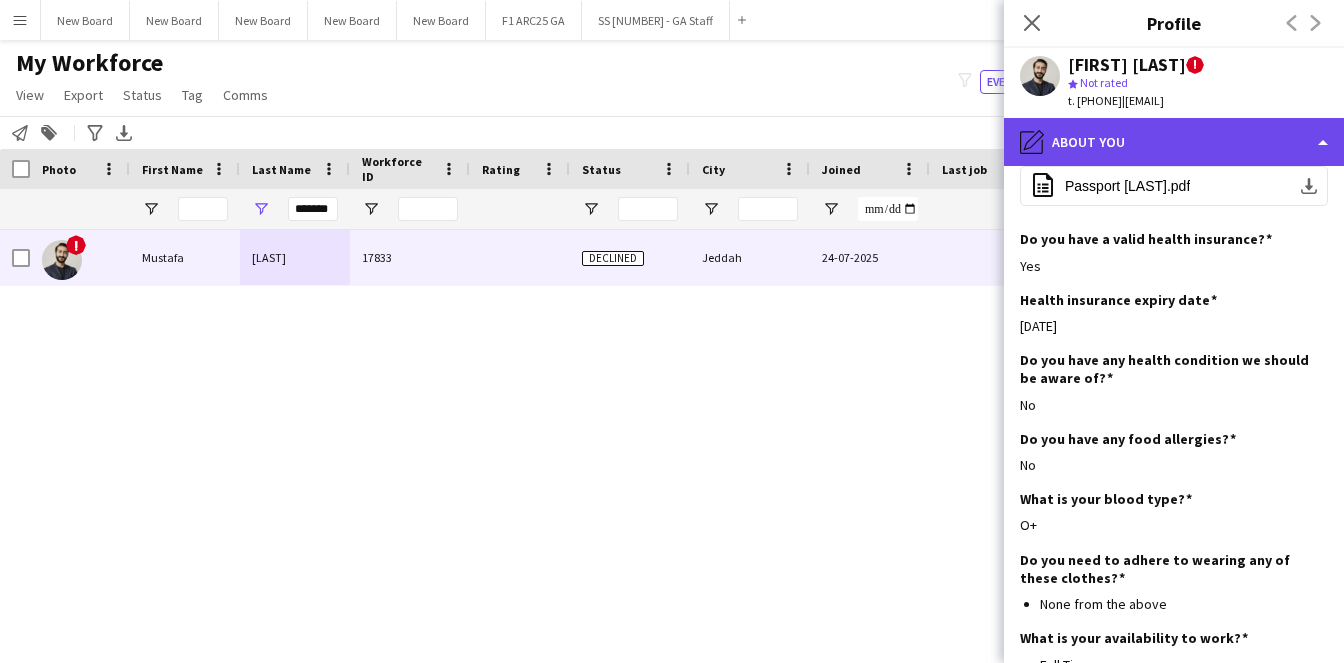 click on "pencil4
About you" 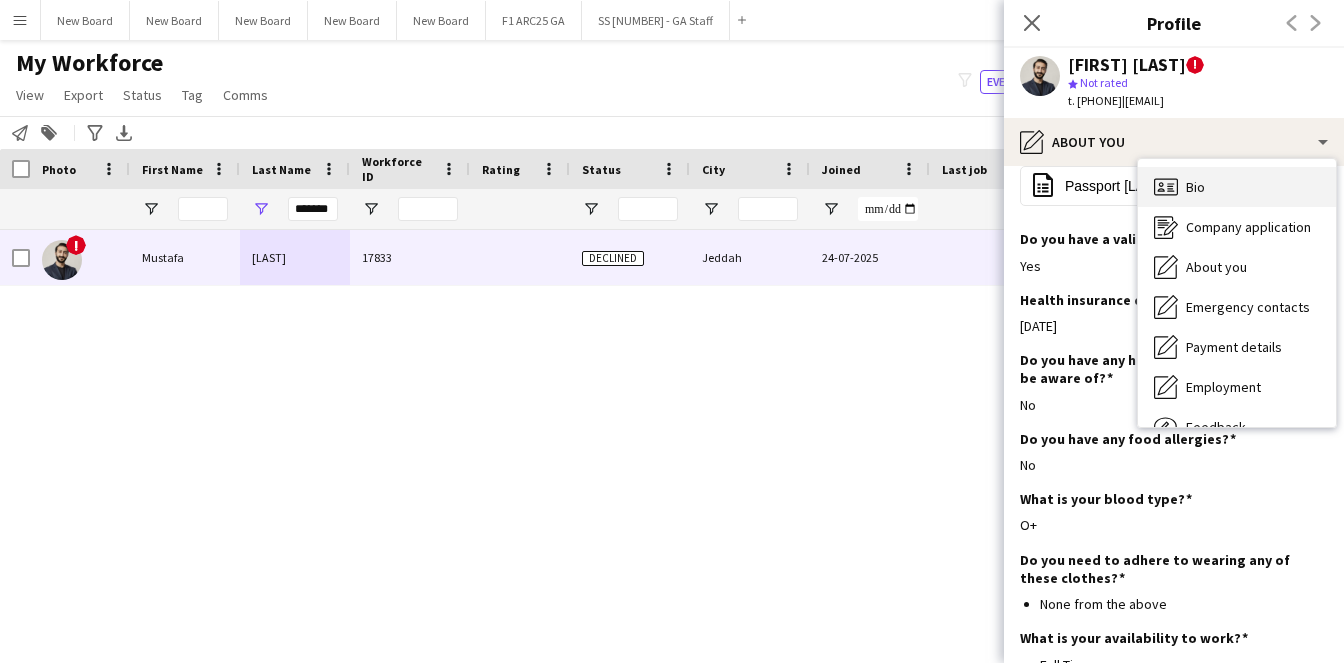 click on "Bio
Bio" at bounding box center (1237, 187) 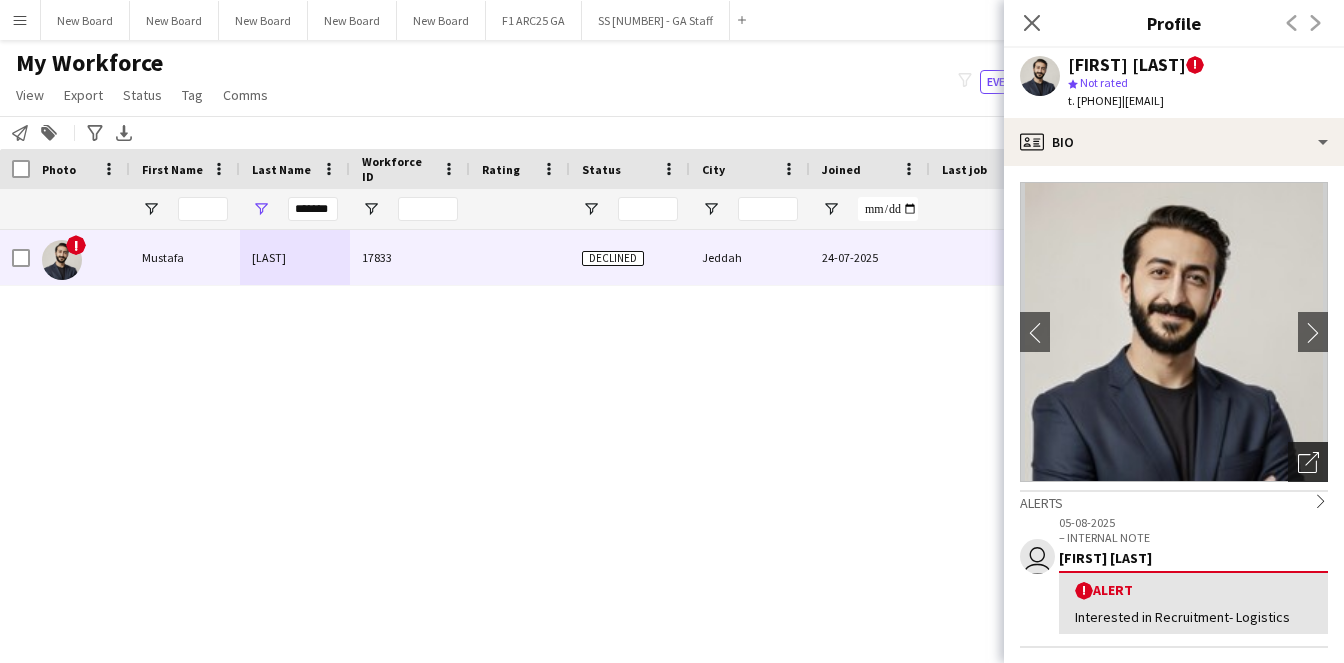 click on "Open photos pop-in" 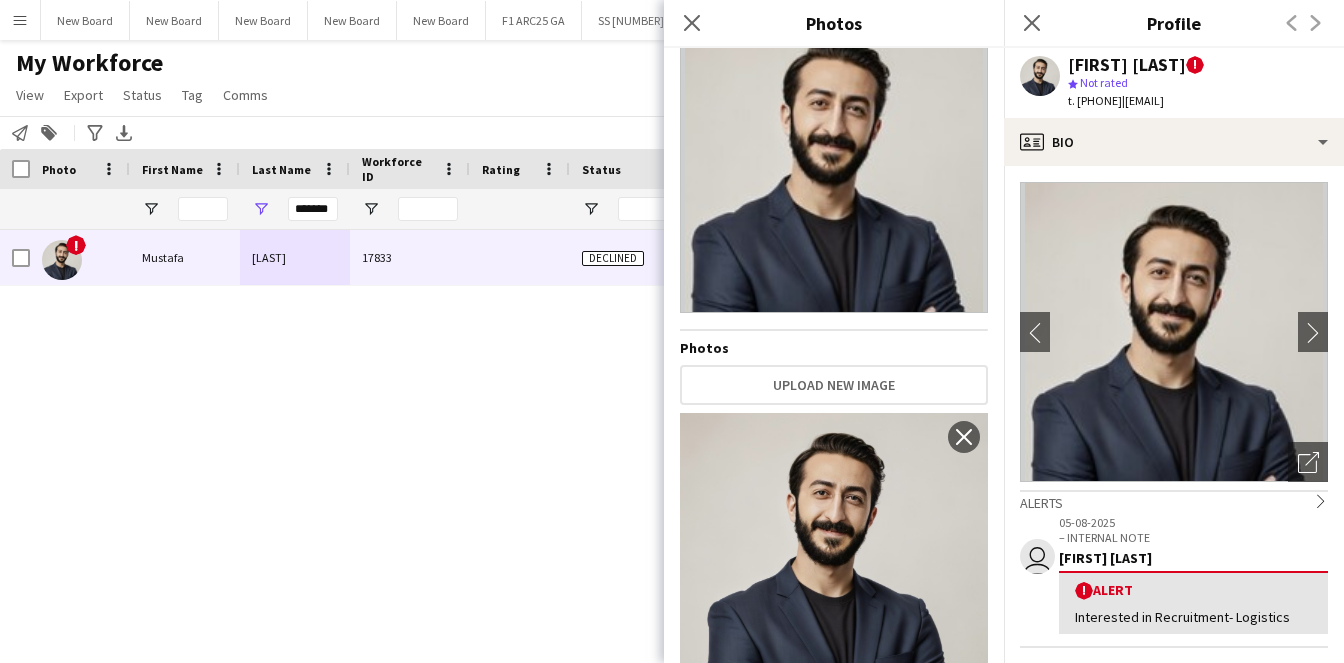 scroll, scrollTop: 116, scrollLeft: 0, axis: vertical 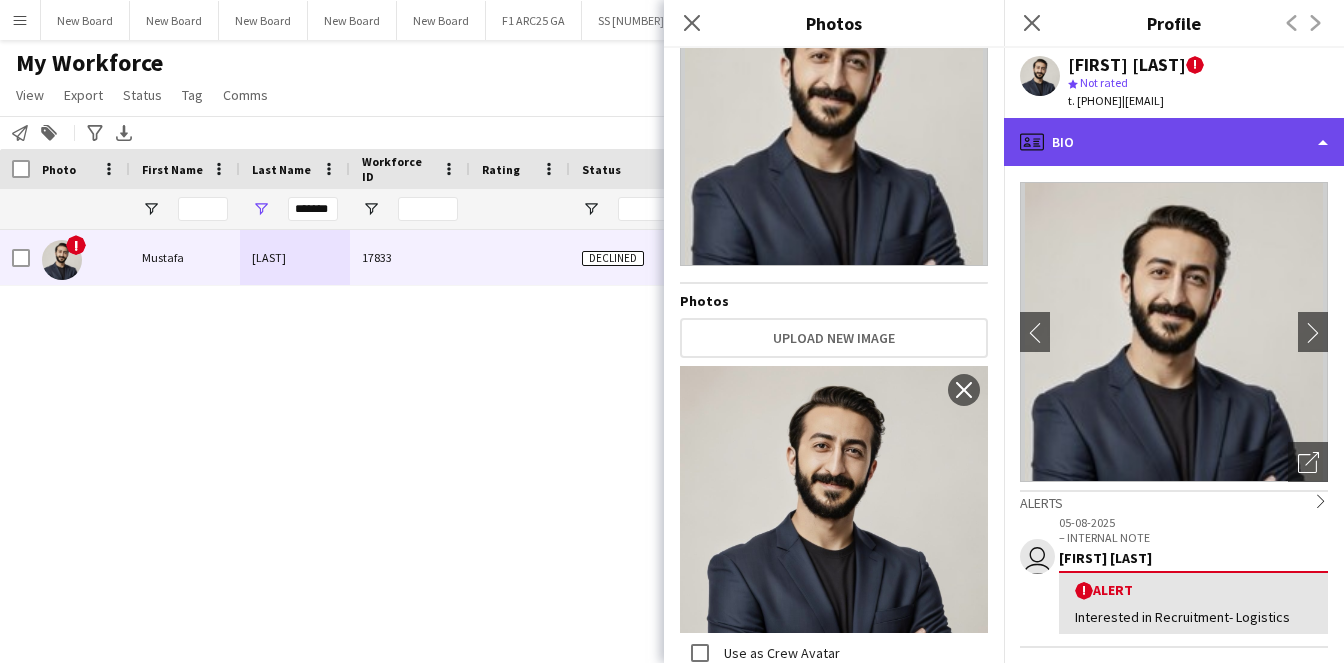 click on "profile
Bio" 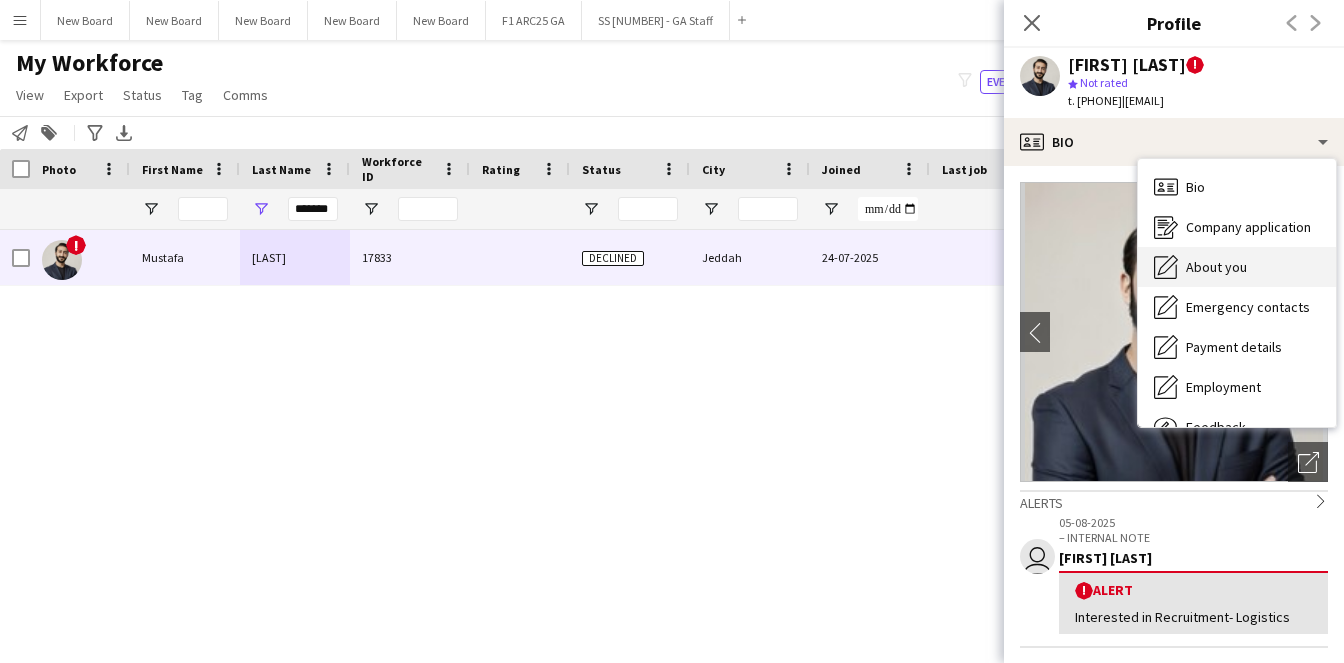 click on "About you" at bounding box center (1216, 267) 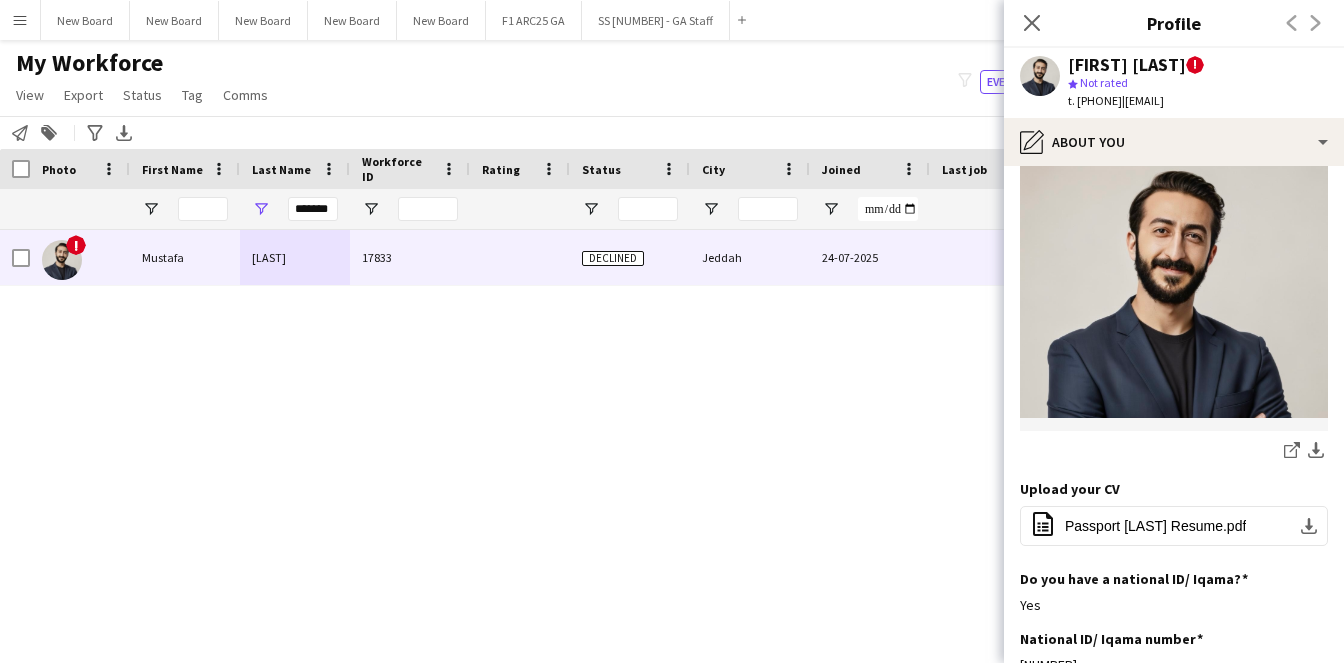 scroll, scrollTop: 231, scrollLeft: 0, axis: vertical 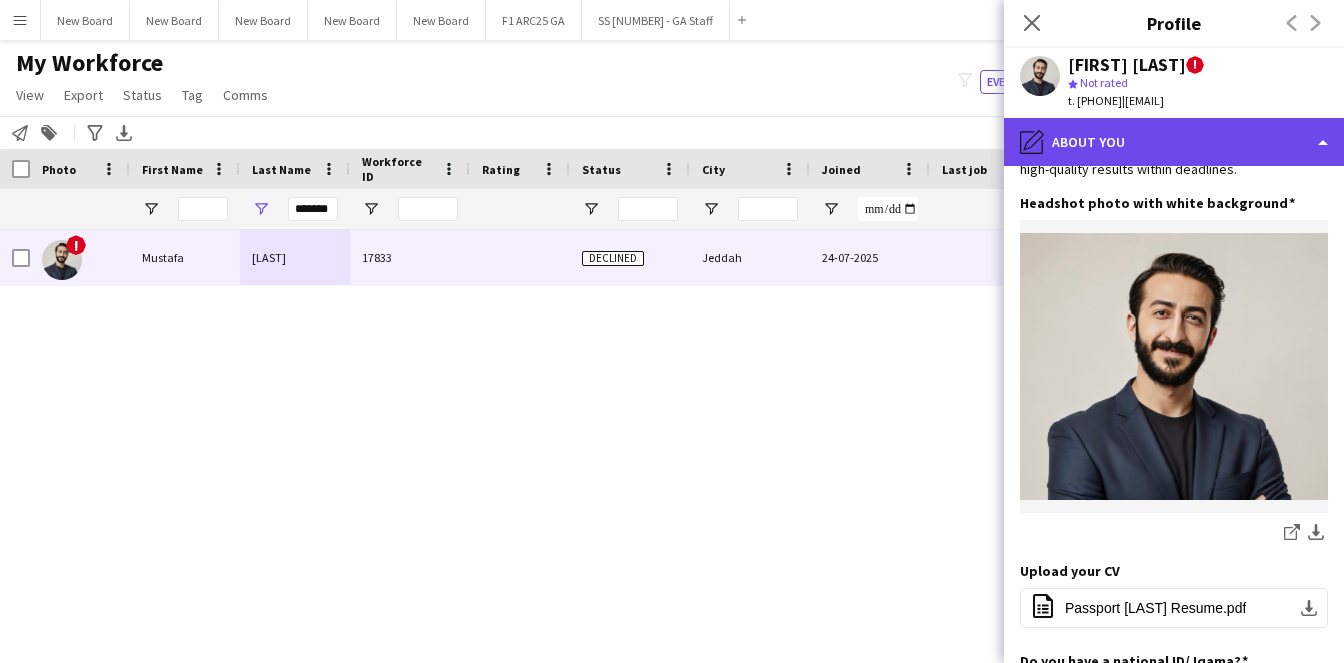 click on "pencil4
About you" 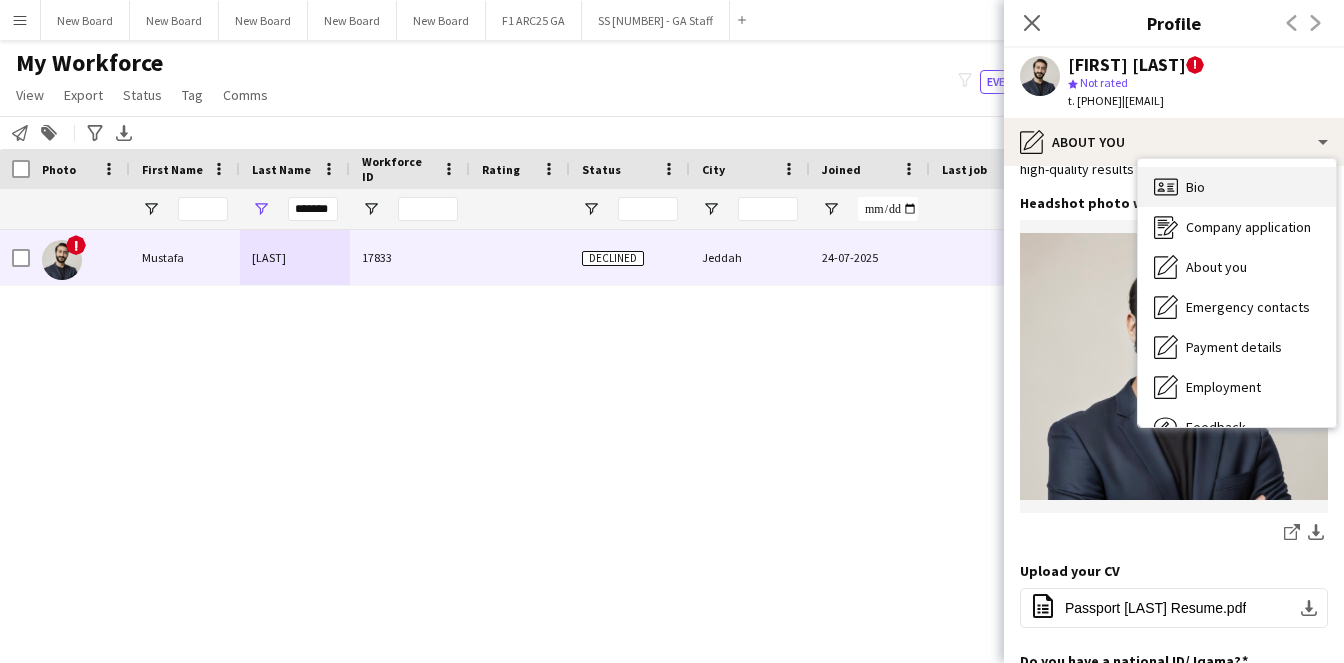 click on "Bio" at bounding box center (1195, 187) 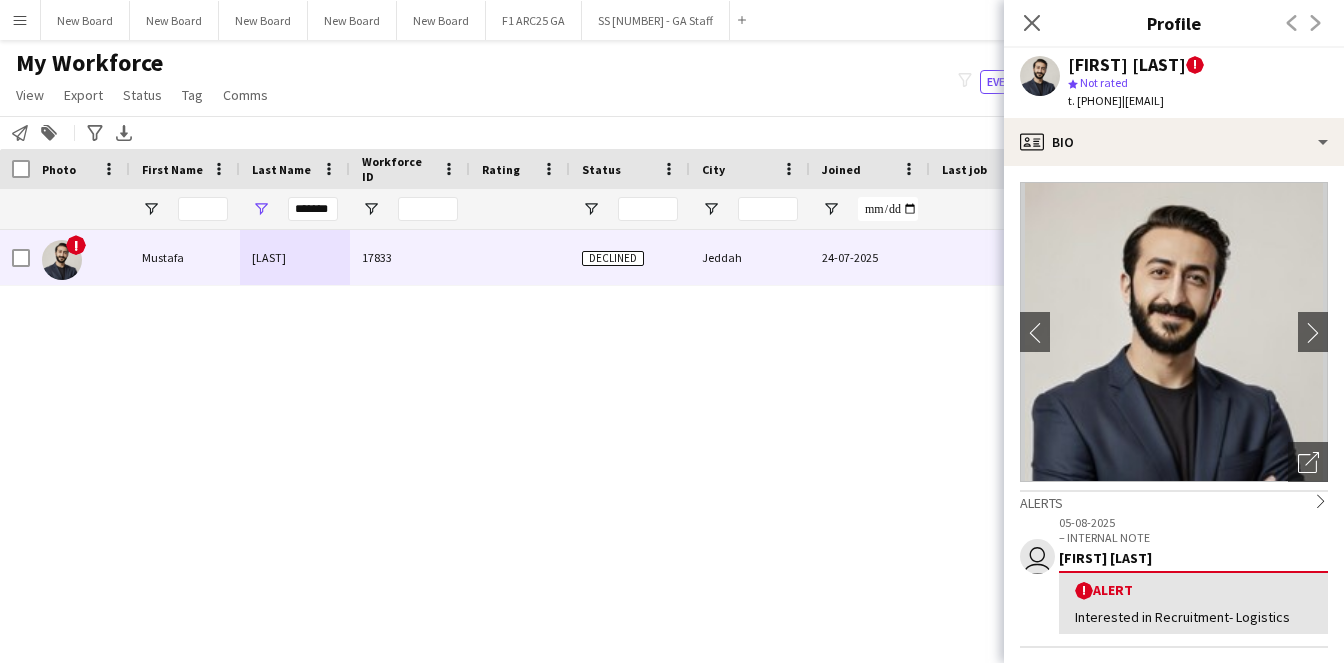scroll, scrollTop: 534, scrollLeft: 0, axis: vertical 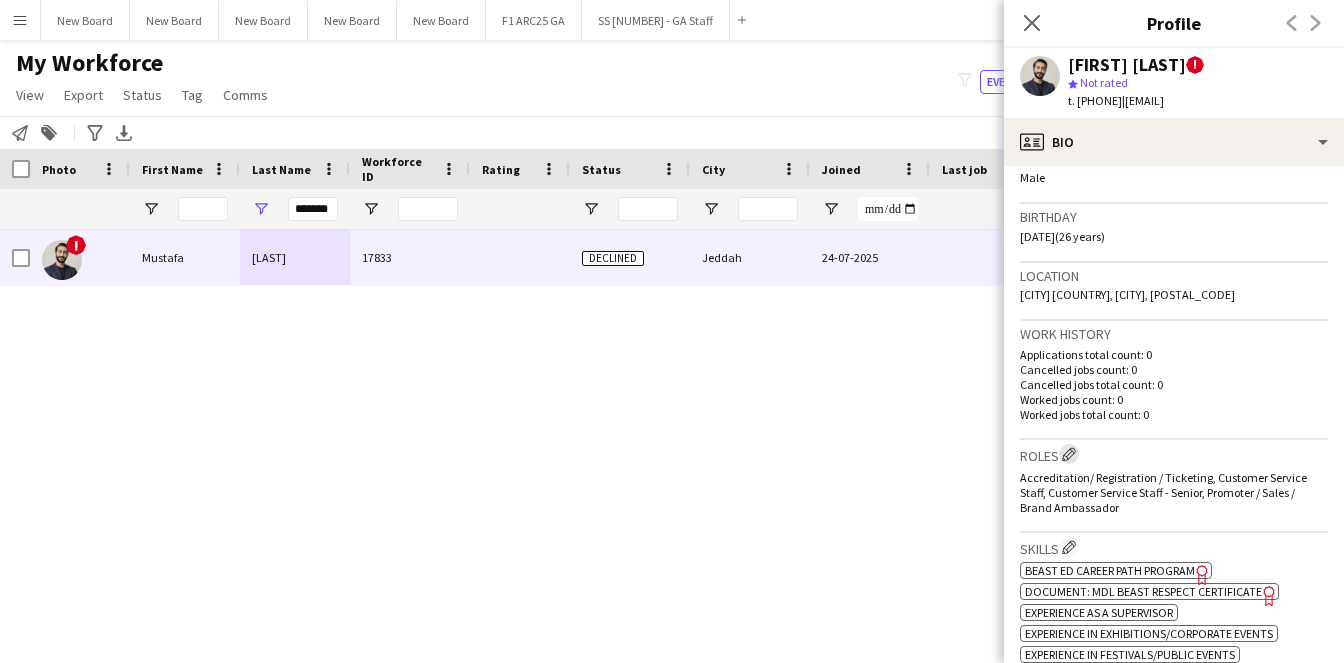 click on "Edit crew company roles" 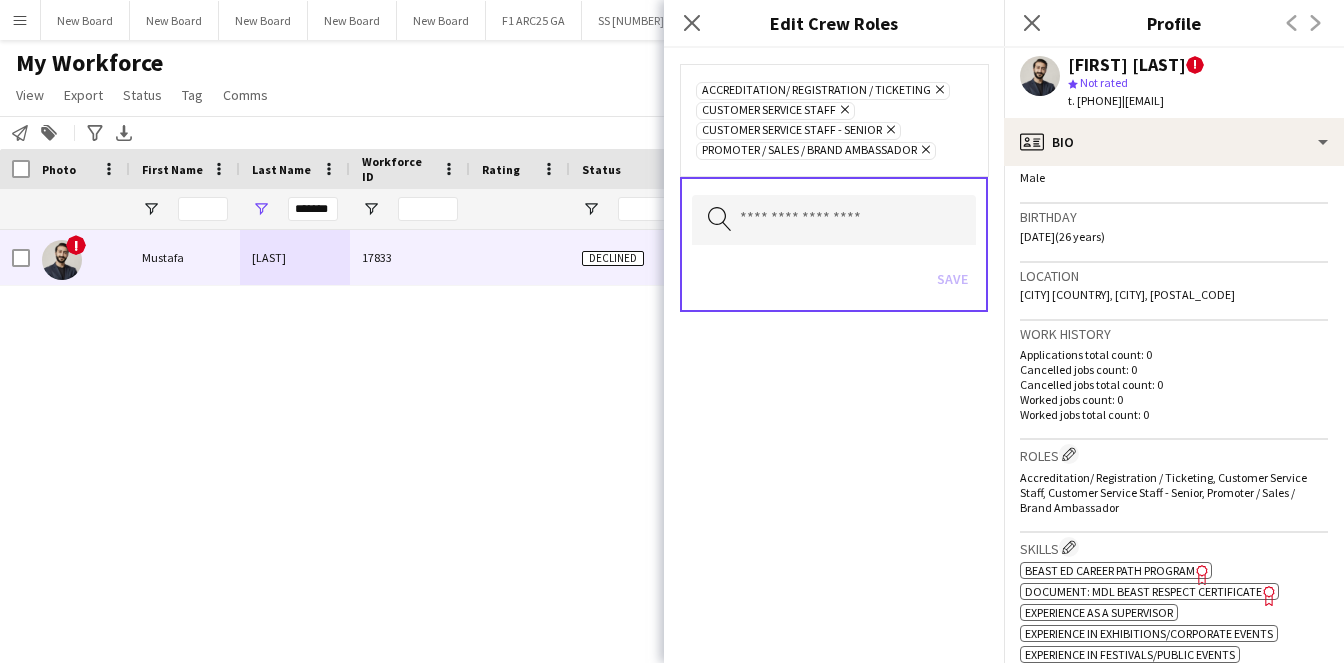 click on "Remove" 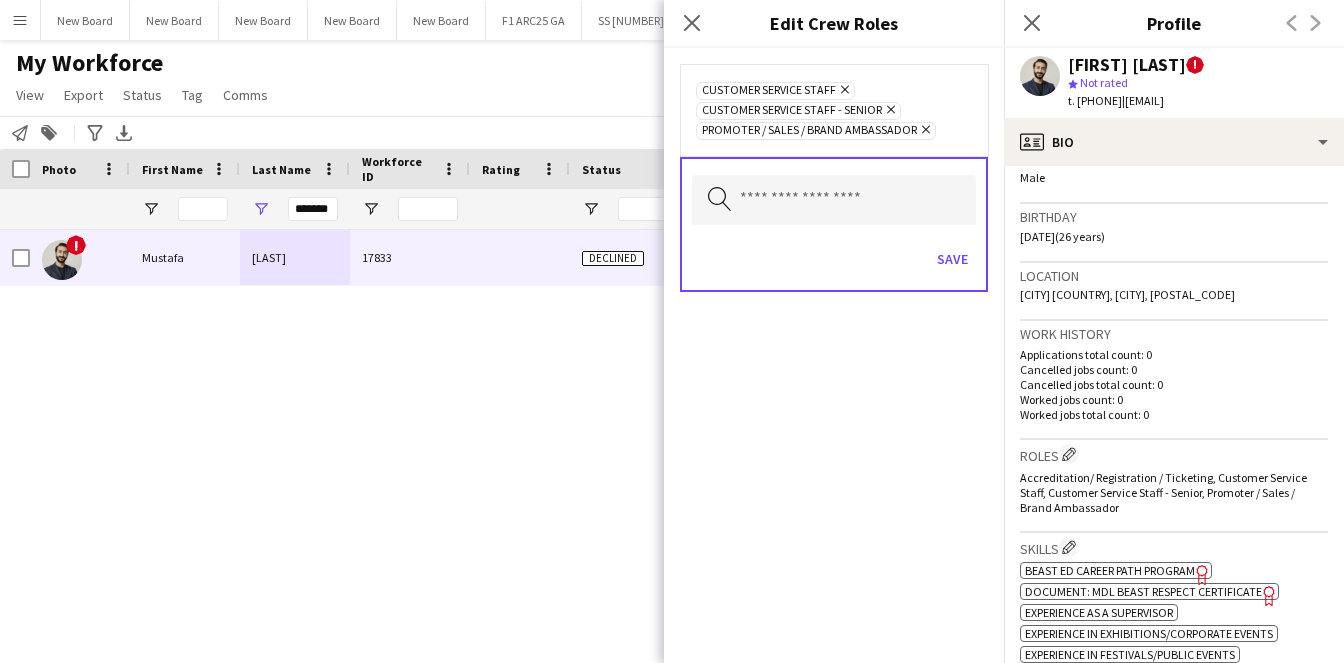 click on "Remove" 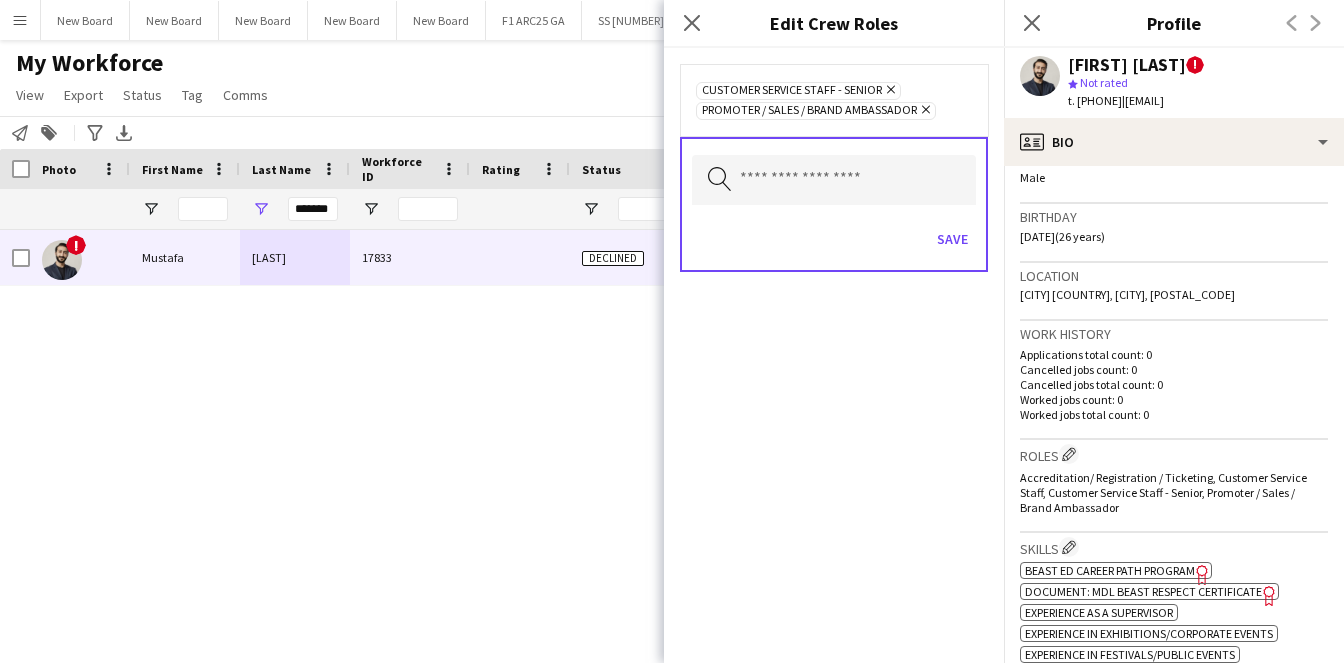 click on "Customer Service Staff - Senior" 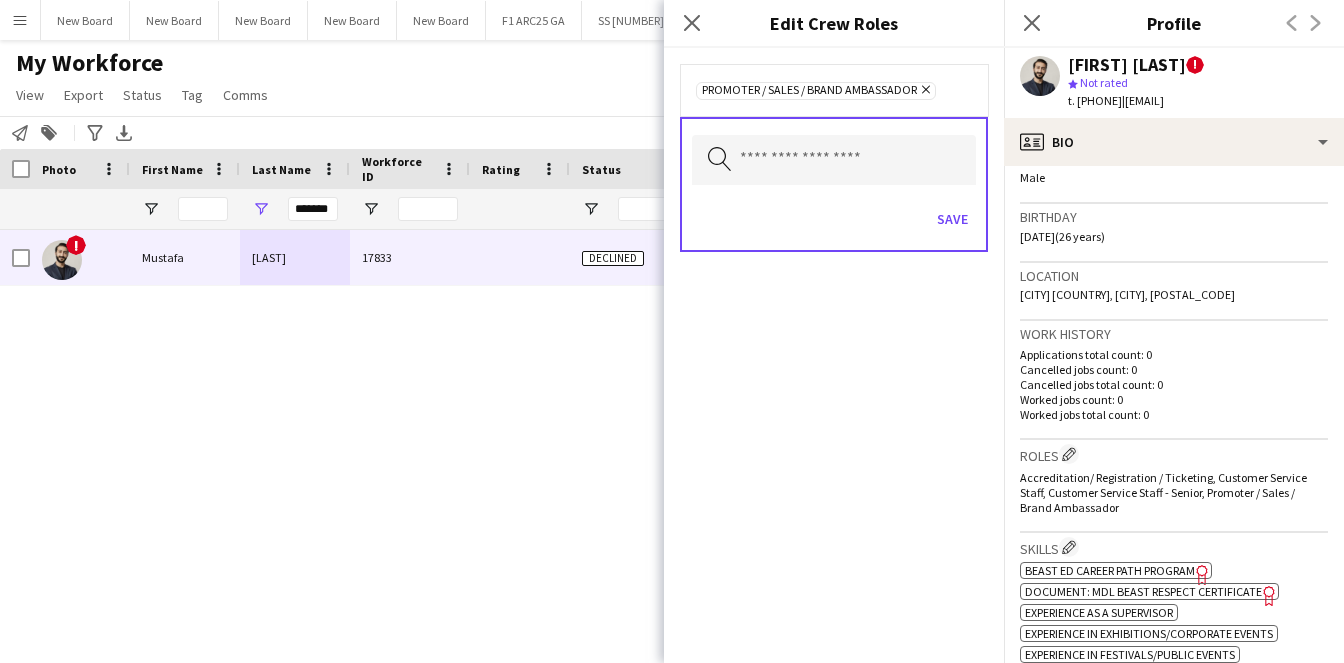 drag, startPoint x: 925, startPoint y: 89, endPoint x: 858, endPoint y: 131, distance: 79.07591 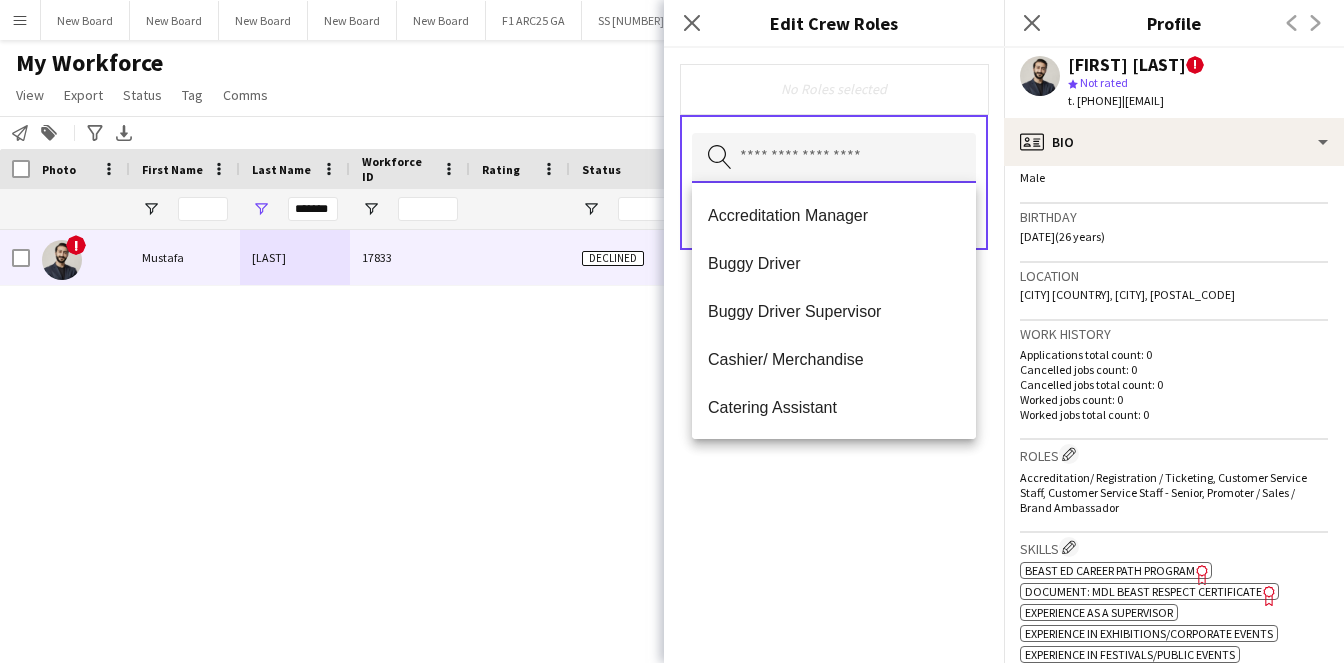 click at bounding box center [834, 158] 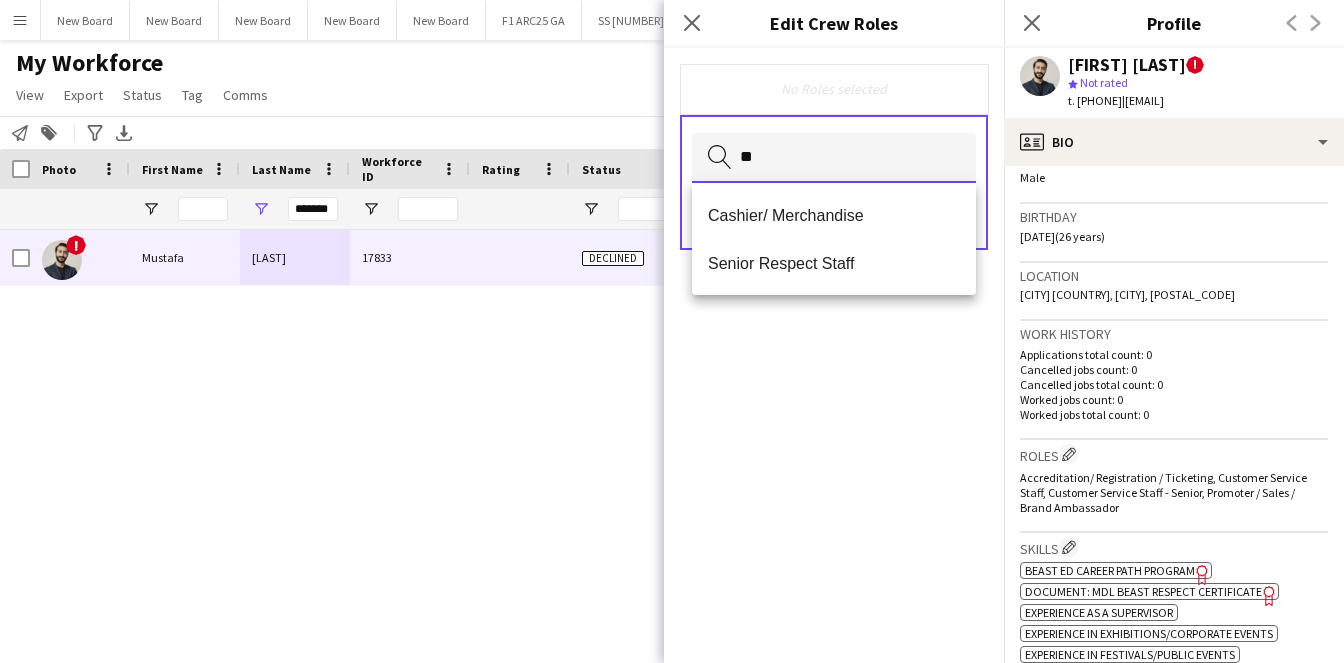 type on "*" 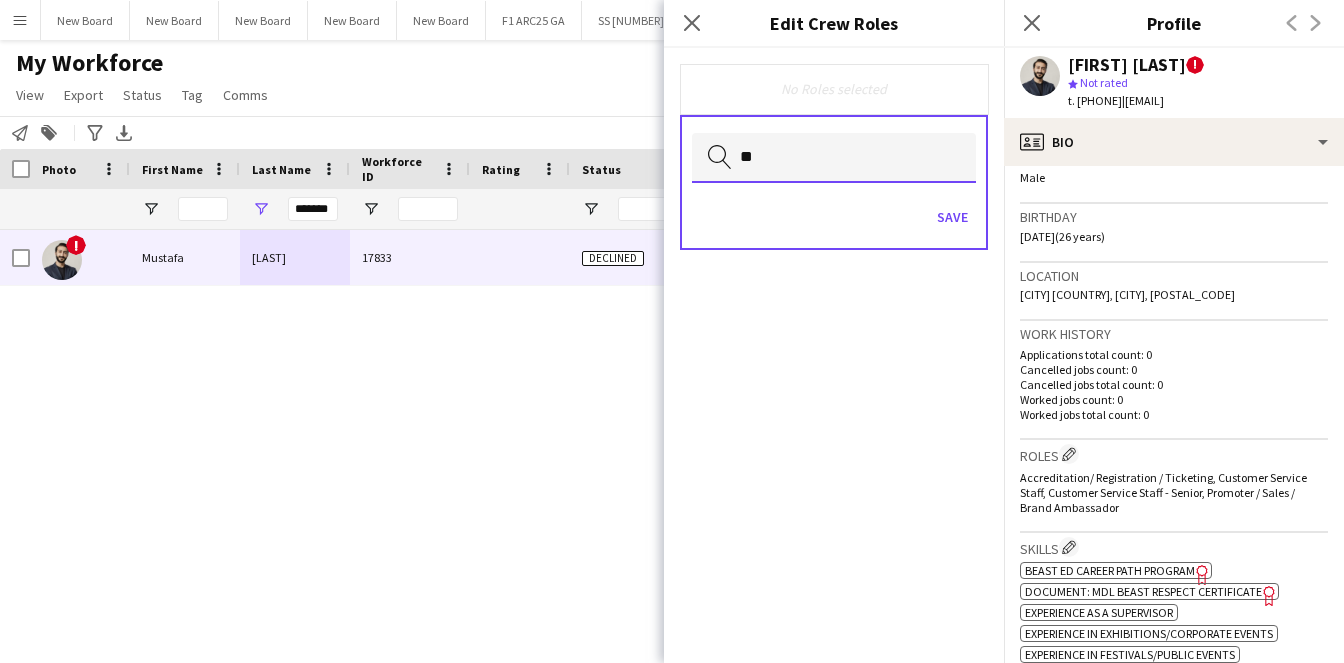 type on "*" 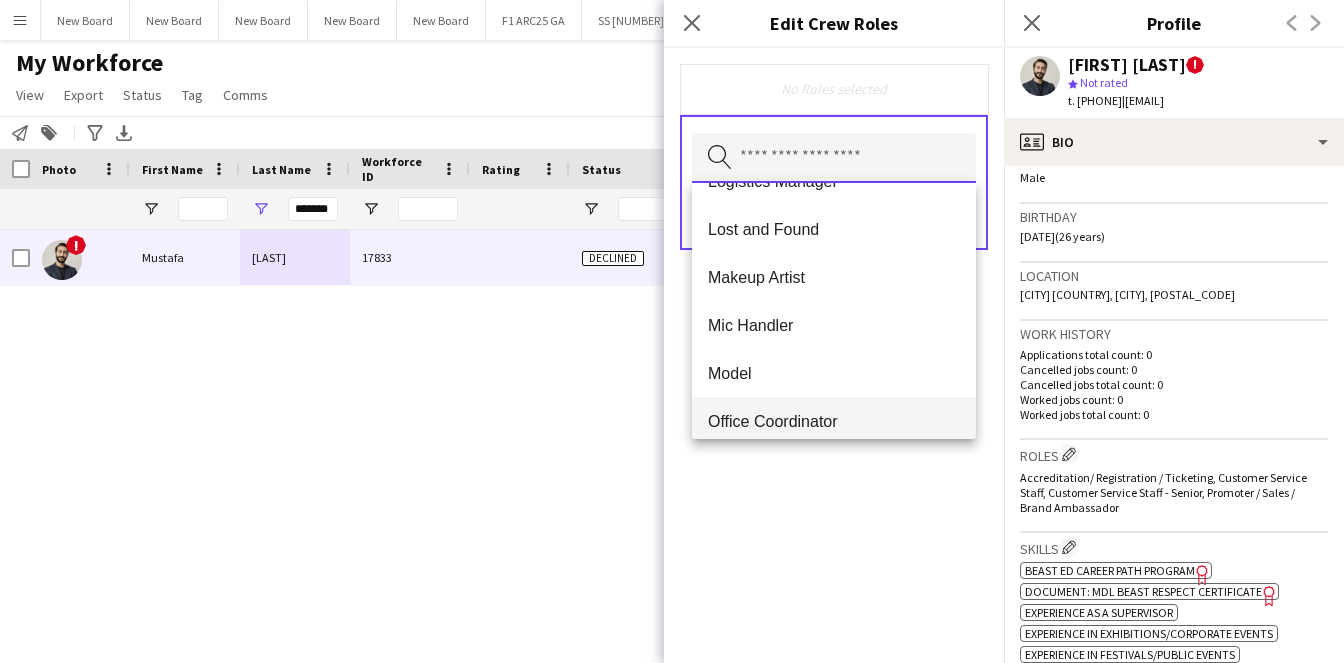 scroll, scrollTop: 587, scrollLeft: 0, axis: vertical 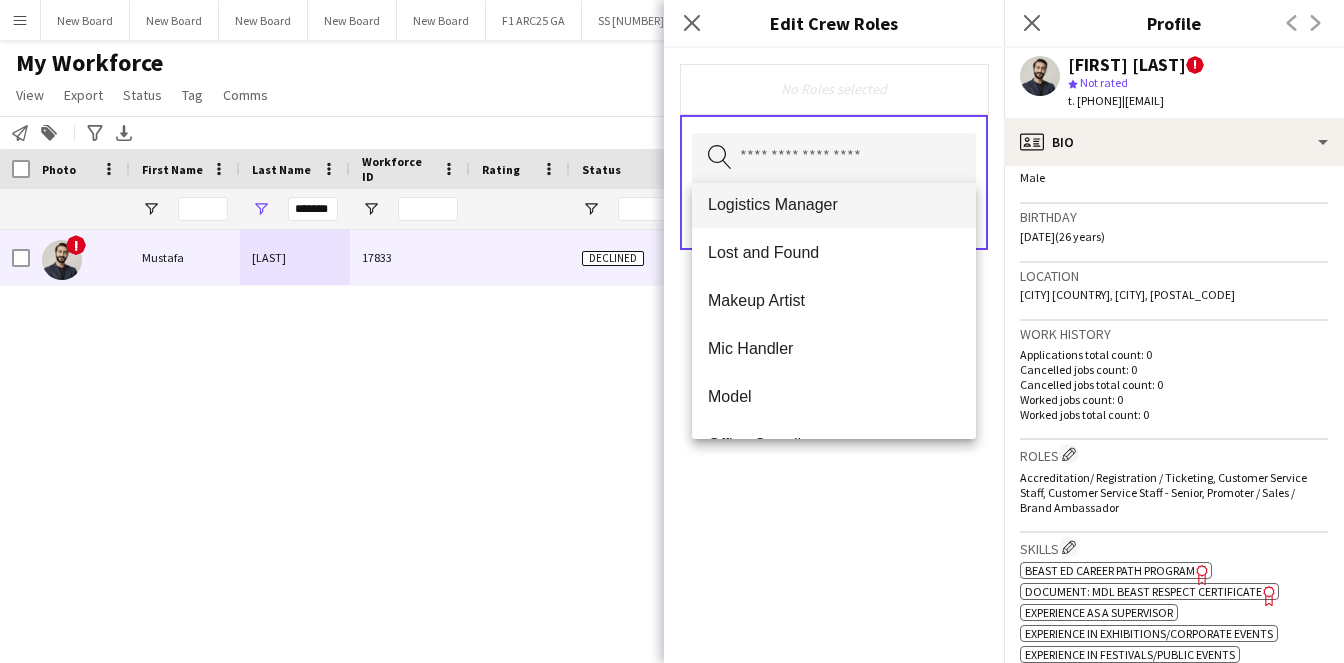 click on "Logistics Manager" at bounding box center [834, 204] 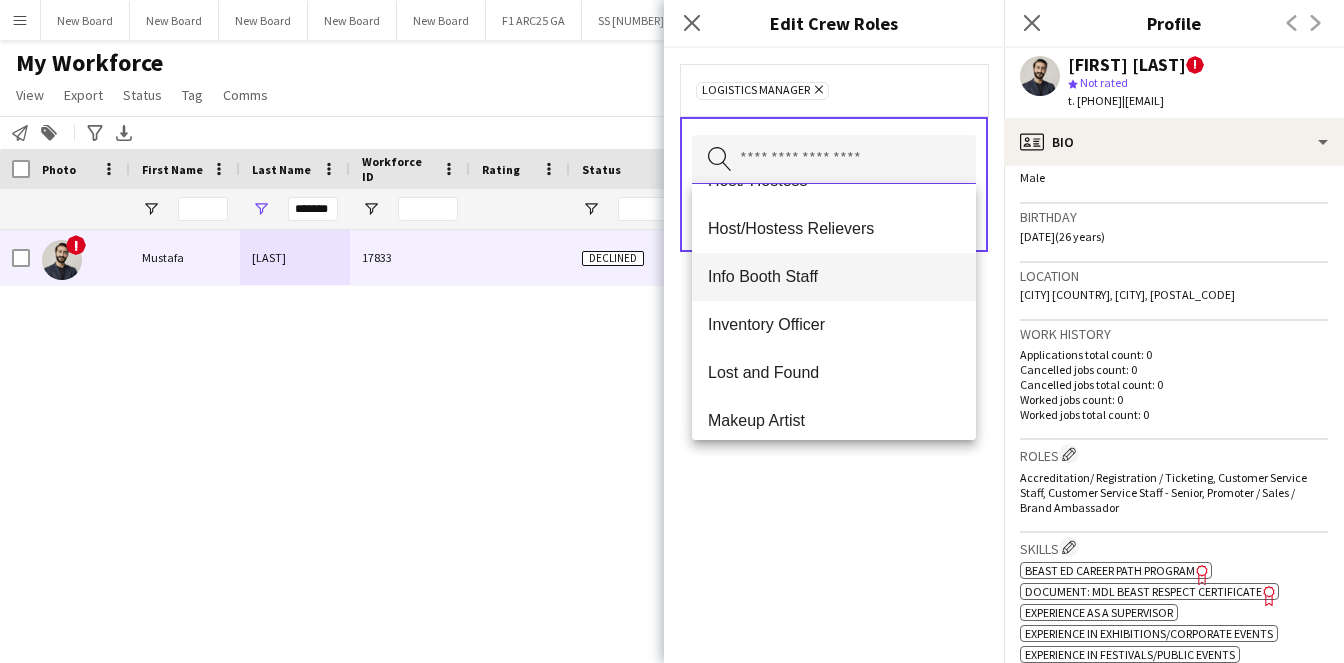 scroll, scrollTop: 480, scrollLeft: 0, axis: vertical 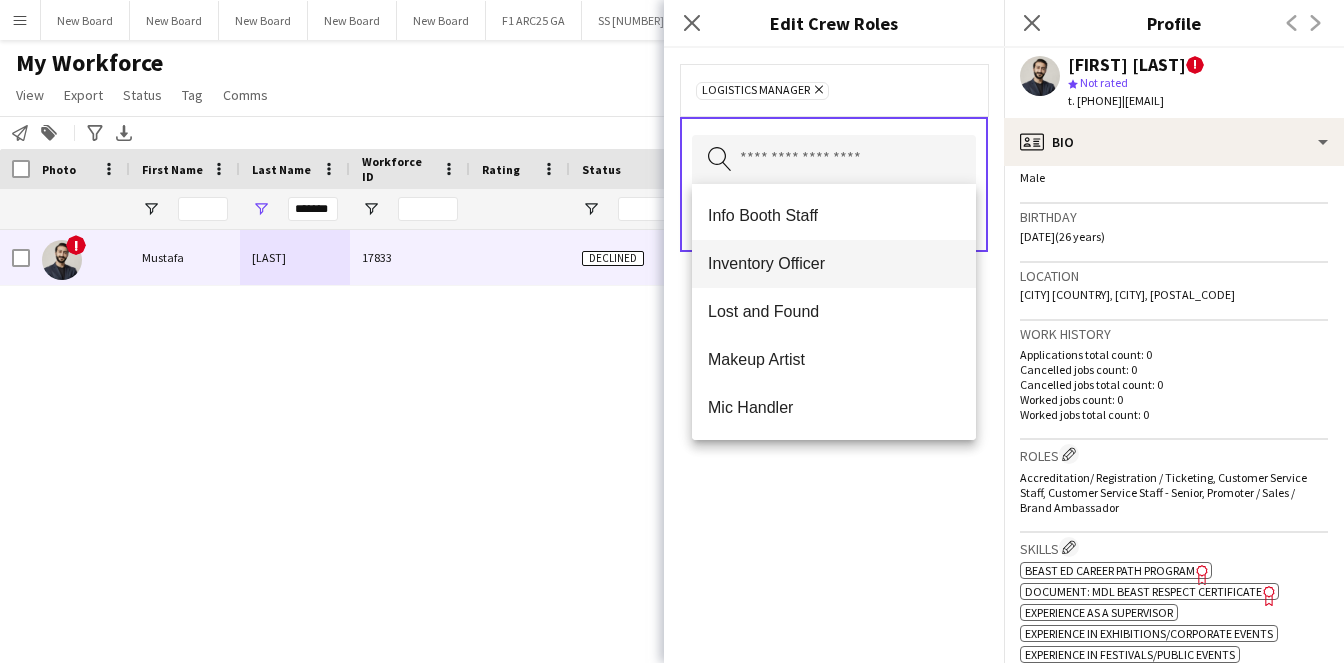 click on "Inventory Officer" at bounding box center (834, 264) 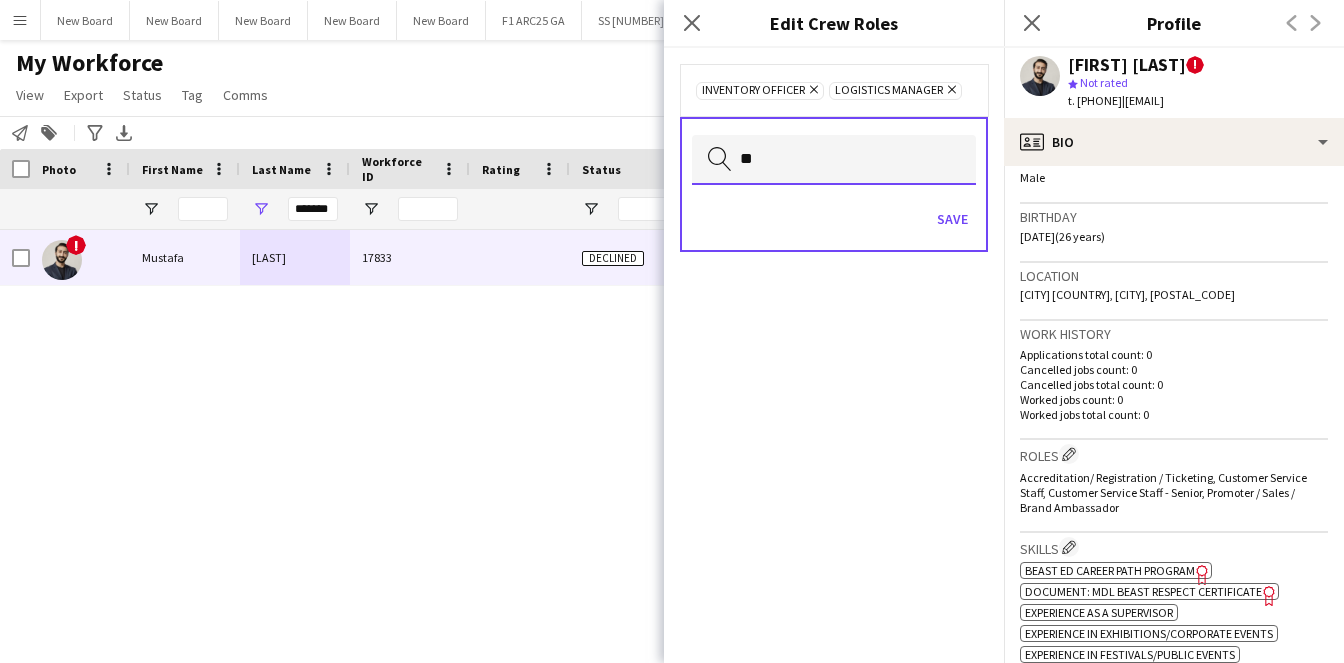 scroll, scrollTop: 0, scrollLeft: 0, axis: both 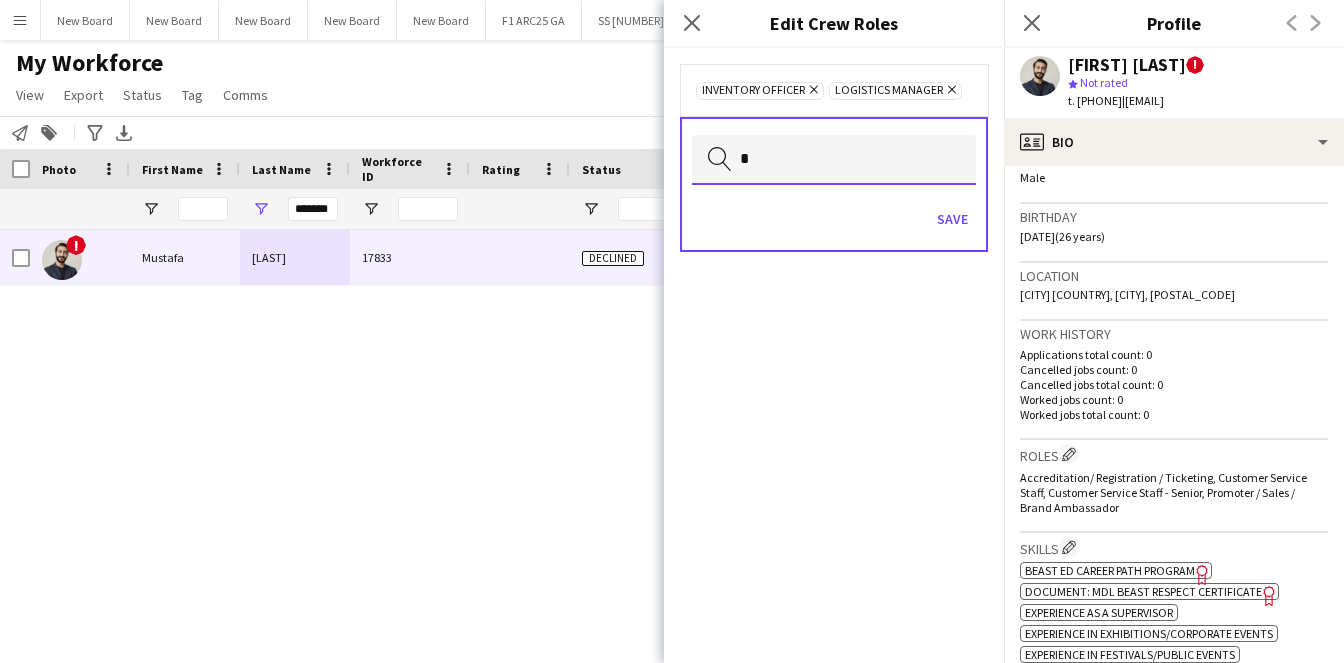 type 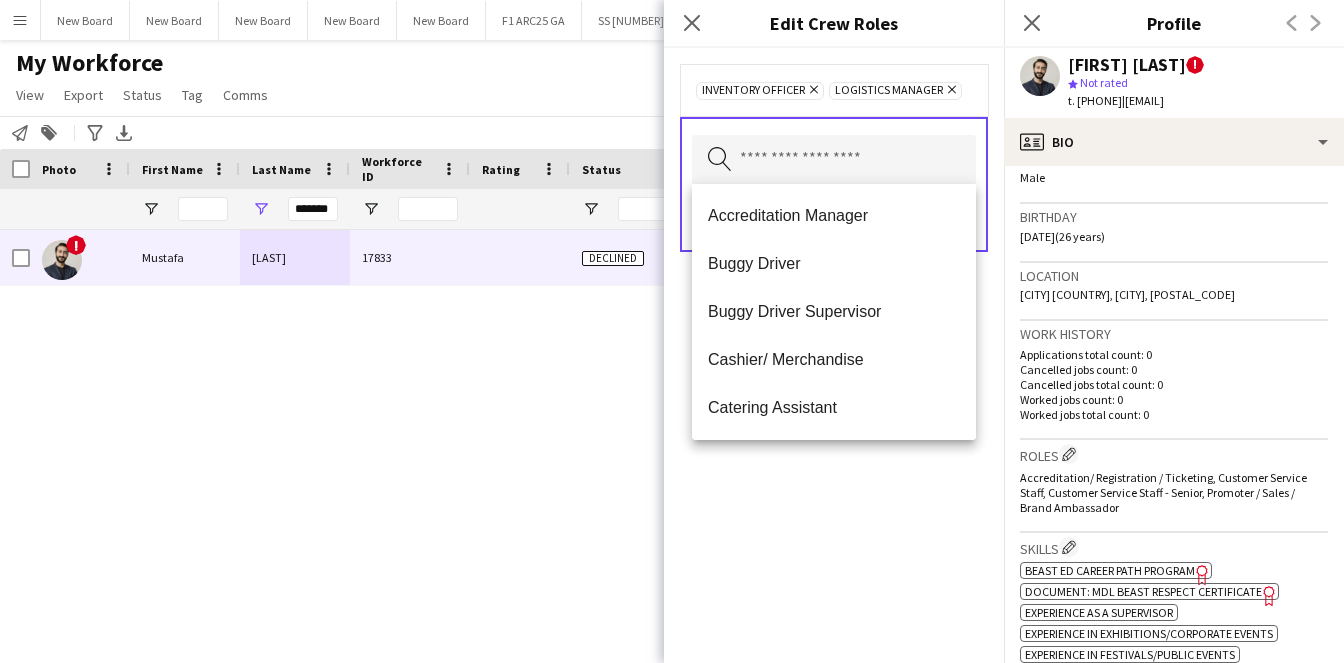 click on "Inventory Officer
Remove
Logistics Manager
Remove
Search by role type
Save" 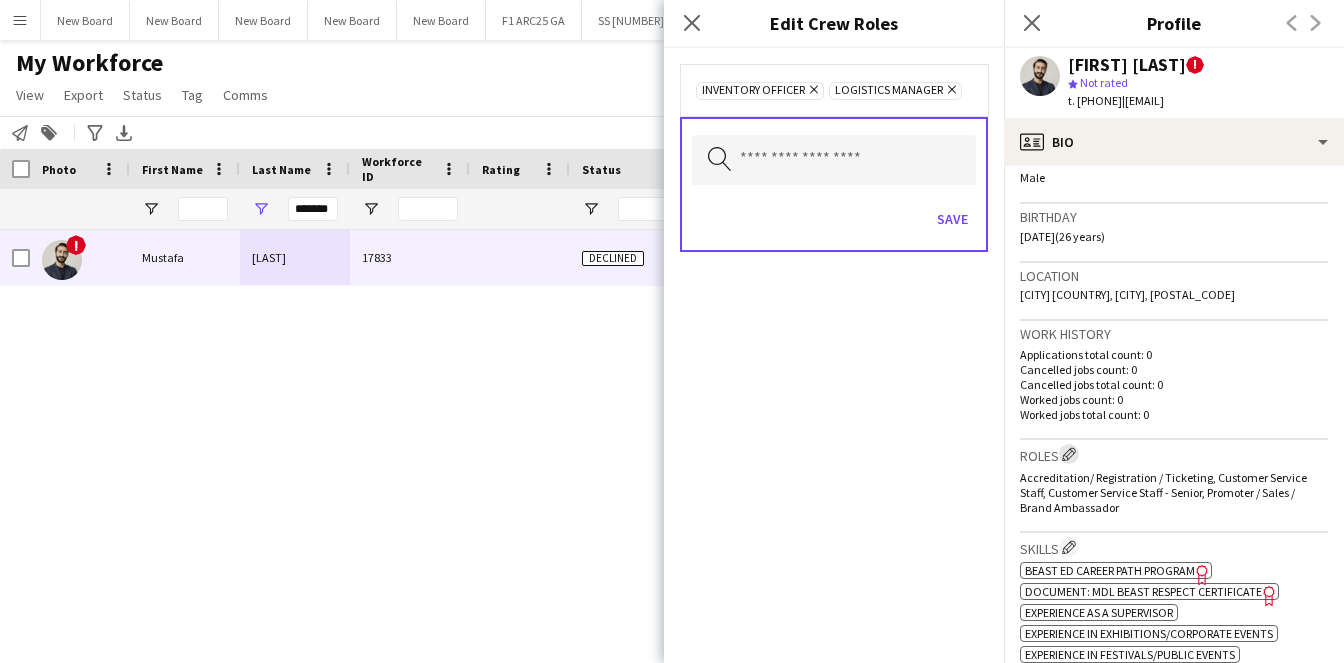 click on "Edit crew company roles" 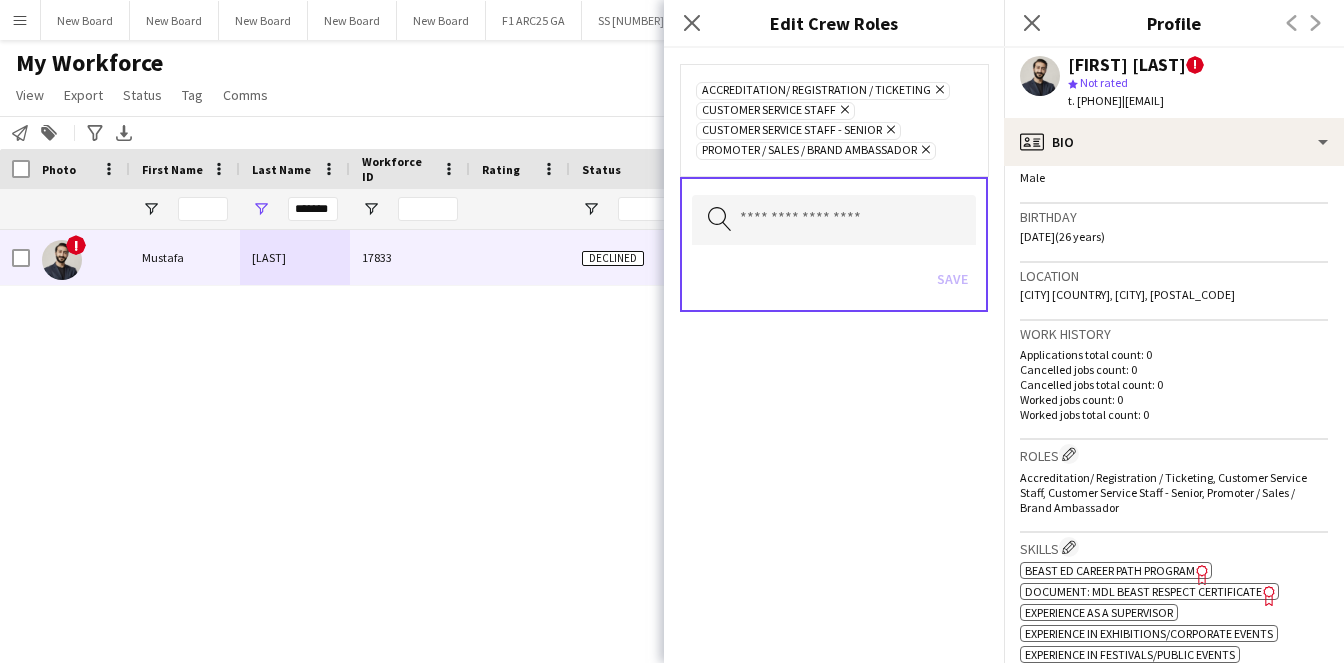 click 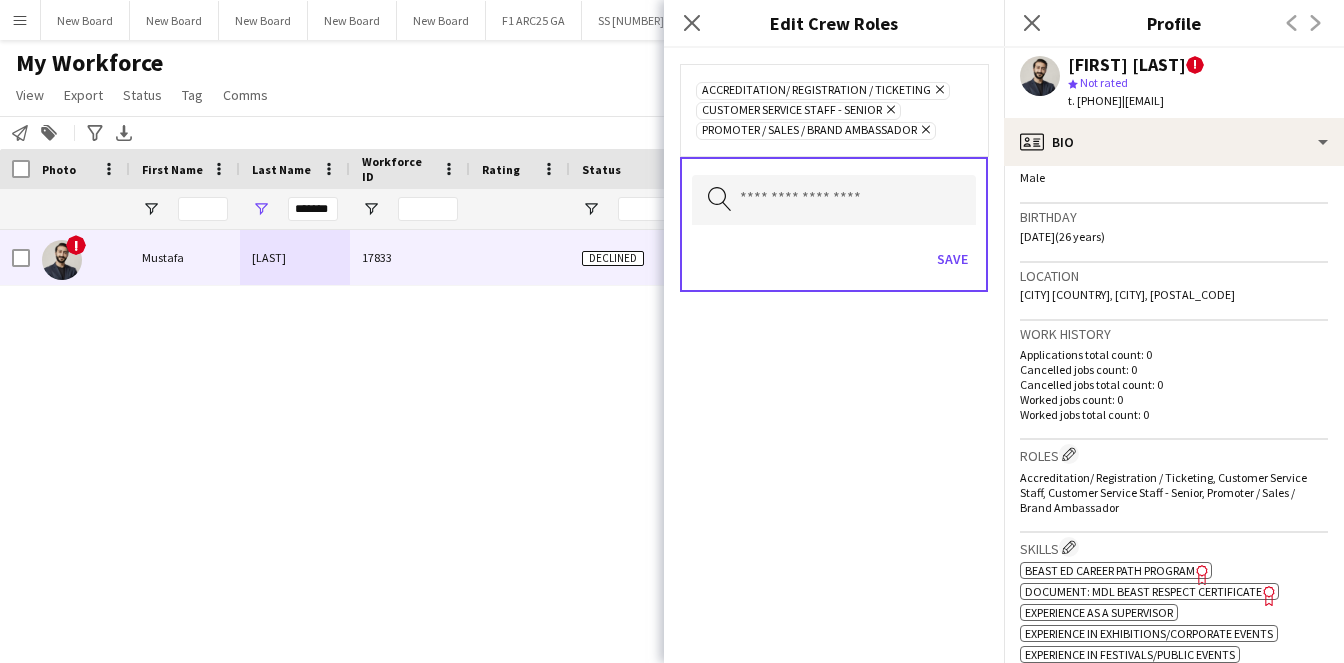 click on "Remove" 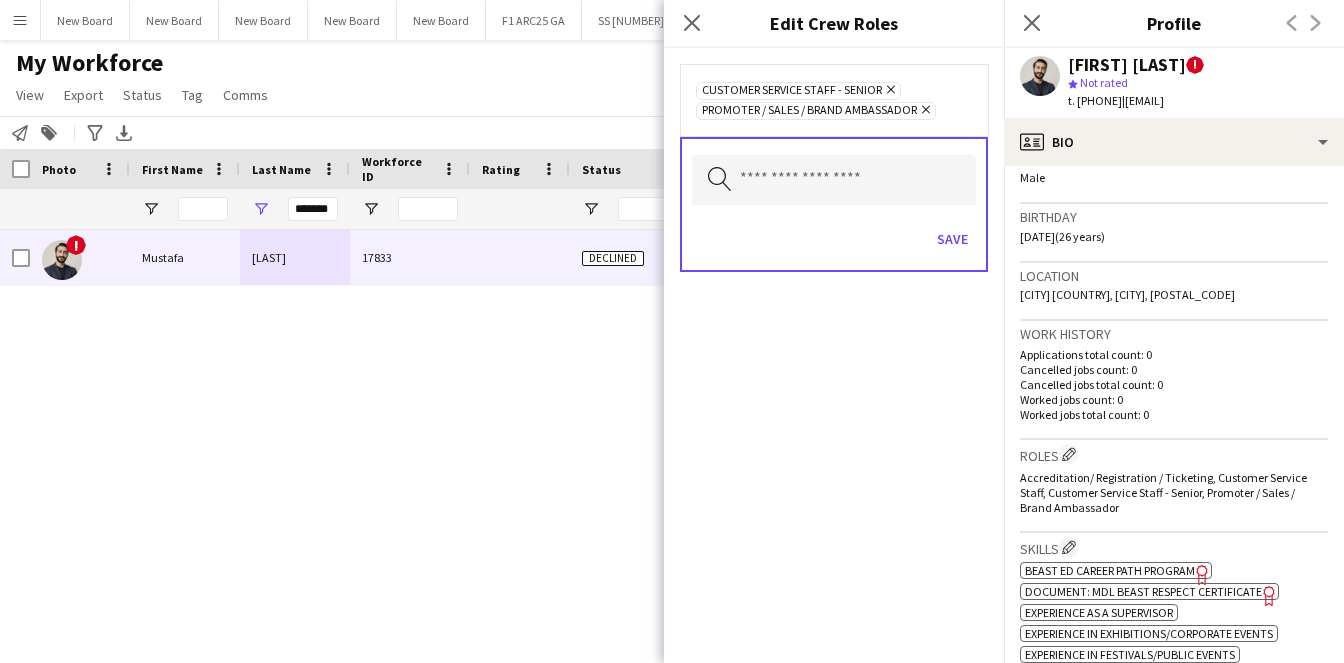 click on "Remove" 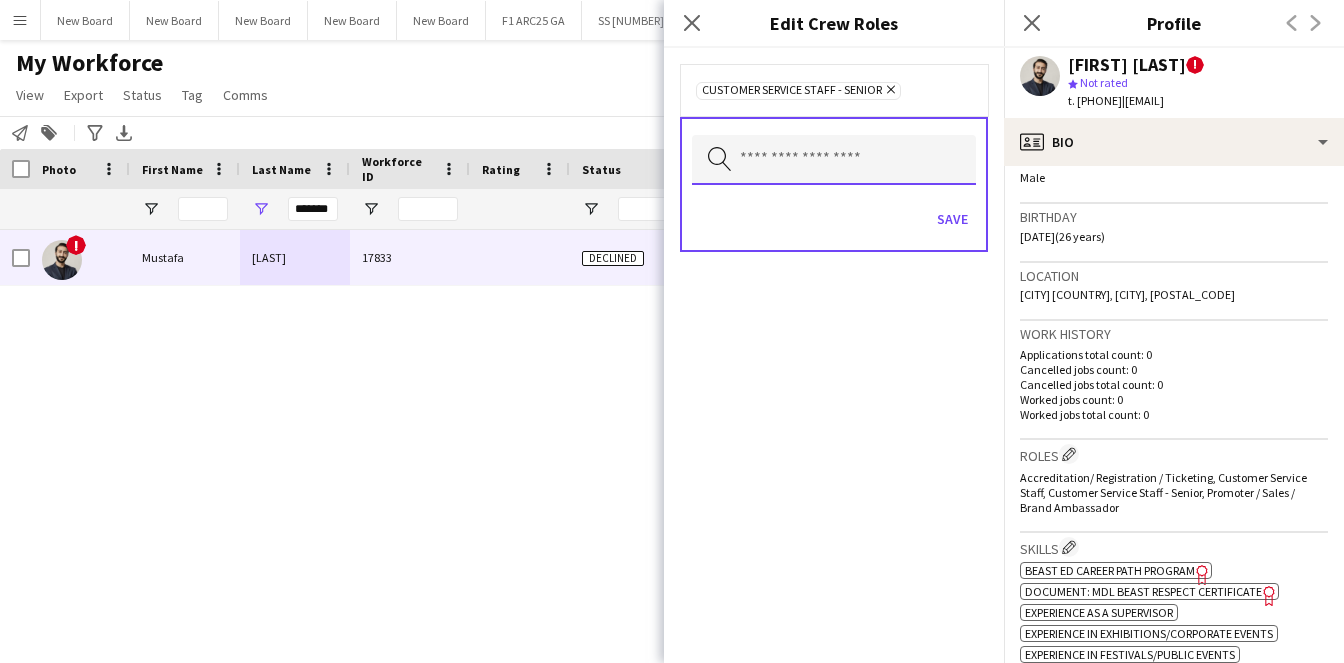 click at bounding box center (834, 160) 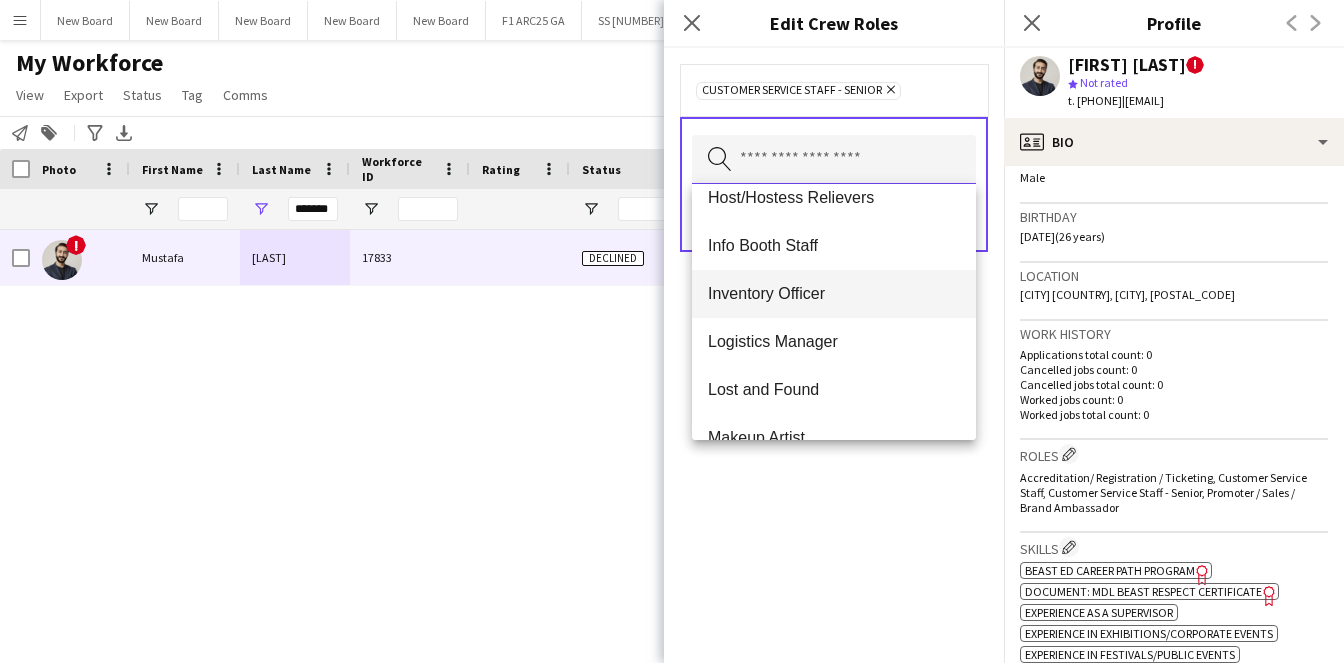 scroll, scrollTop: 458, scrollLeft: 0, axis: vertical 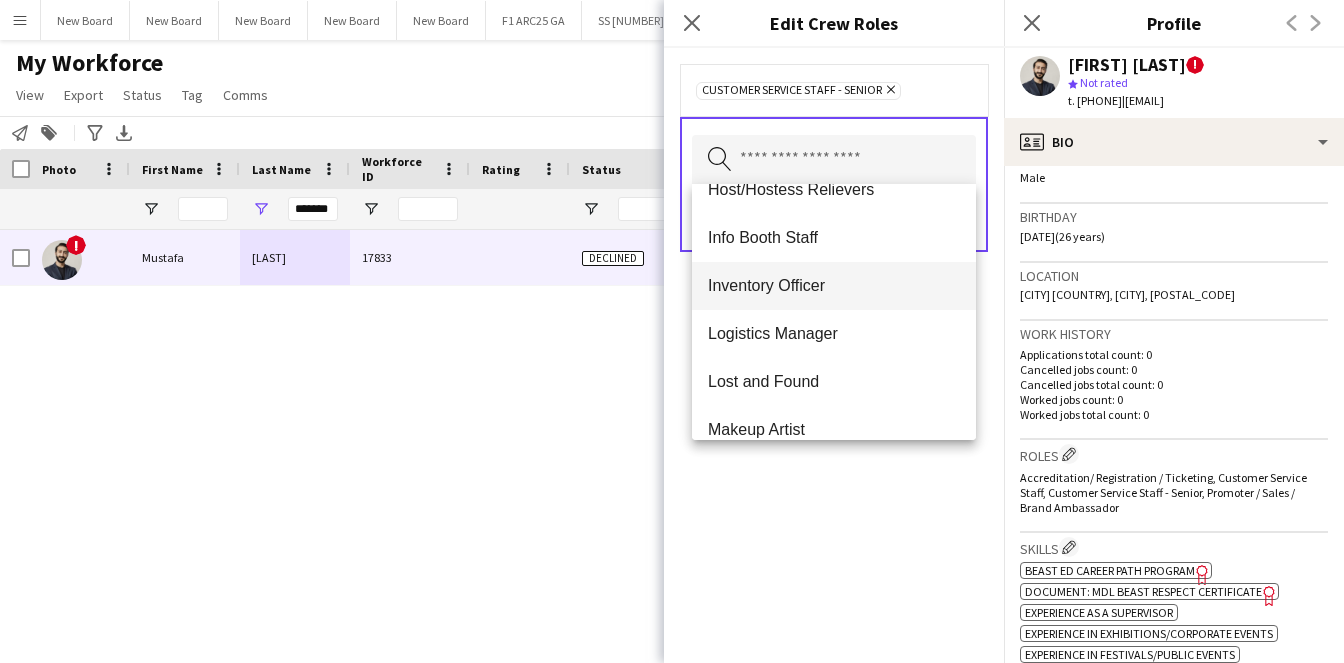 click on "Inventory Officer" at bounding box center (834, 285) 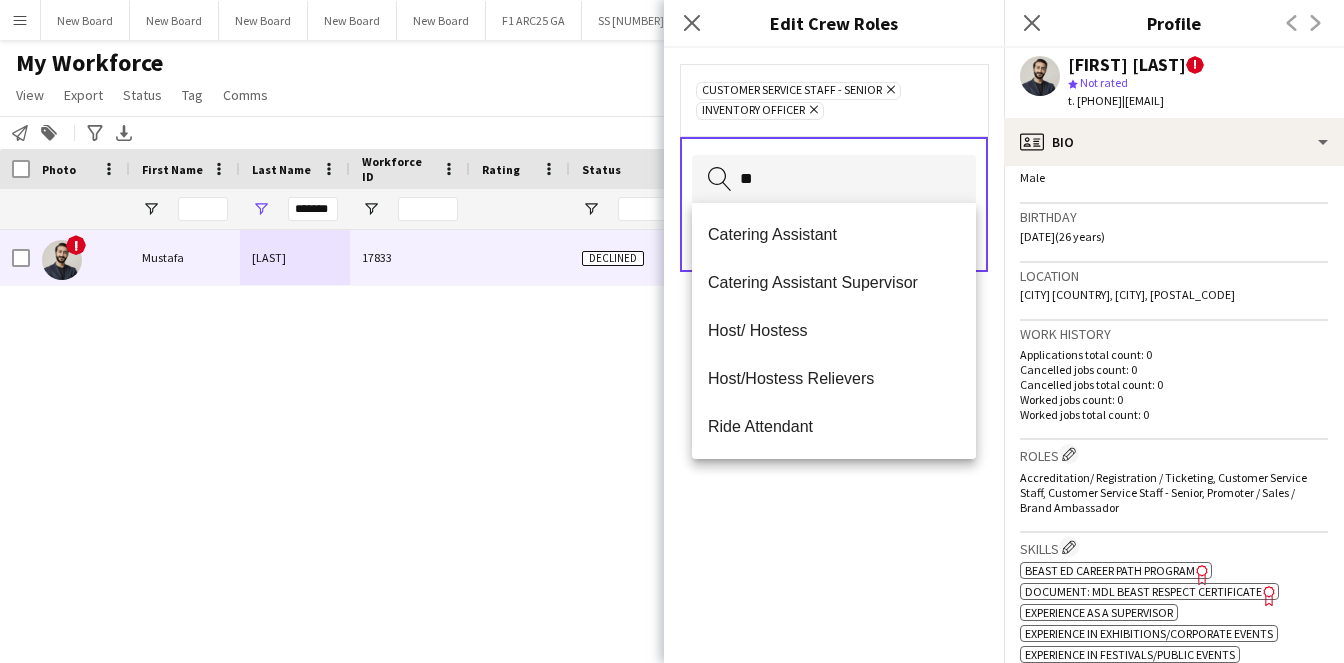 type on "*" 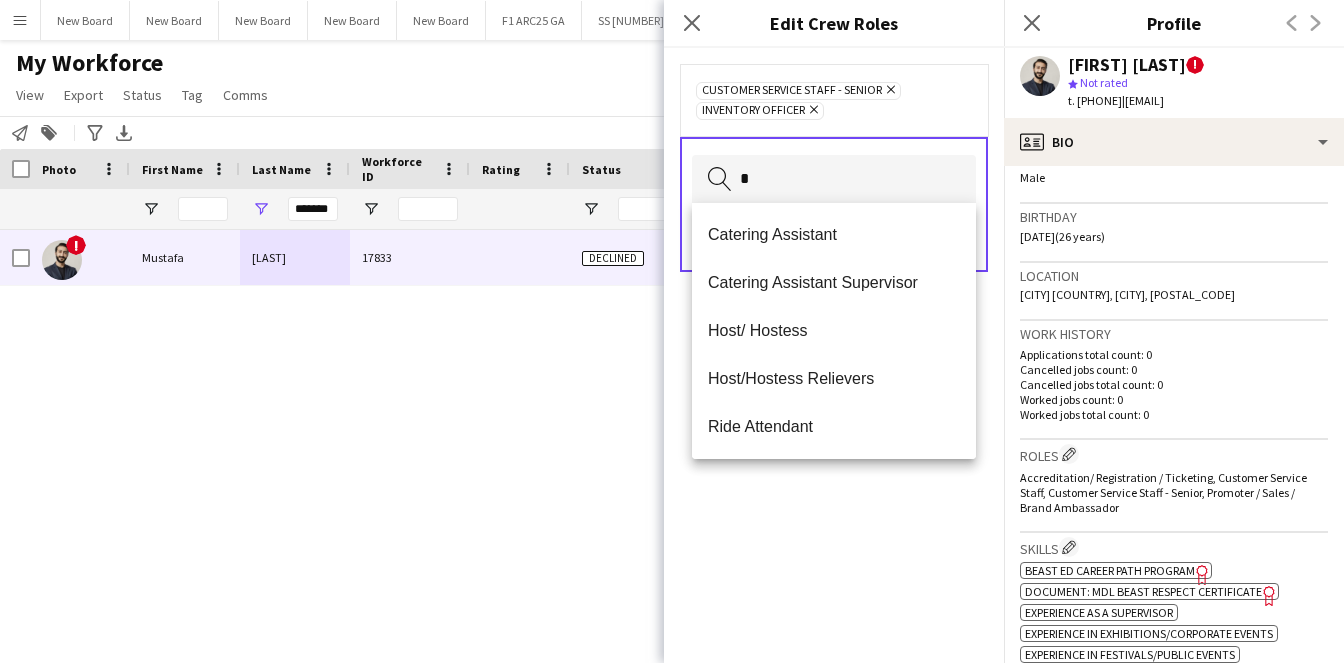 type 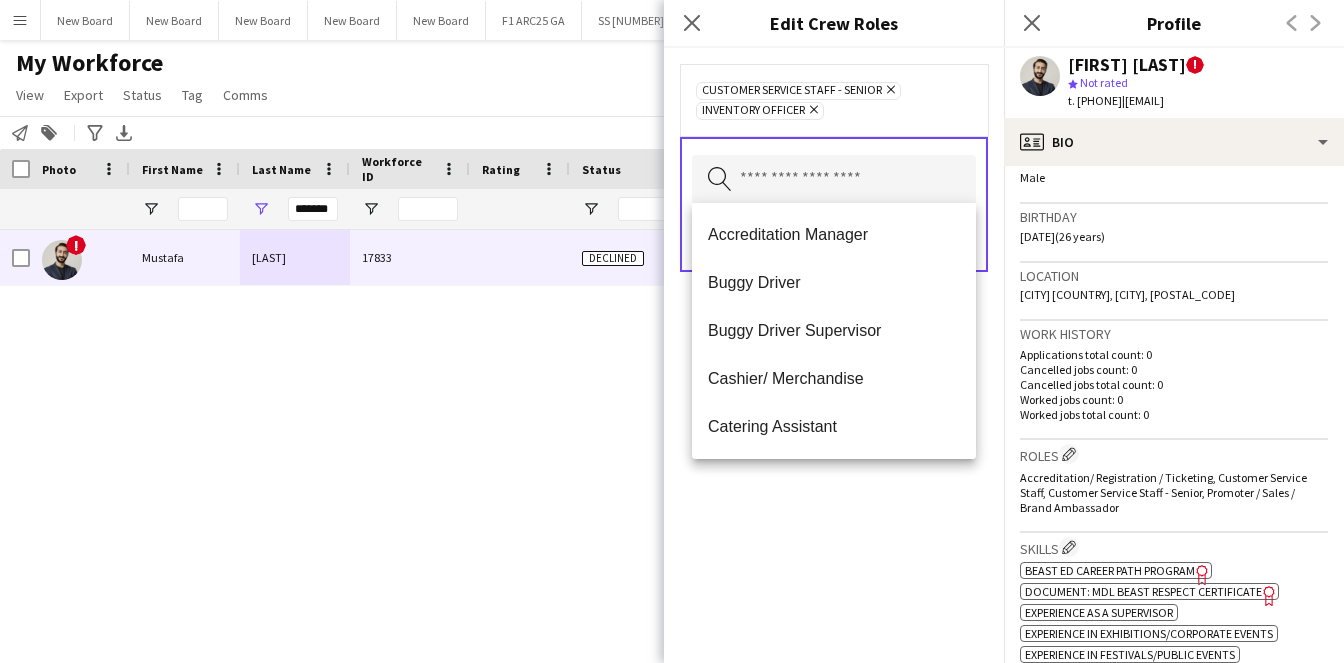 click on "Customer Service Staff - Senior
Remove
Inventory Officer
Remove
Search by role type
Save" 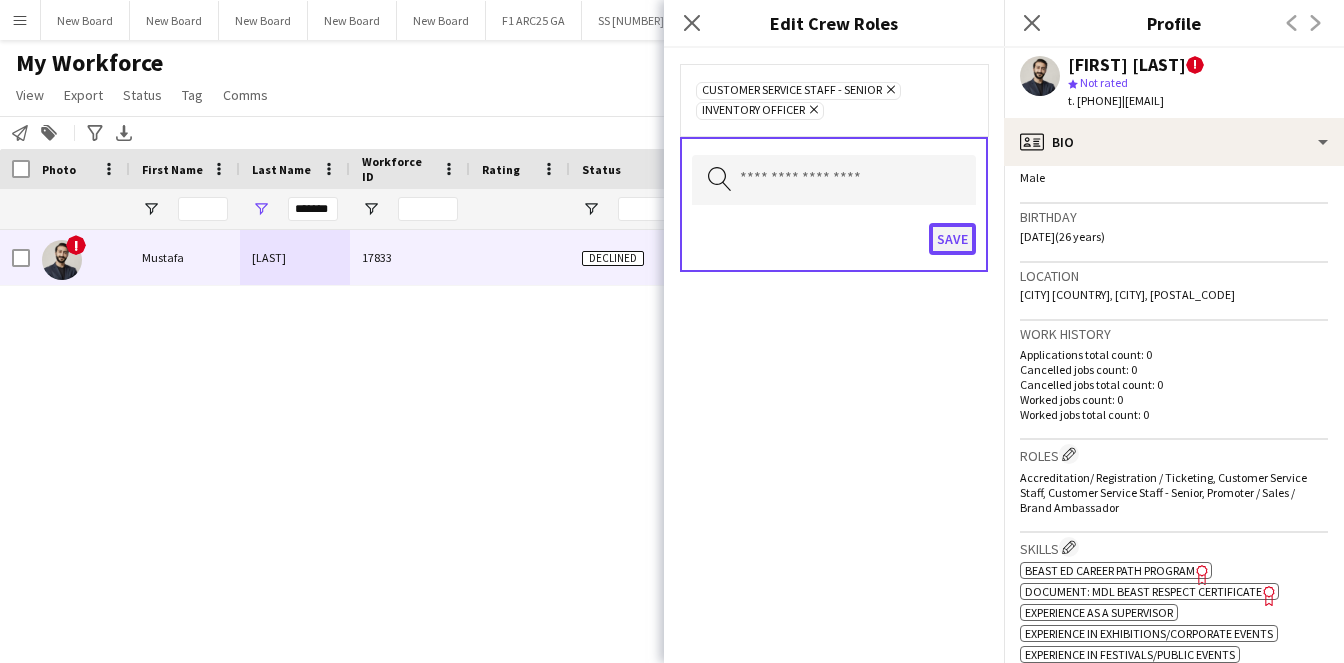 click on "Save" 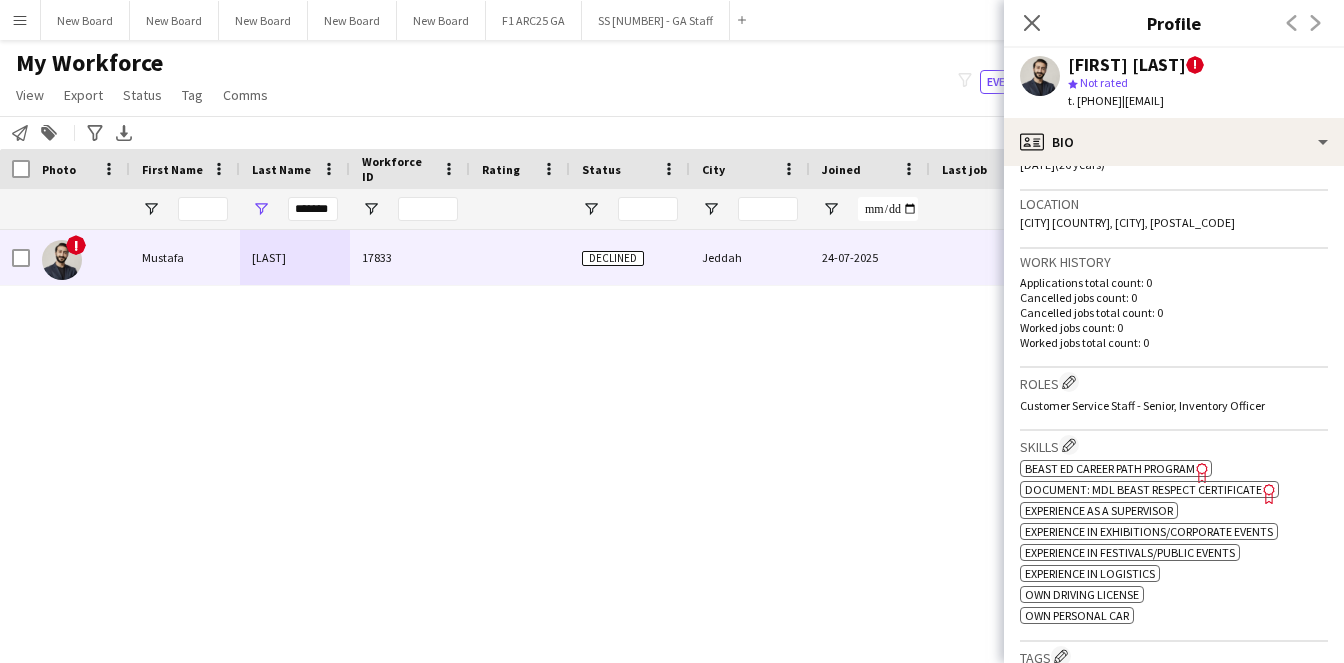 scroll, scrollTop: 795, scrollLeft: 0, axis: vertical 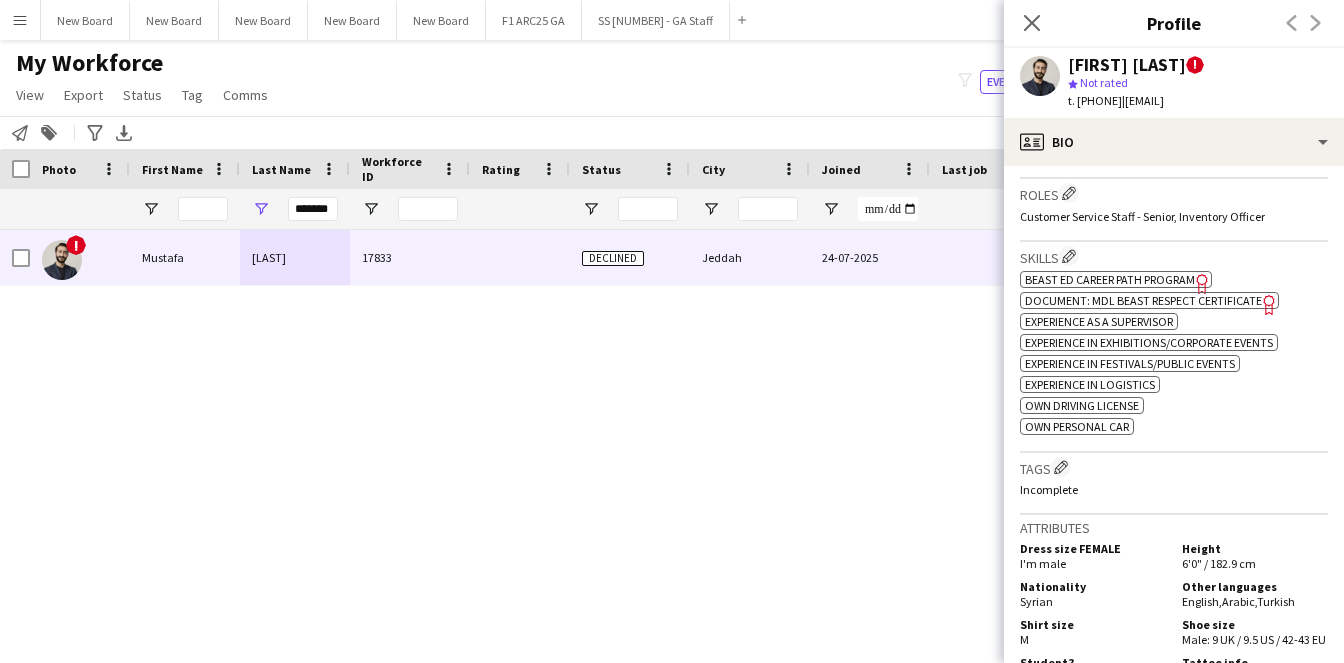 click on "Document: MDL Beast Respect Certificate" 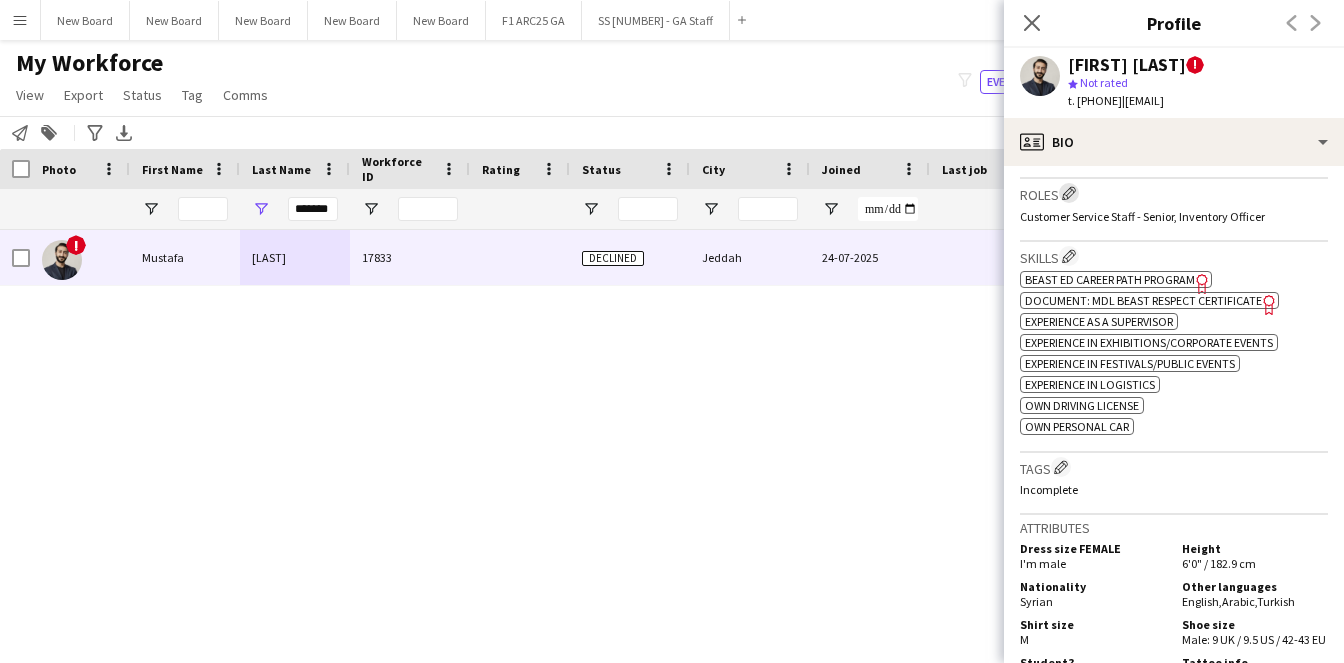 click on "Edit crew company roles" 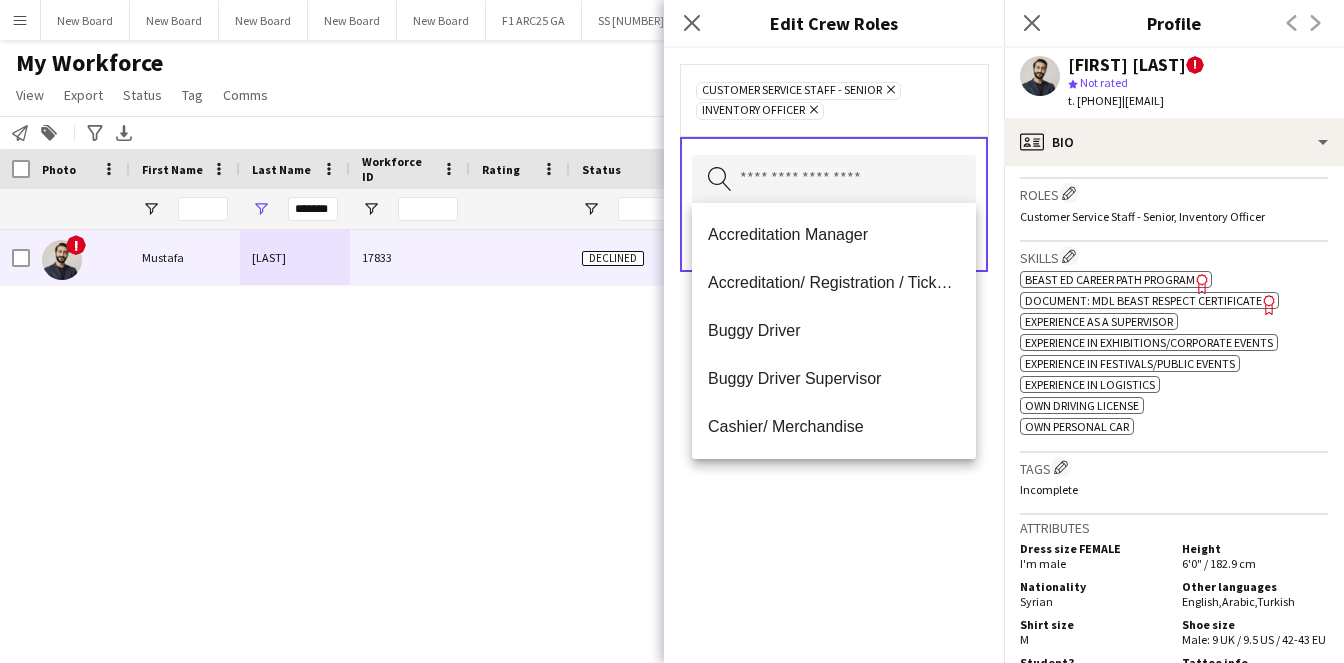 click at bounding box center (834, 180) 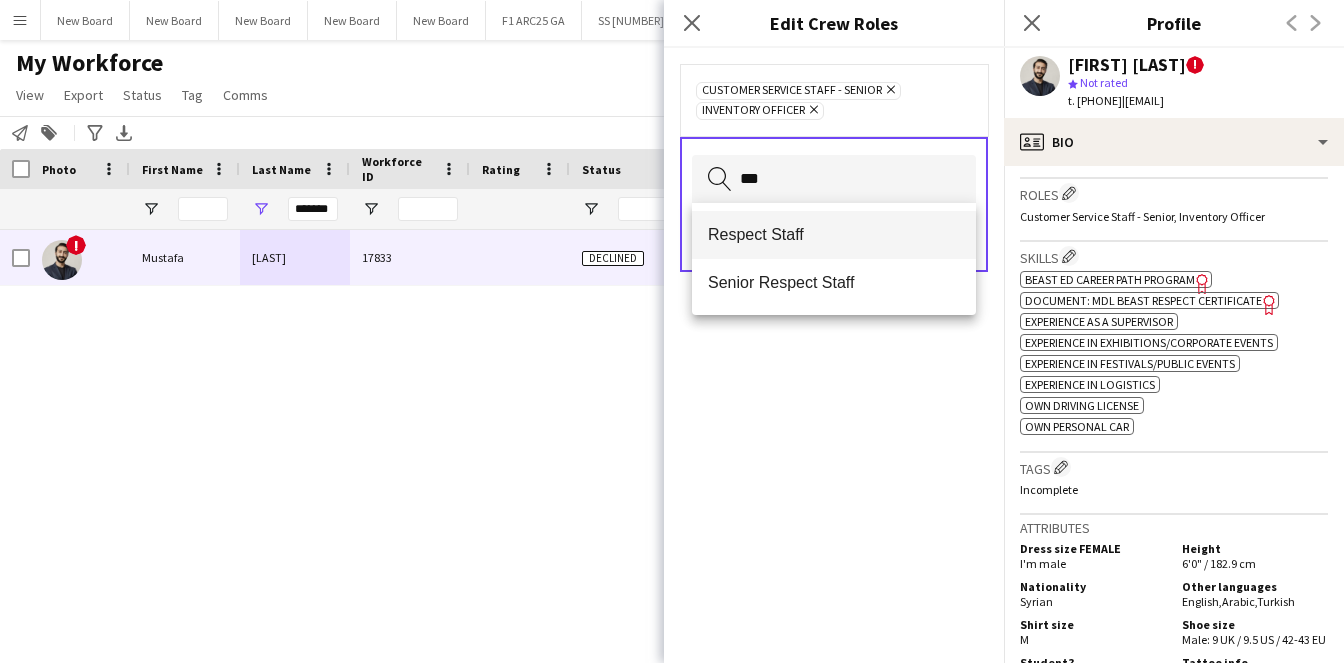 type on "***" 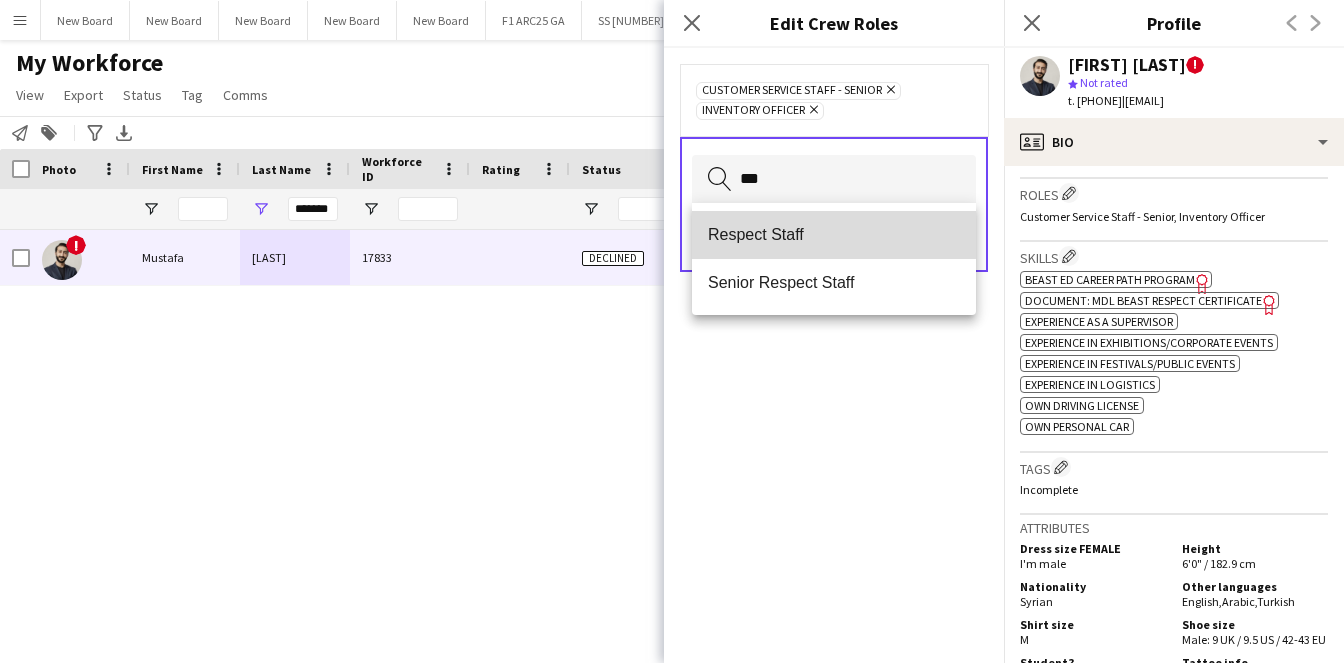 click on "Respect Staff" at bounding box center [834, 234] 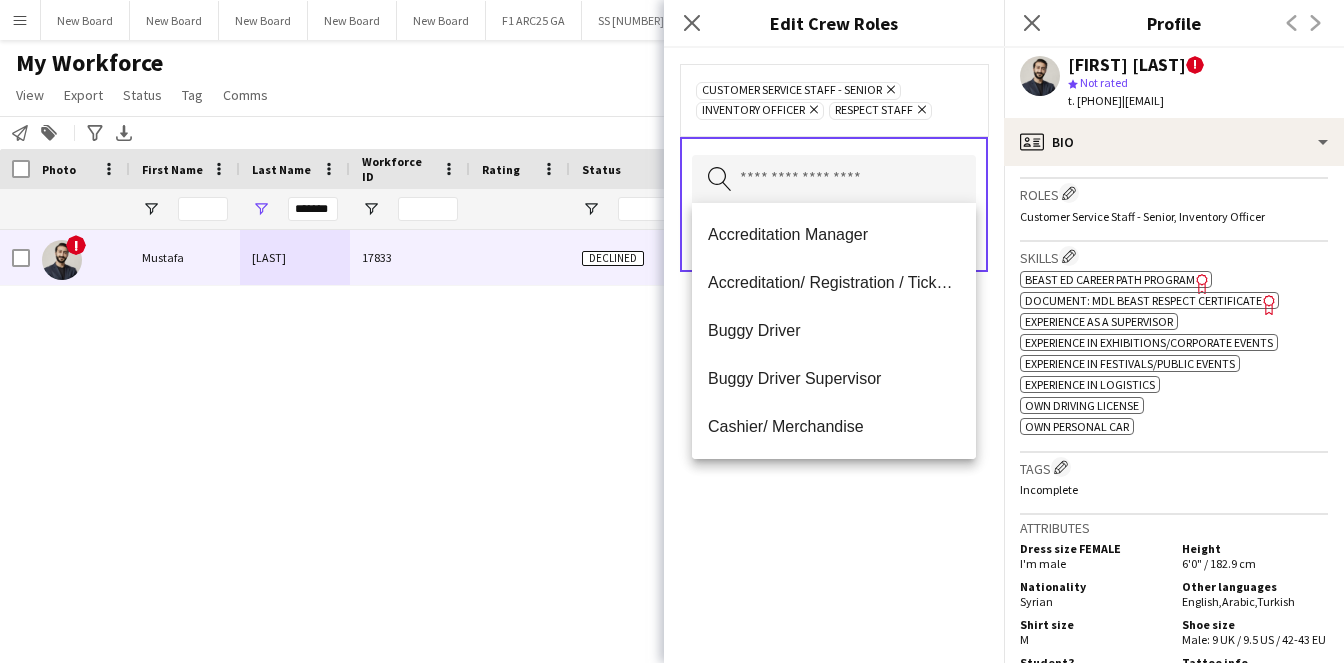 click on "Customer Service Staff - Senior
Remove
Inventory Officer
Remove
Respect Staff
Remove
Search by role type
Save" 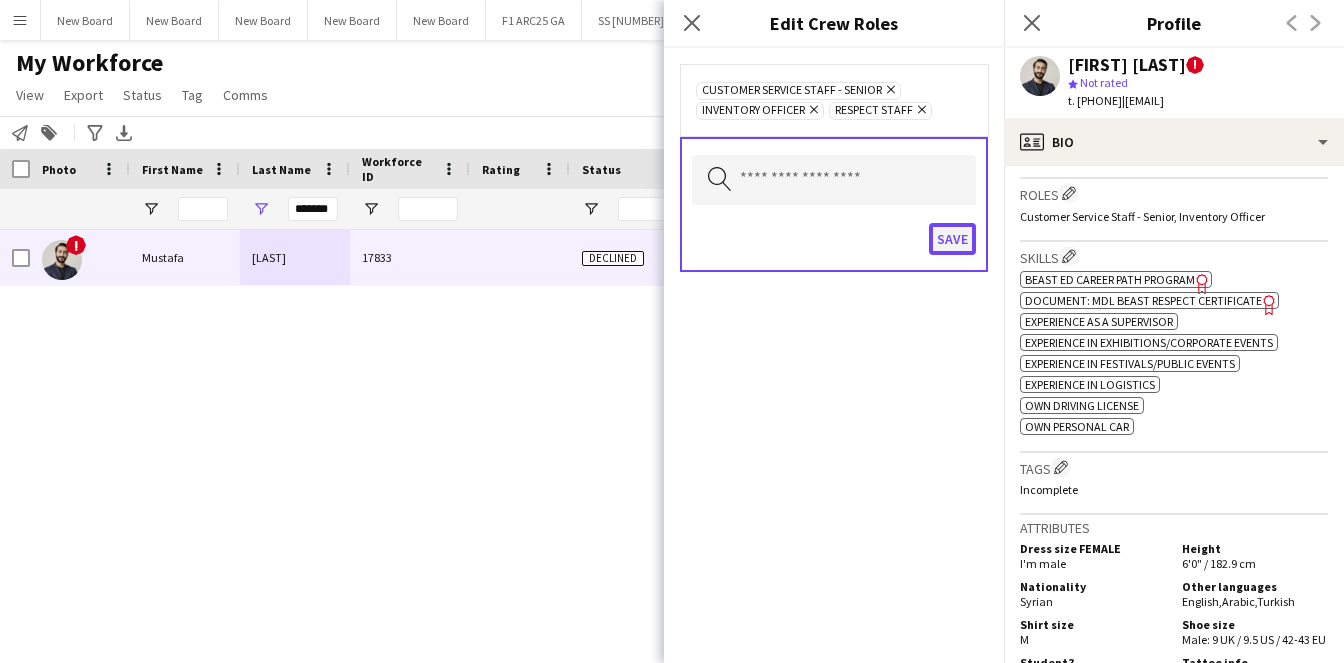click on "Save" 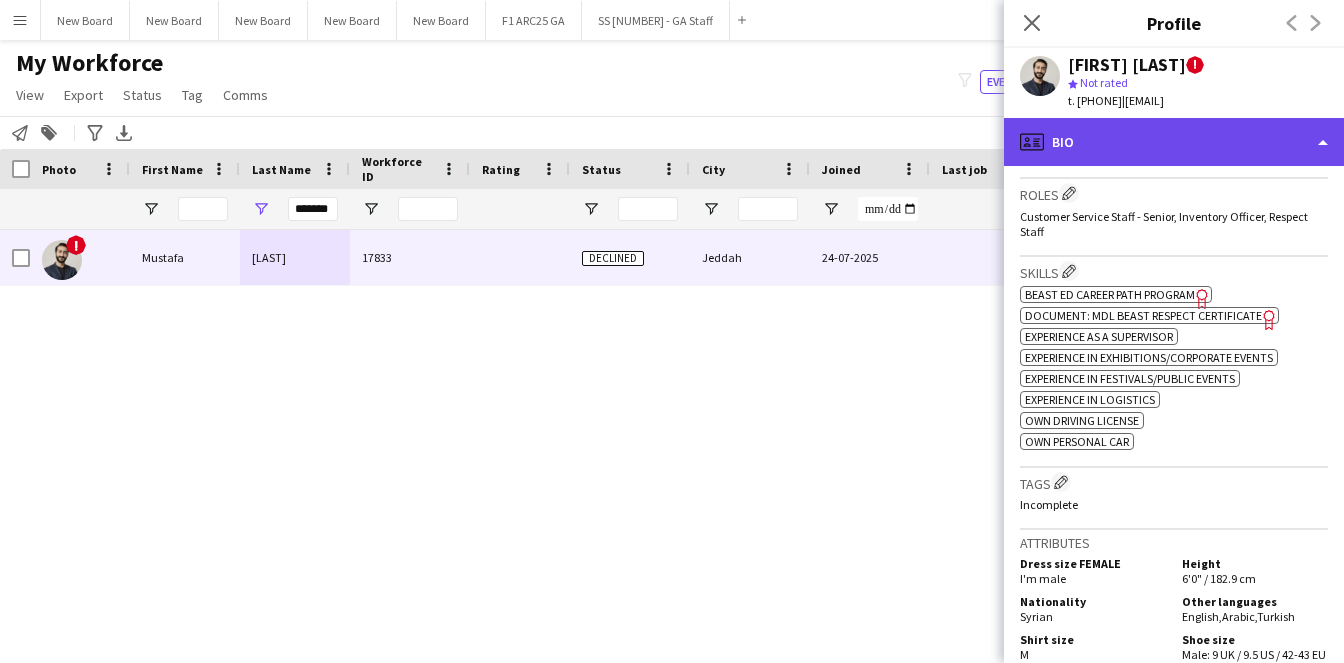 click on "profile
Bio" 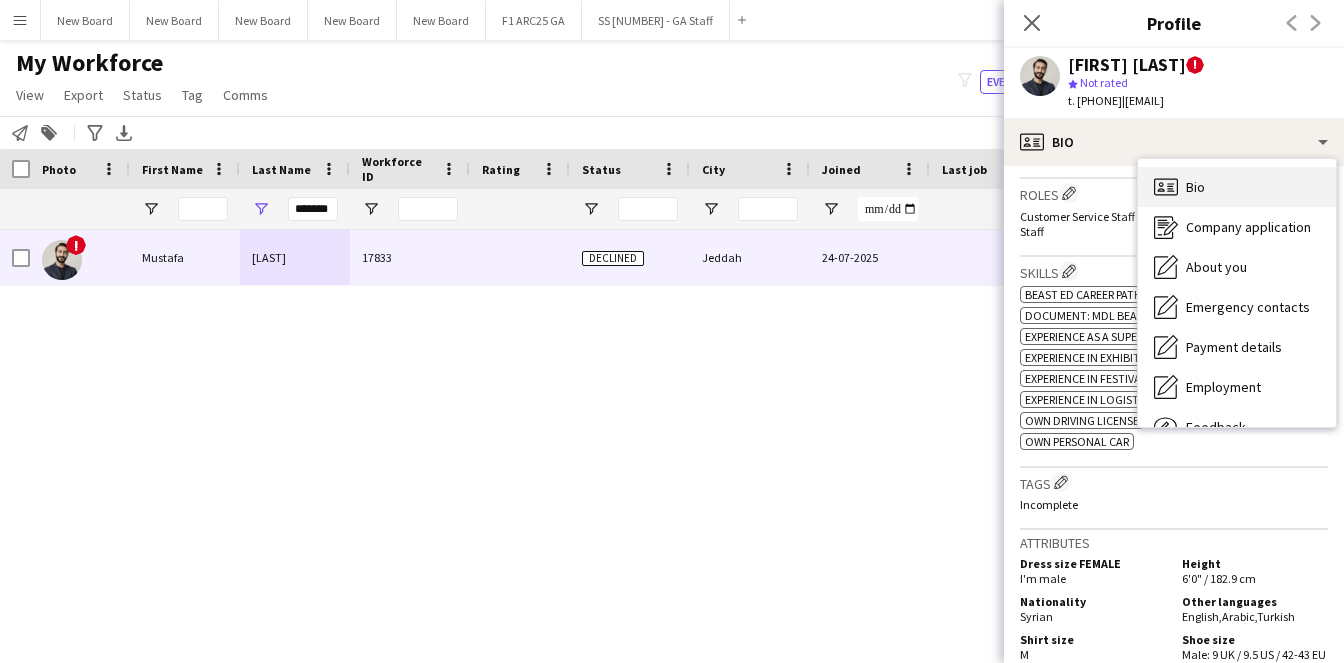 click on "Bio" 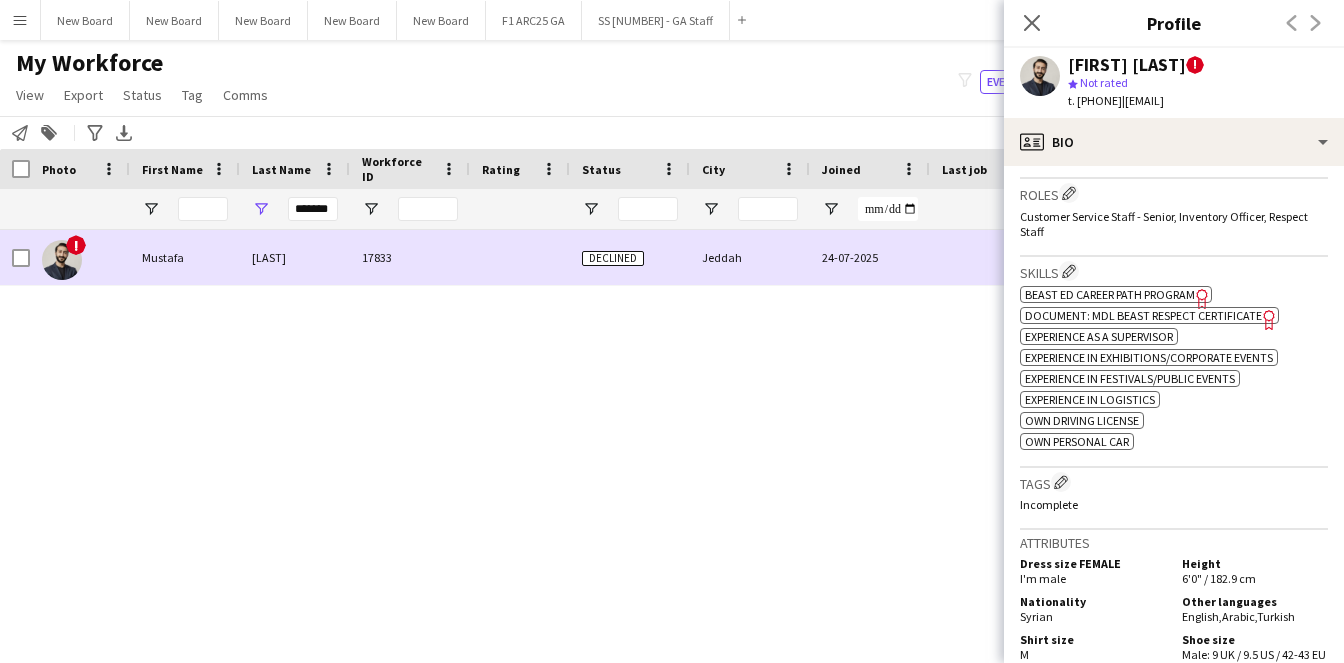 click at bounding box center (520, 257) 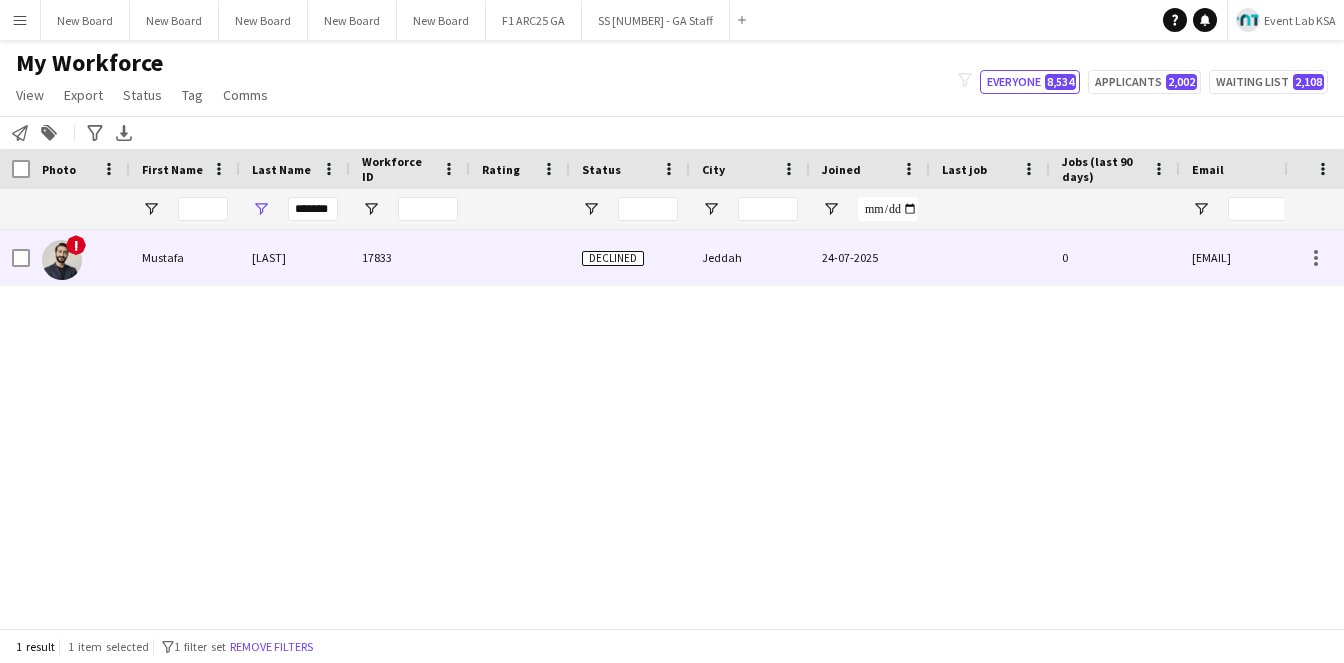 click at bounding box center [62, 260] 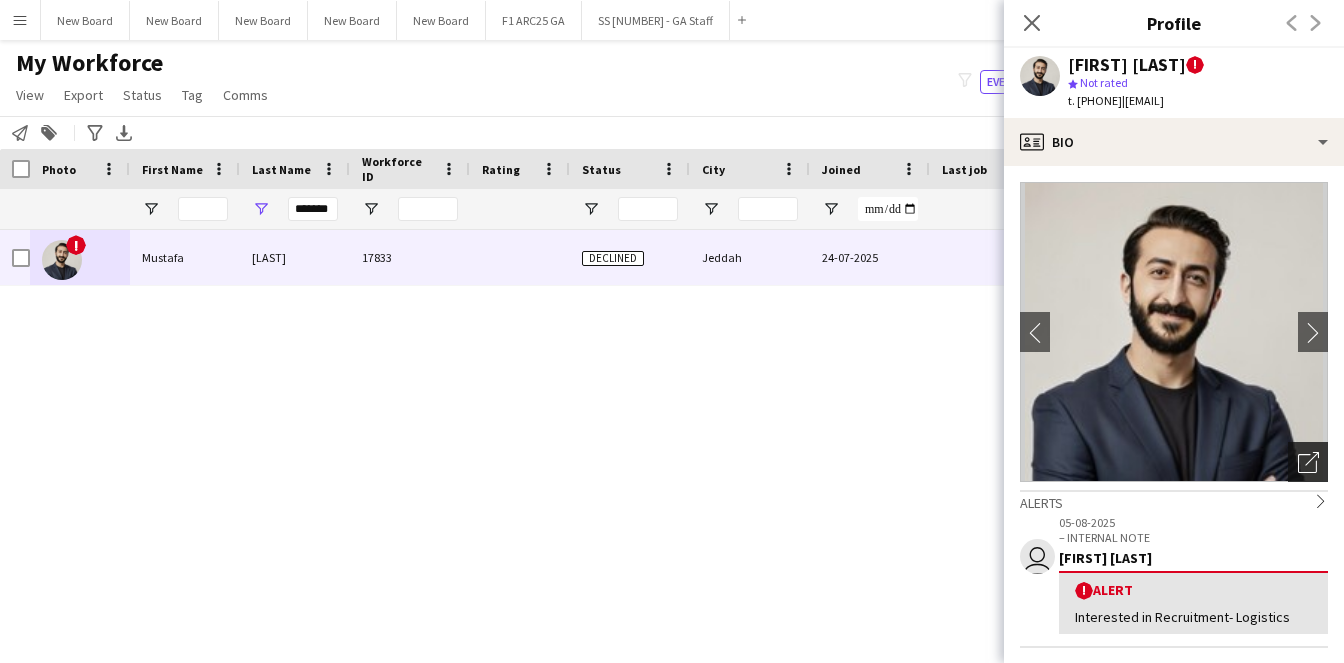click on "Open photos pop-in" 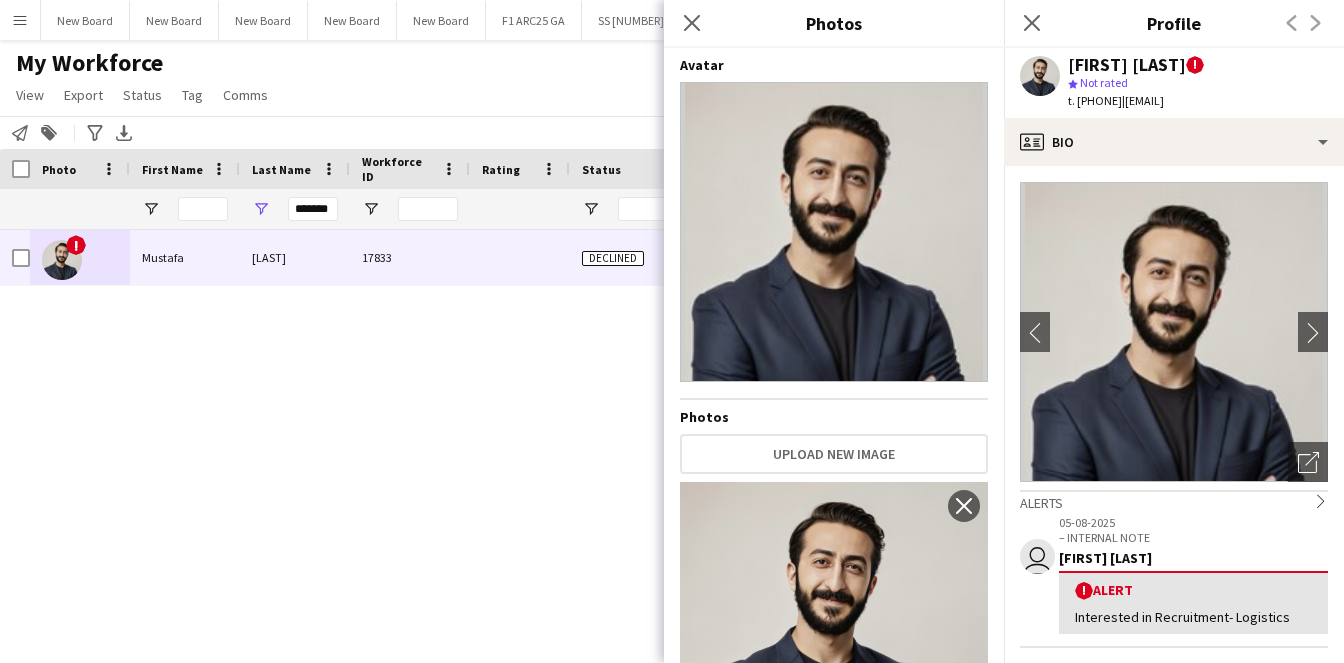 scroll, scrollTop: 116, scrollLeft: 0, axis: vertical 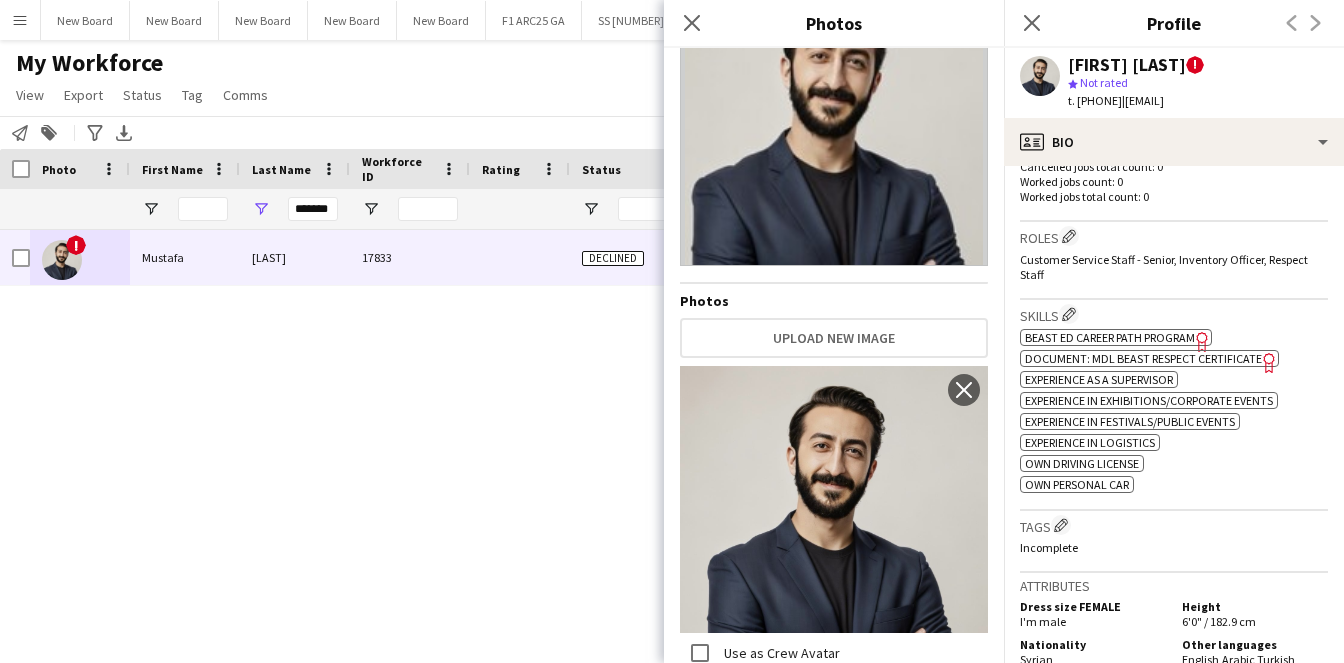 click on "Document: MDL Beast Respect Certificate" 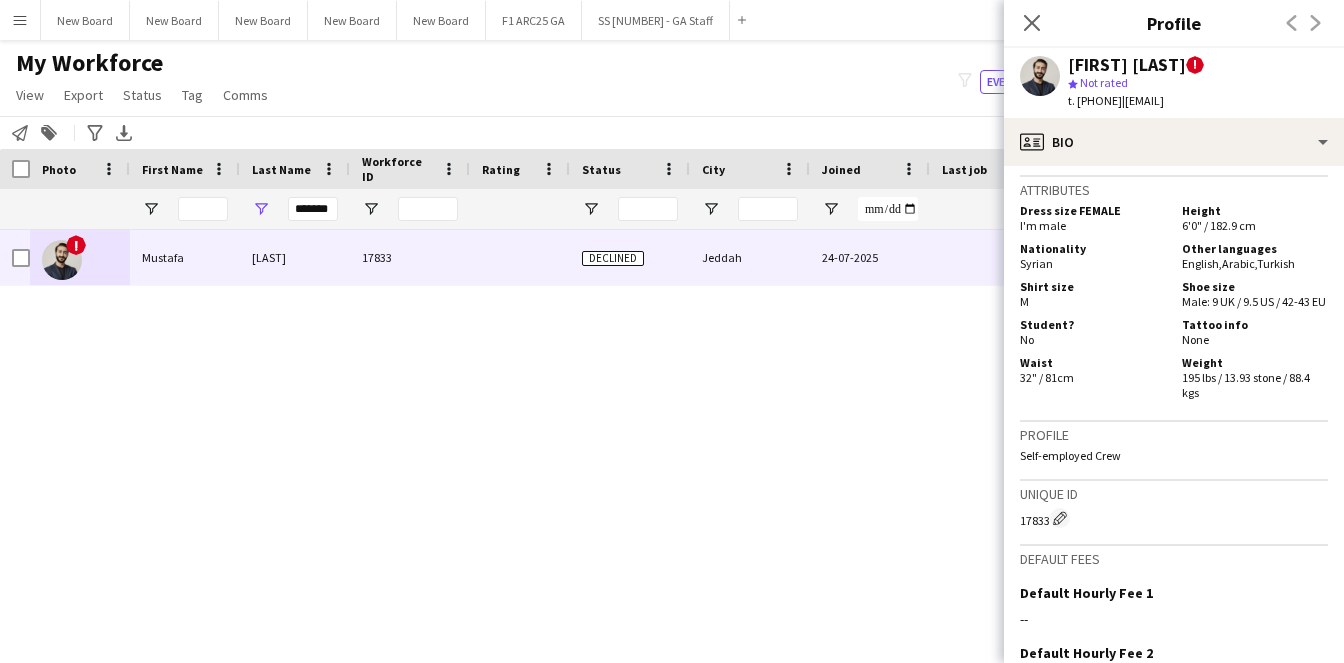scroll, scrollTop: 998, scrollLeft: 0, axis: vertical 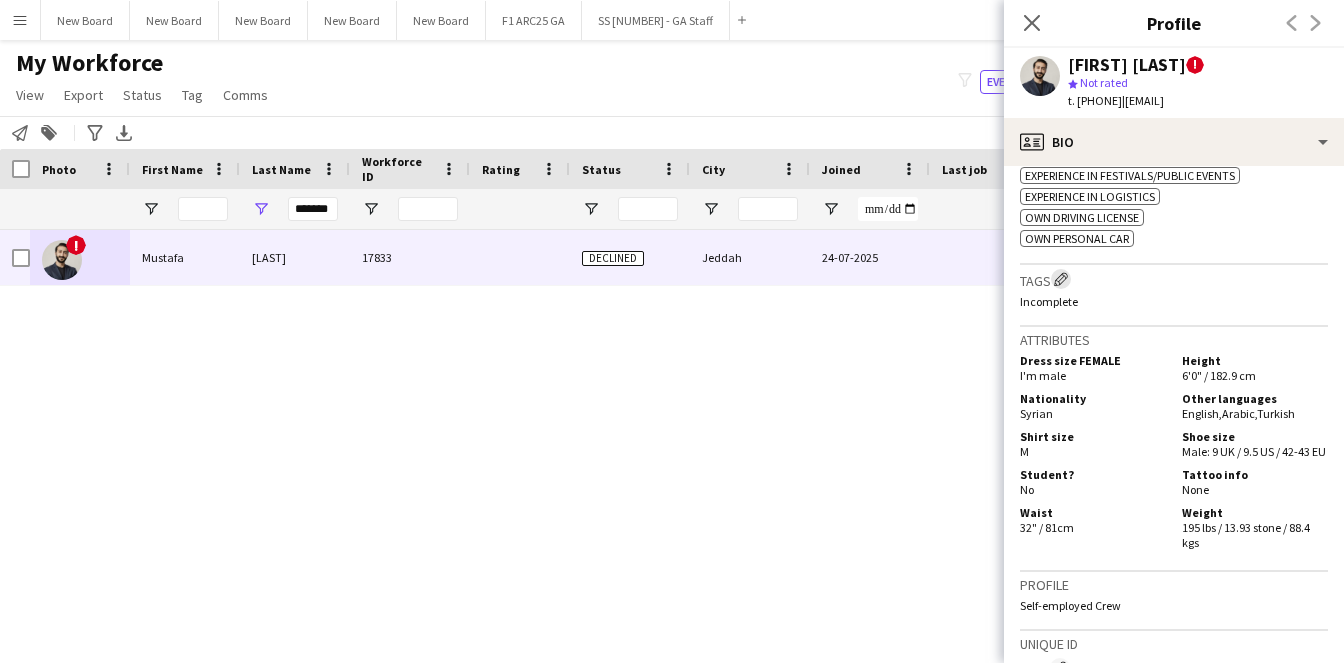 click on "Edit crew company tags" 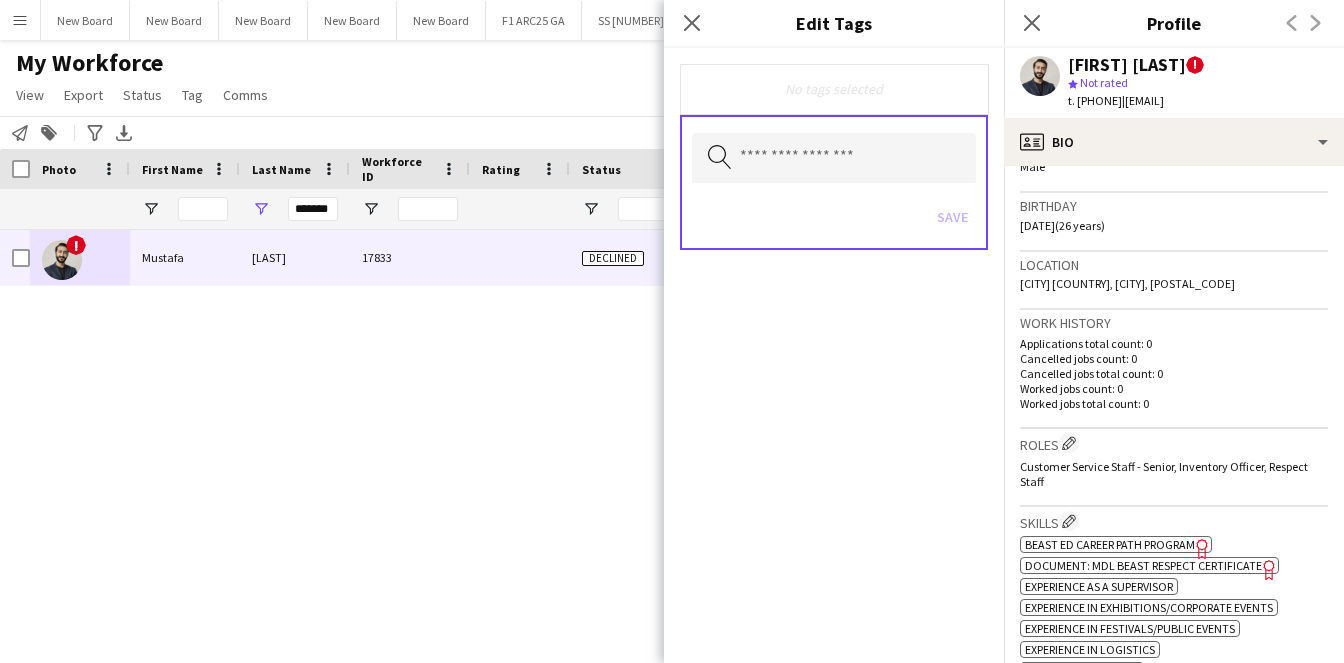 scroll, scrollTop: 511, scrollLeft: 0, axis: vertical 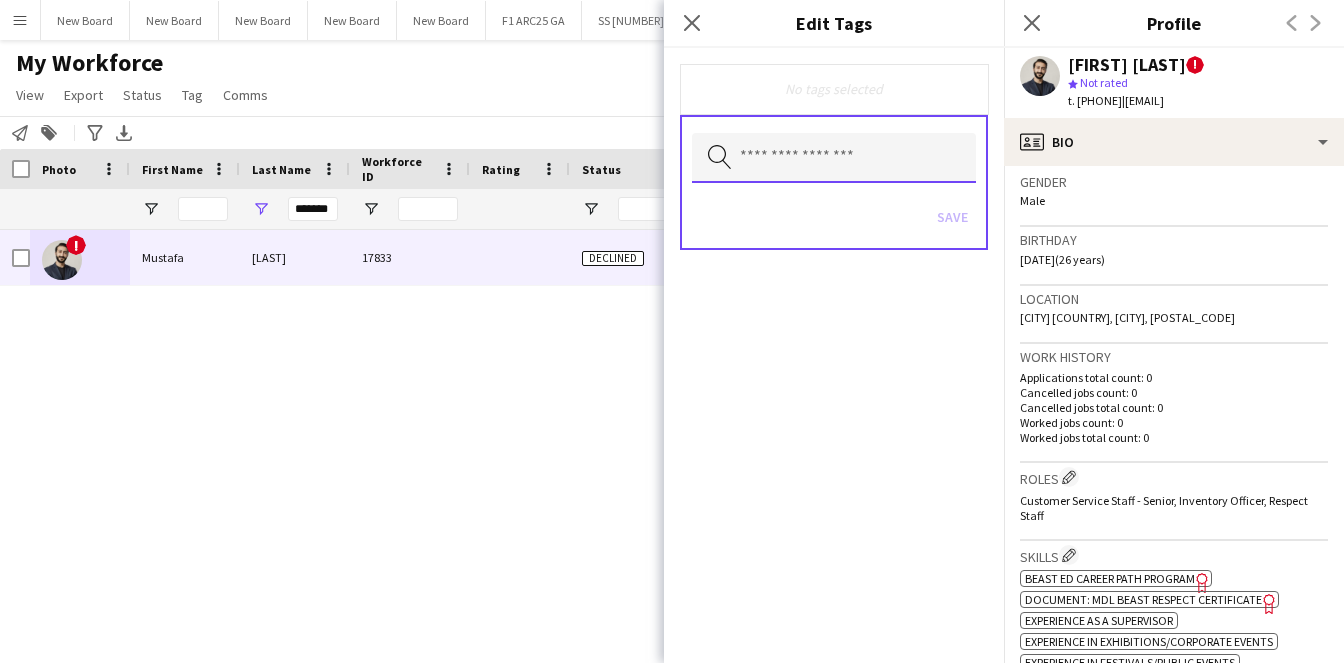click at bounding box center (834, 158) 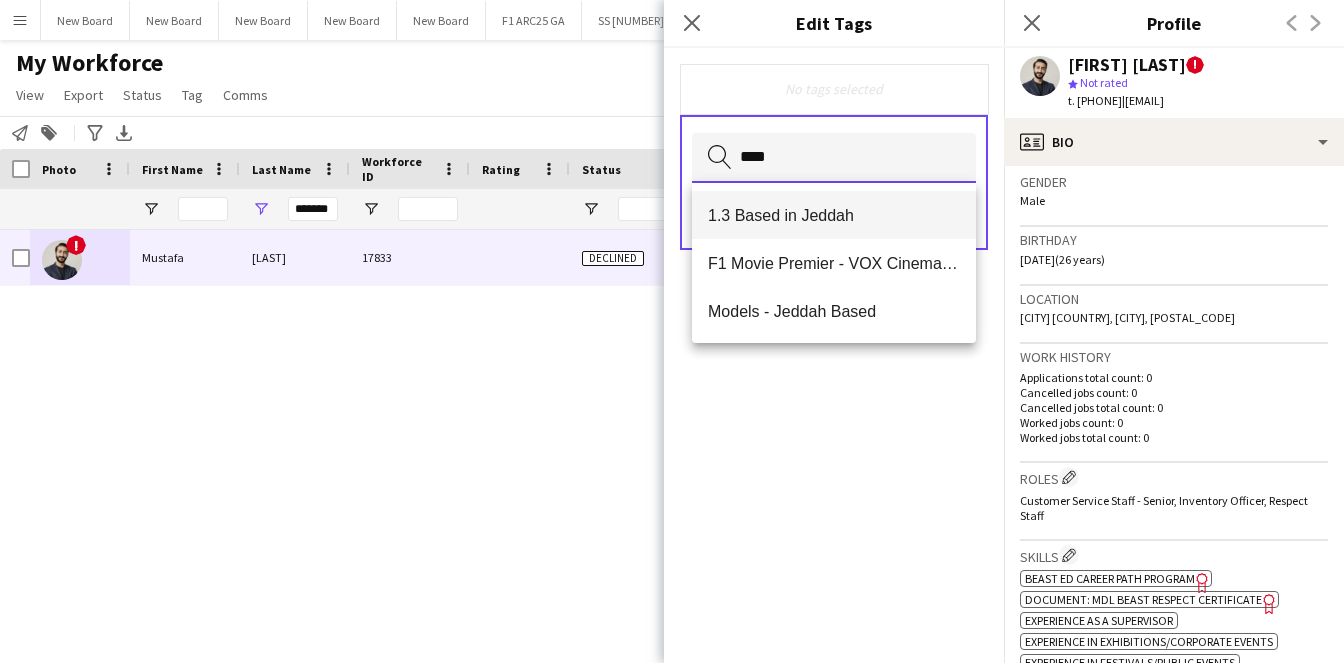 type on "****" 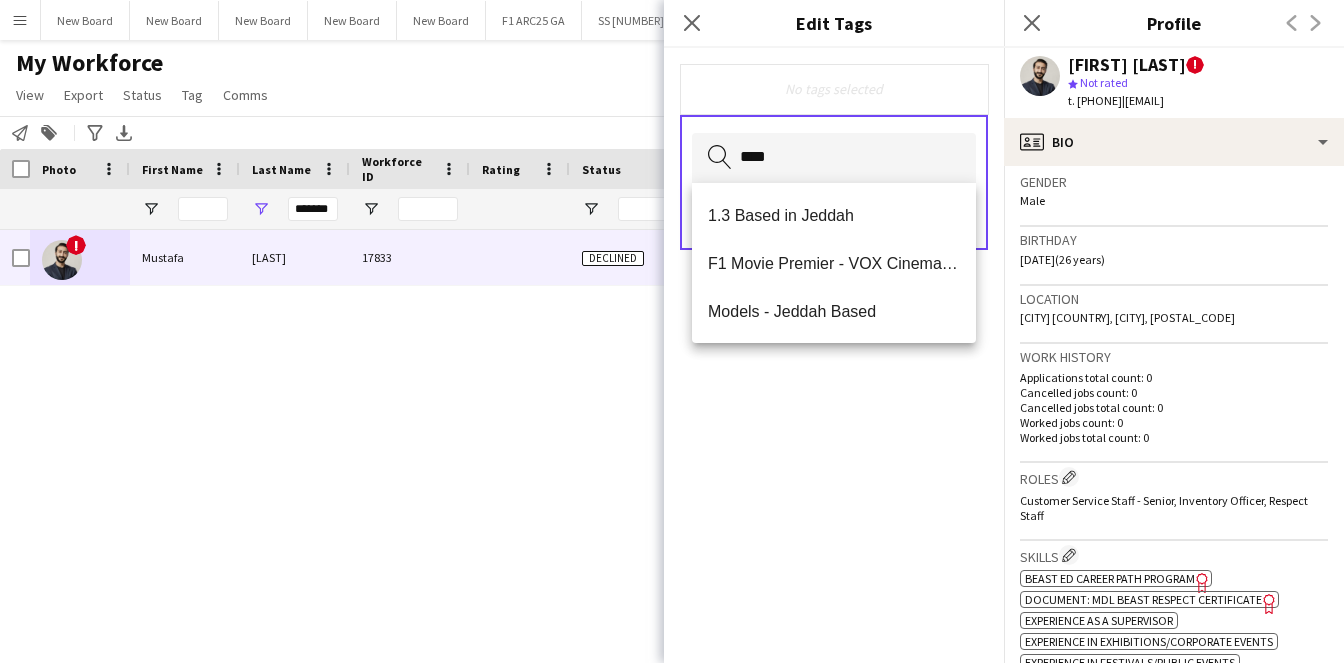 click on "1.3 Based in Jeddah" at bounding box center (834, 215) 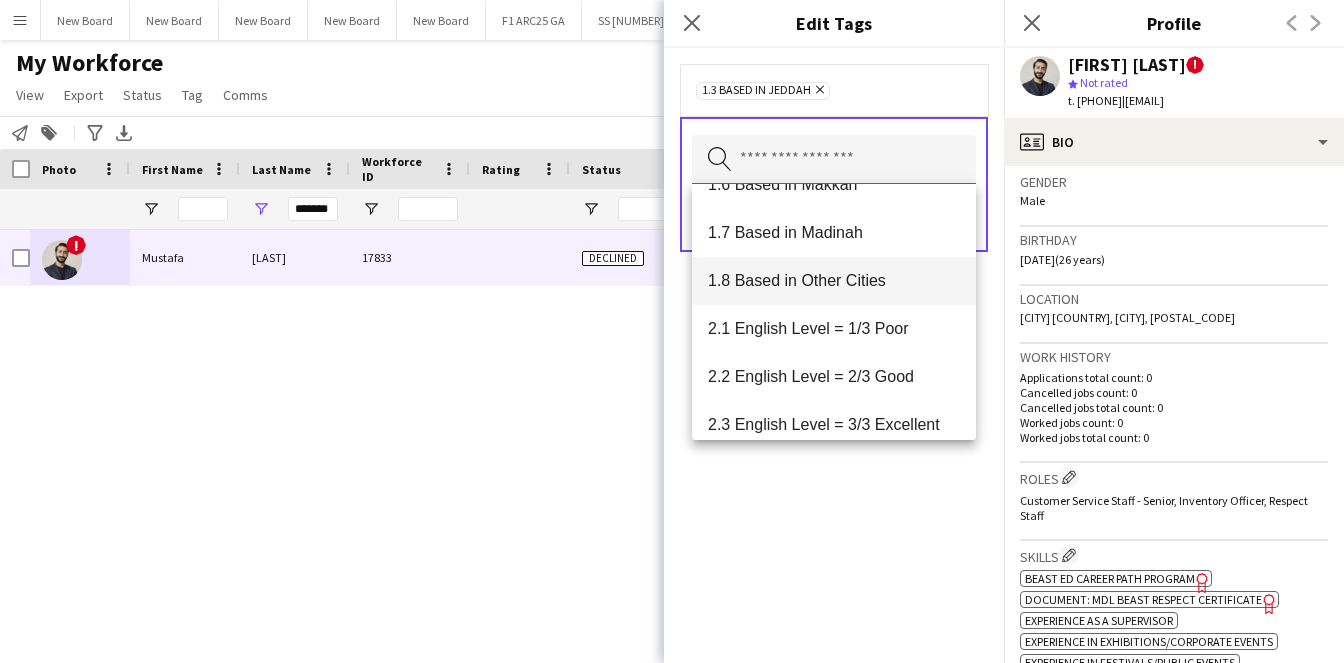 scroll, scrollTop: 374, scrollLeft: 0, axis: vertical 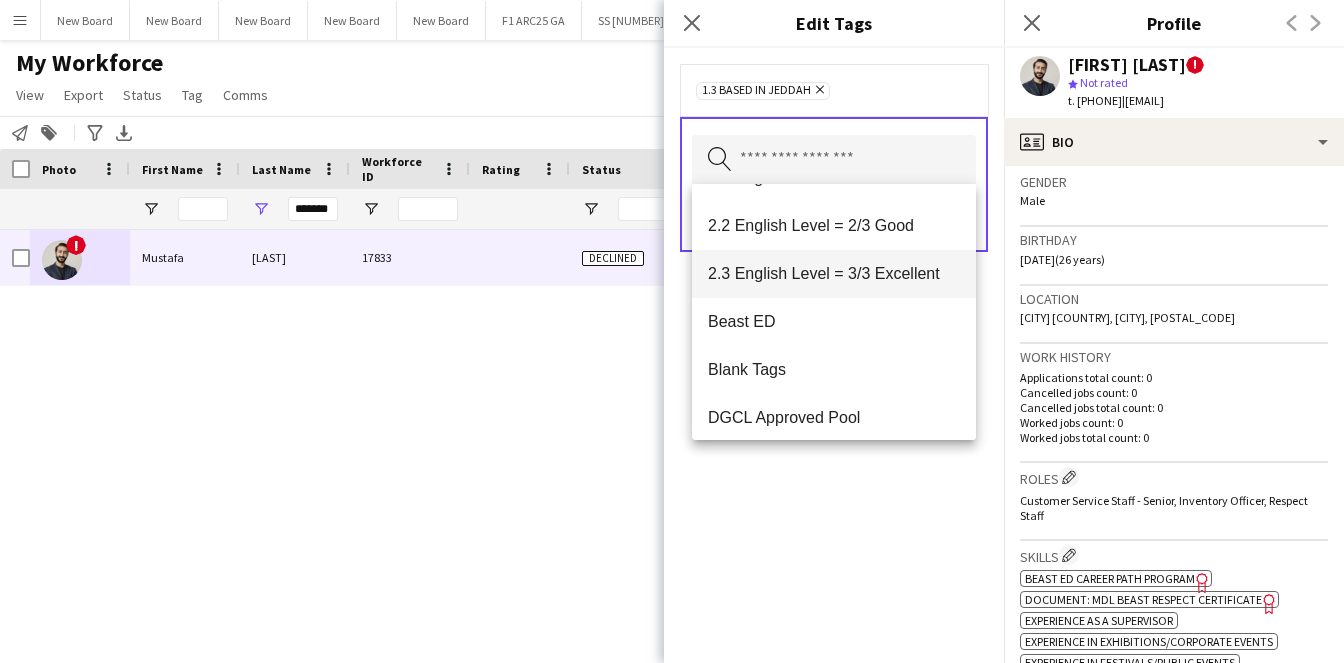 click on "2.3 English Level = 3/3 Excellent" at bounding box center [834, 274] 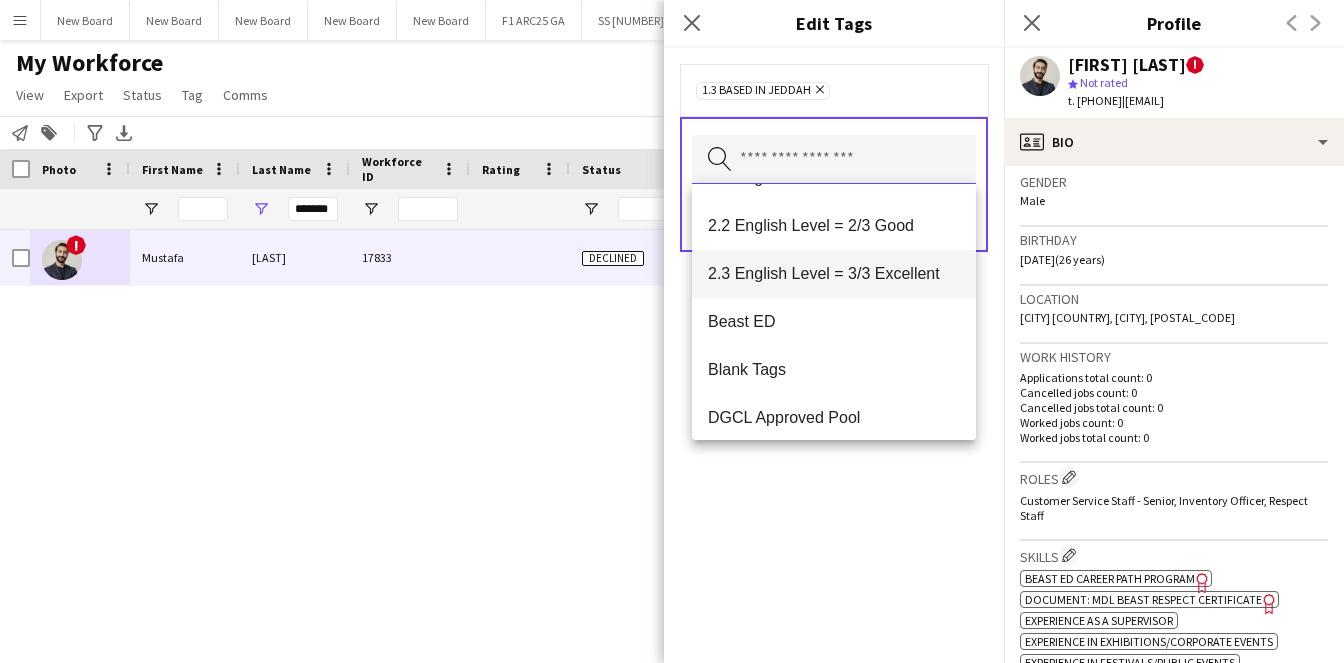 type 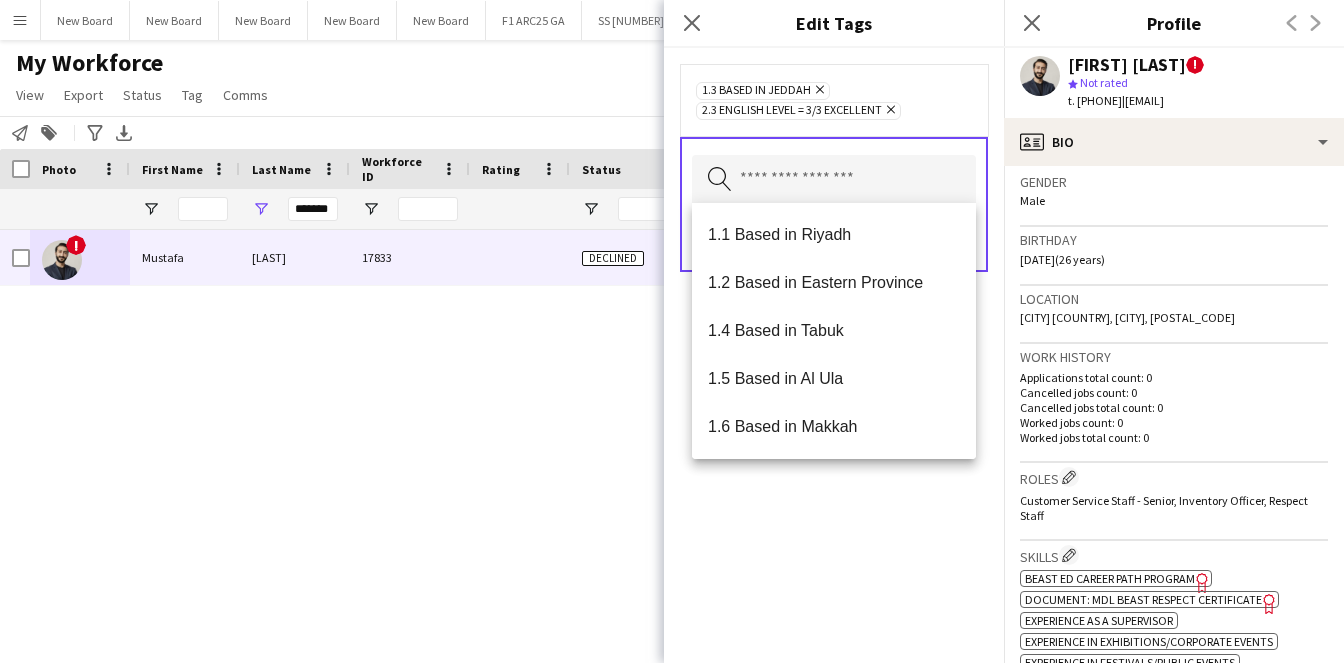 click on "1.3 Based in Jeddah
Remove
2.3 English Level = 3/3 Excellent
Remove
Search by tag name
Save" 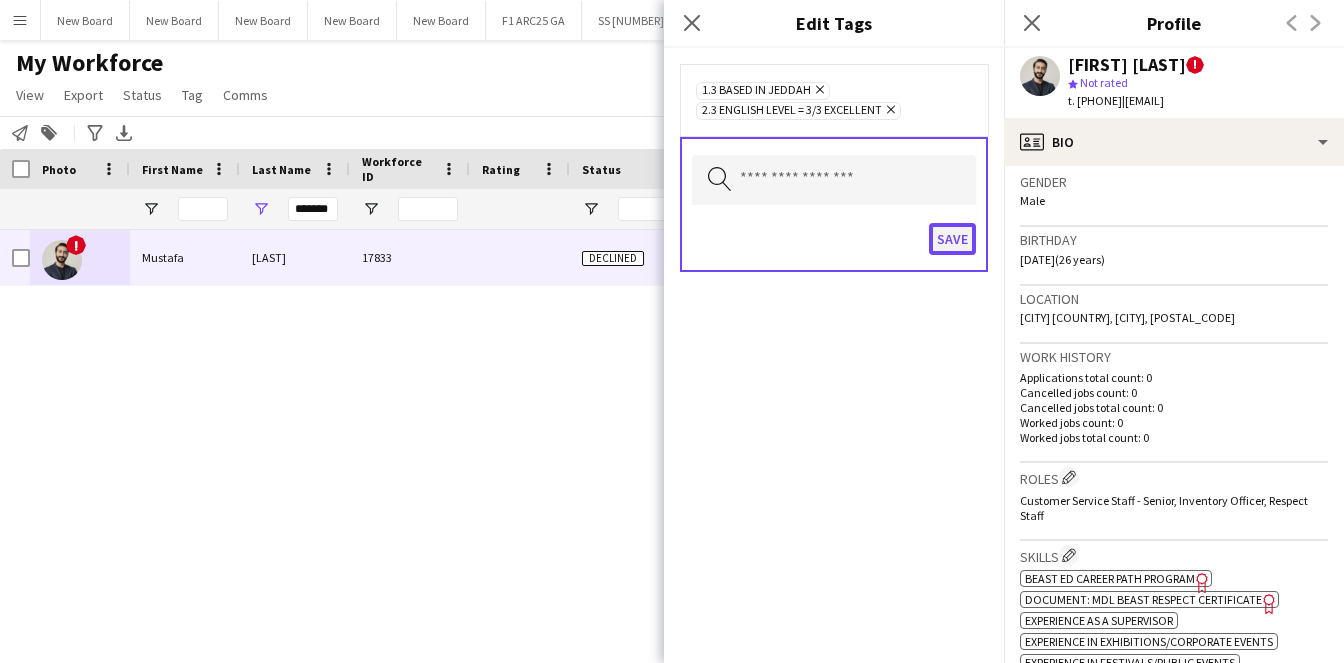 click on "Save" 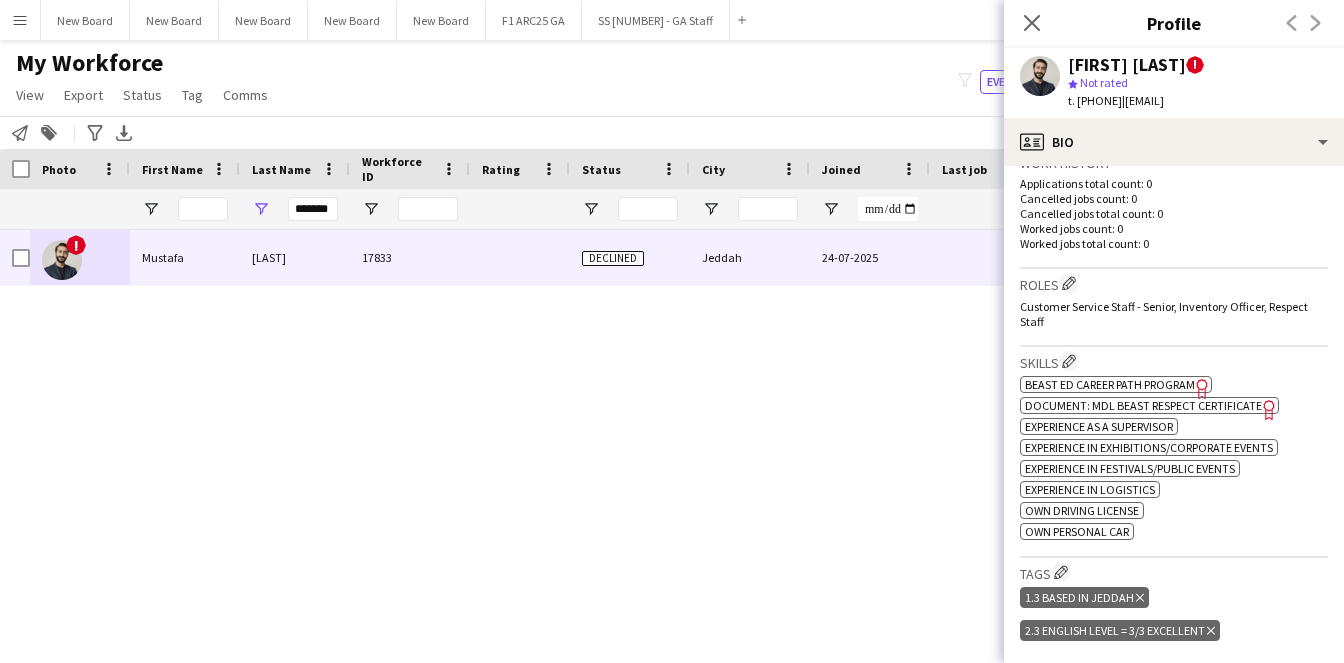 scroll, scrollTop: 592, scrollLeft: 0, axis: vertical 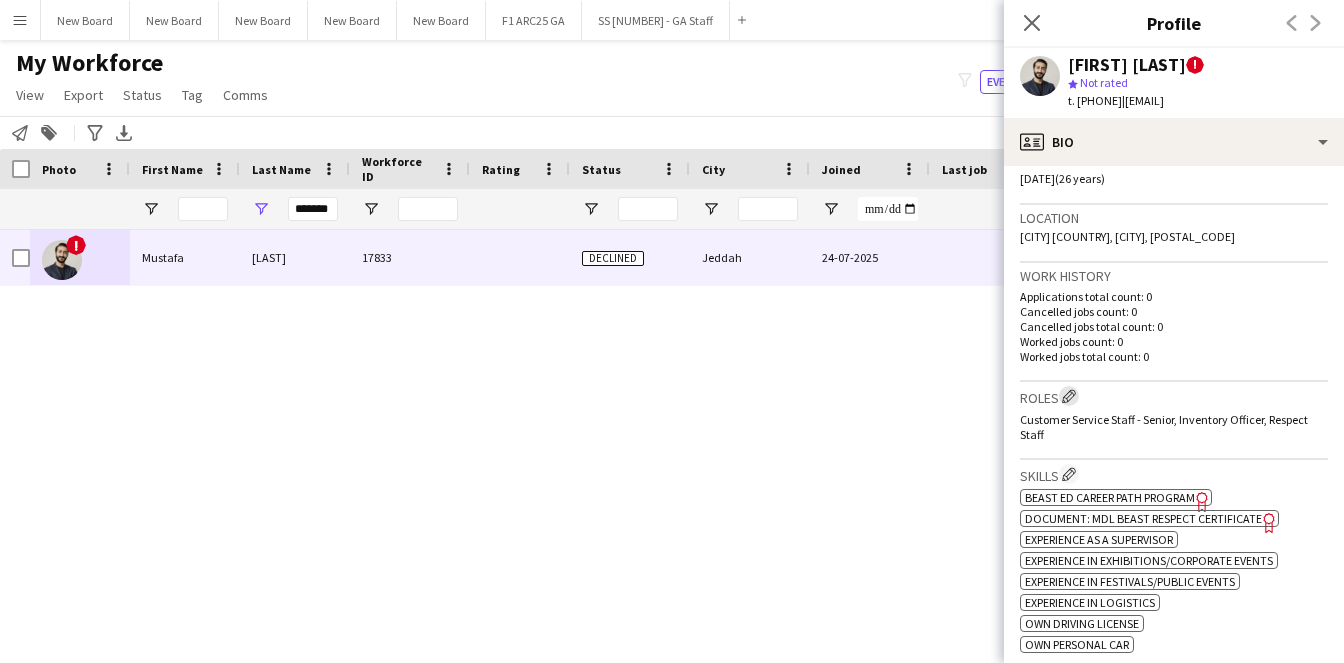 click on "Edit crew company roles" 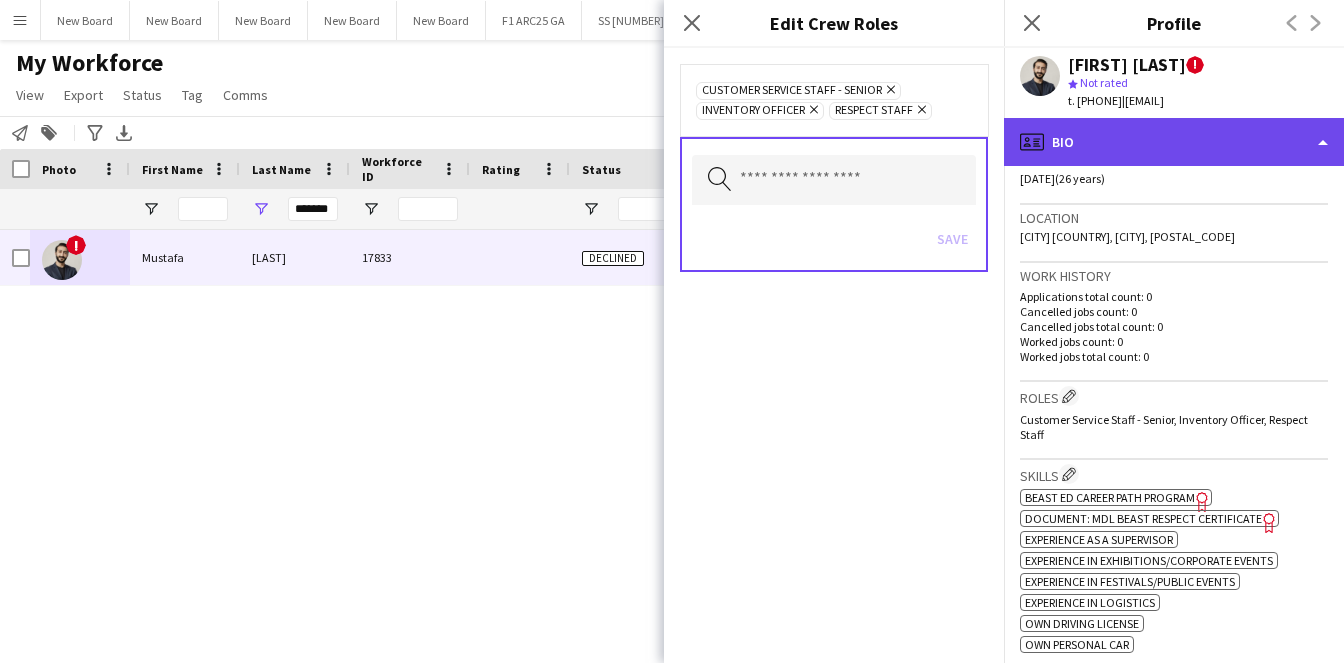 click on "profile
Bio" 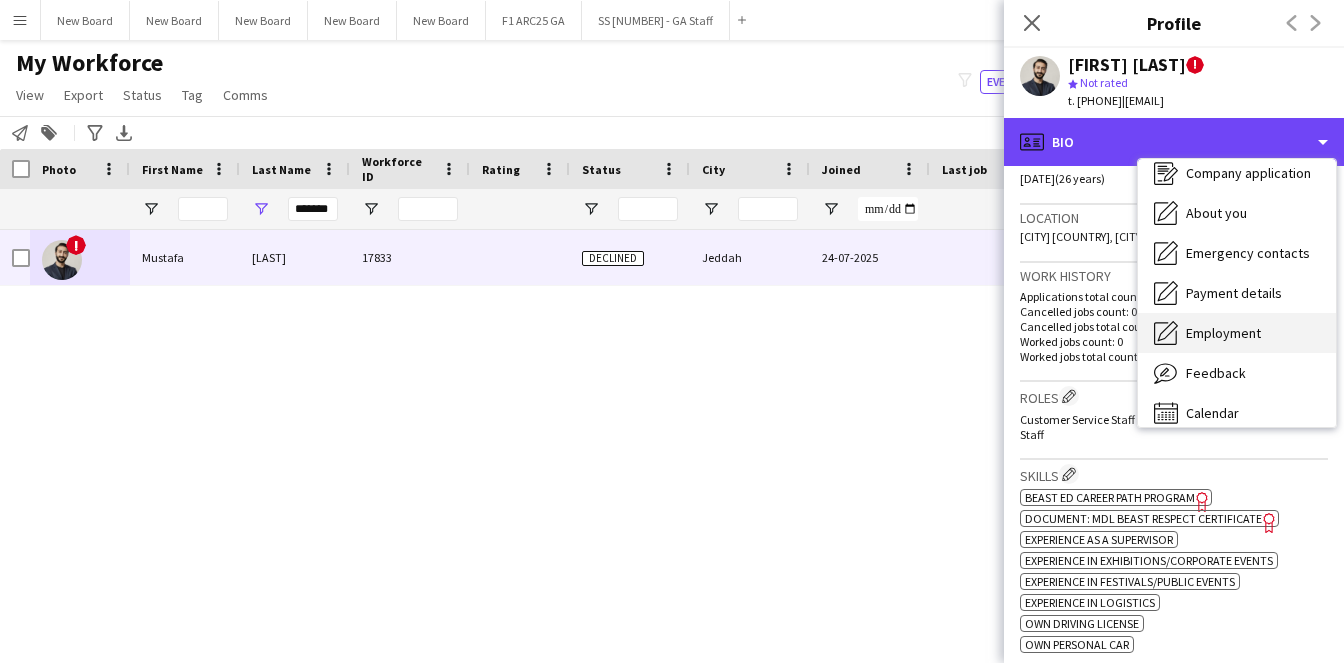 scroll, scrollTop: 68, scrollLeft: 0, axis: vertical 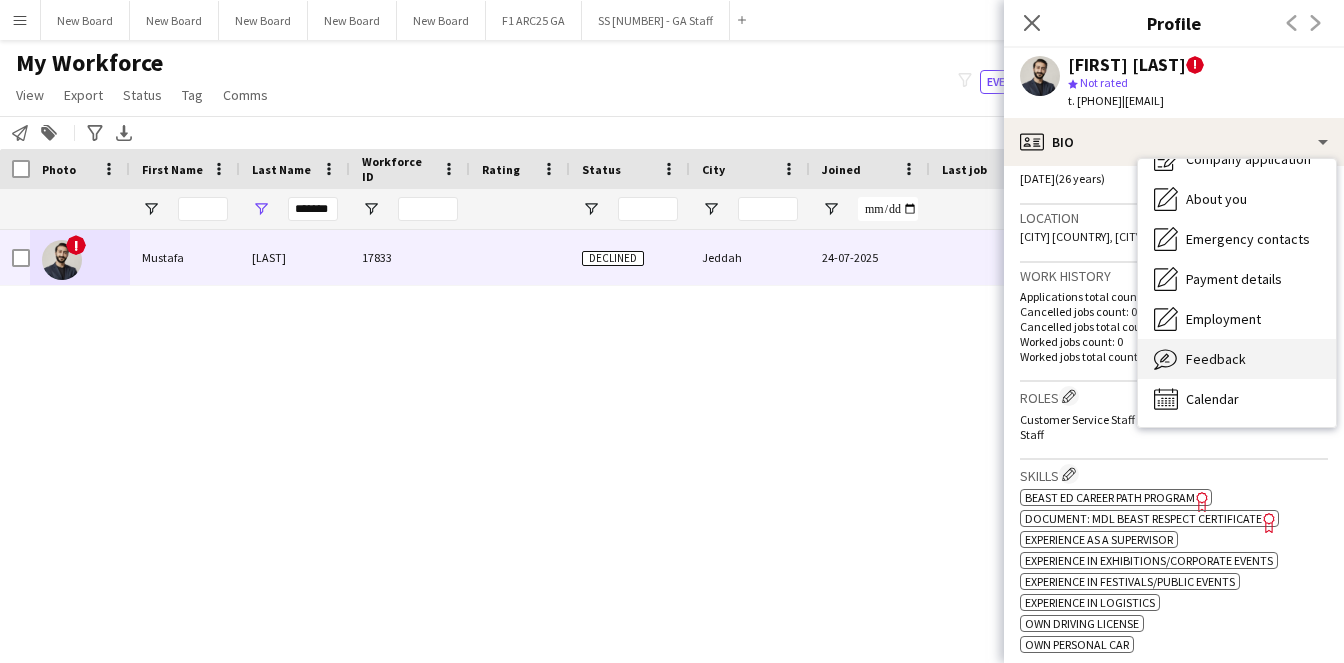 click on "Feedback" at bounding box center [1216, 359] 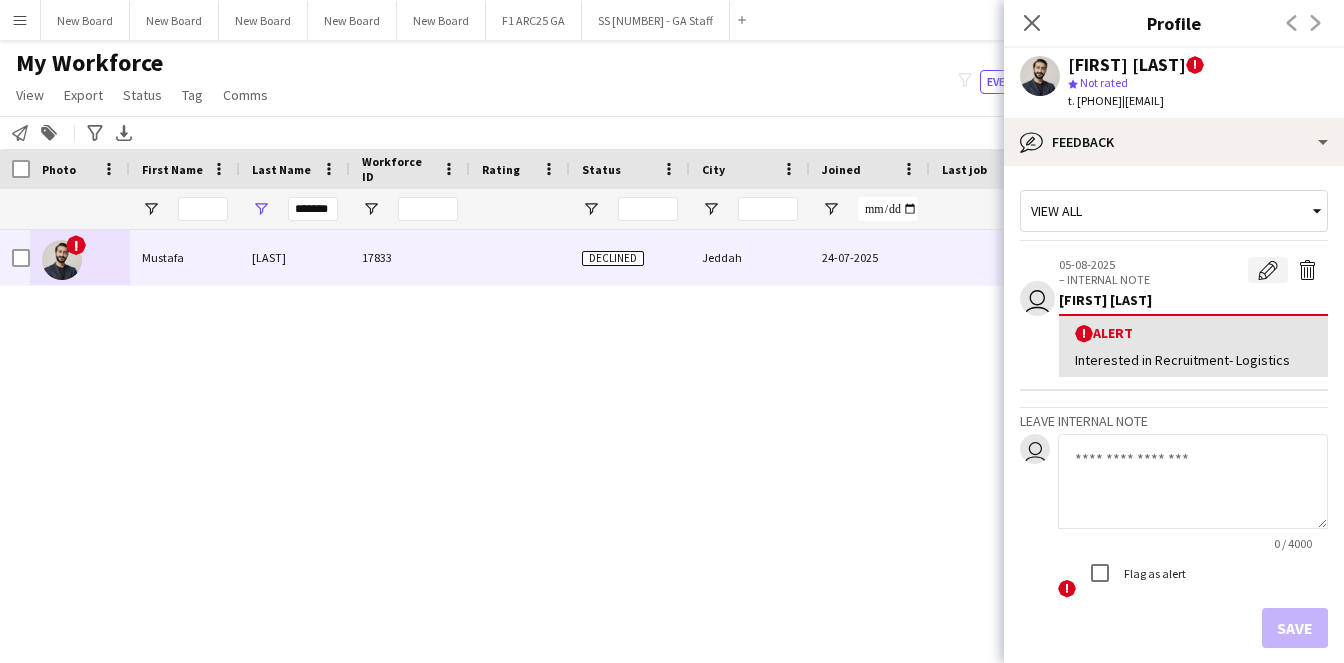 click on "Edit alert" 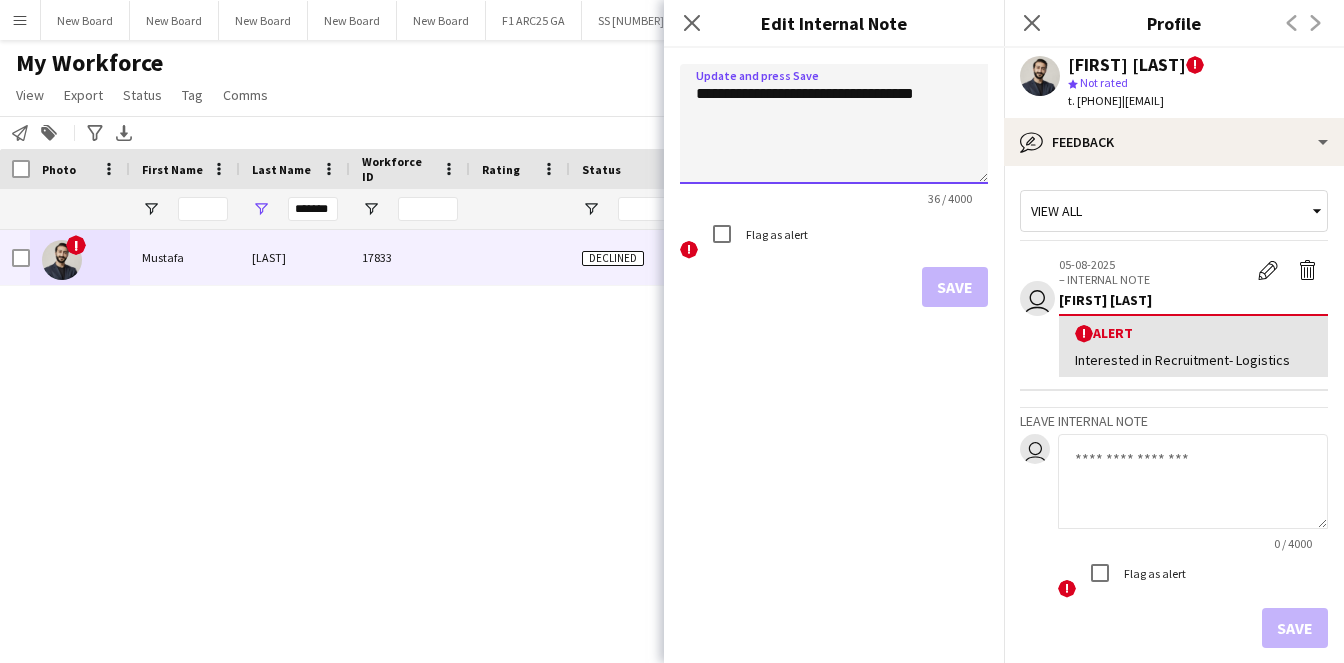 drag, startPoint x: 948, startPoint y: 96, endPoint x: 937, endPoint y: 97, distance: 11.045361 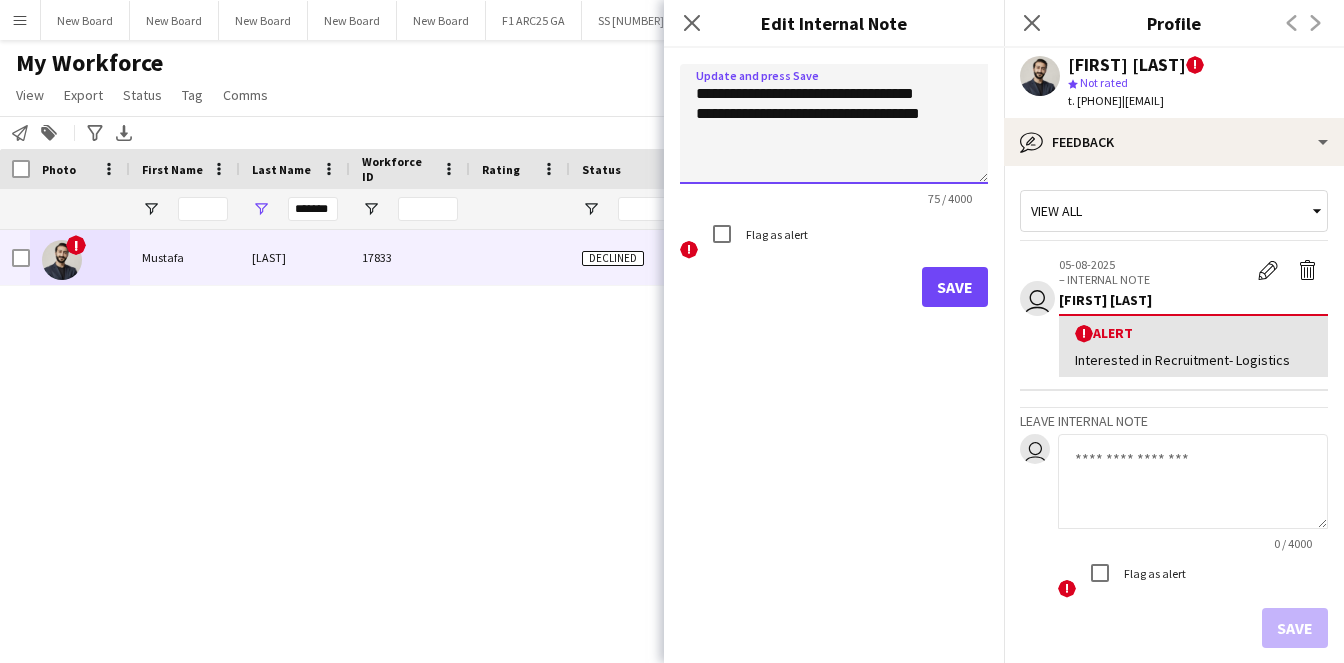 type on "**********" 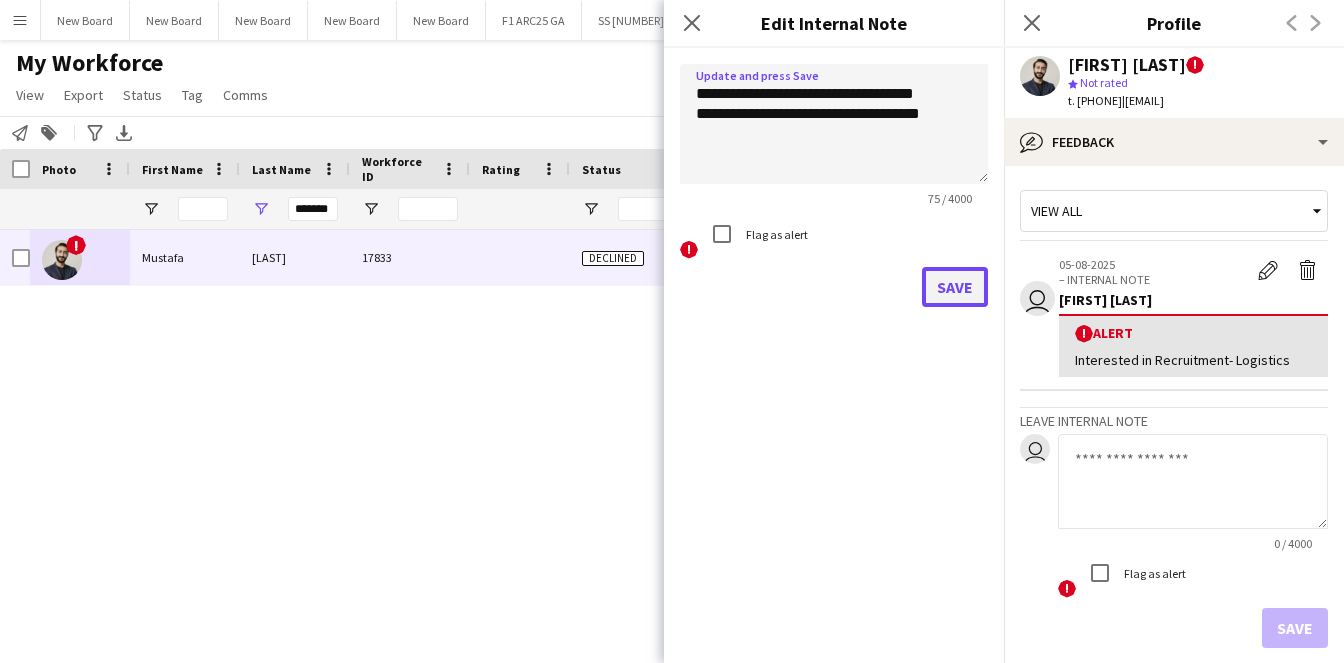 click on "Save" 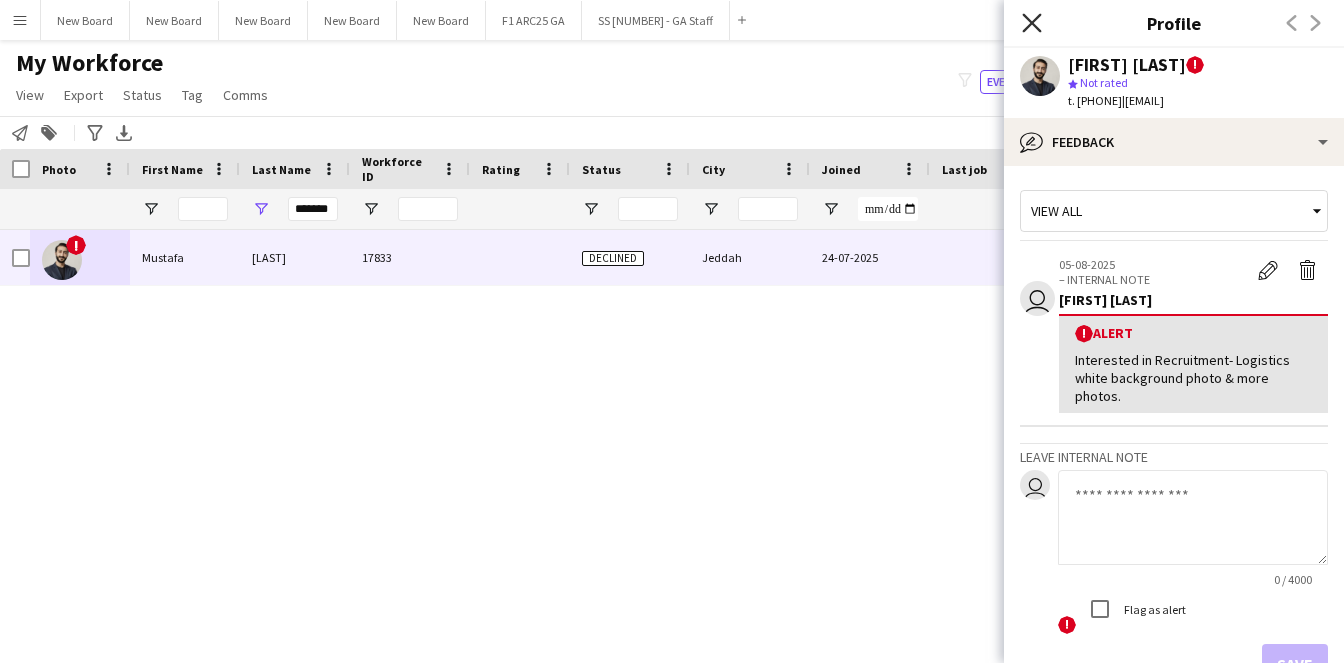 click 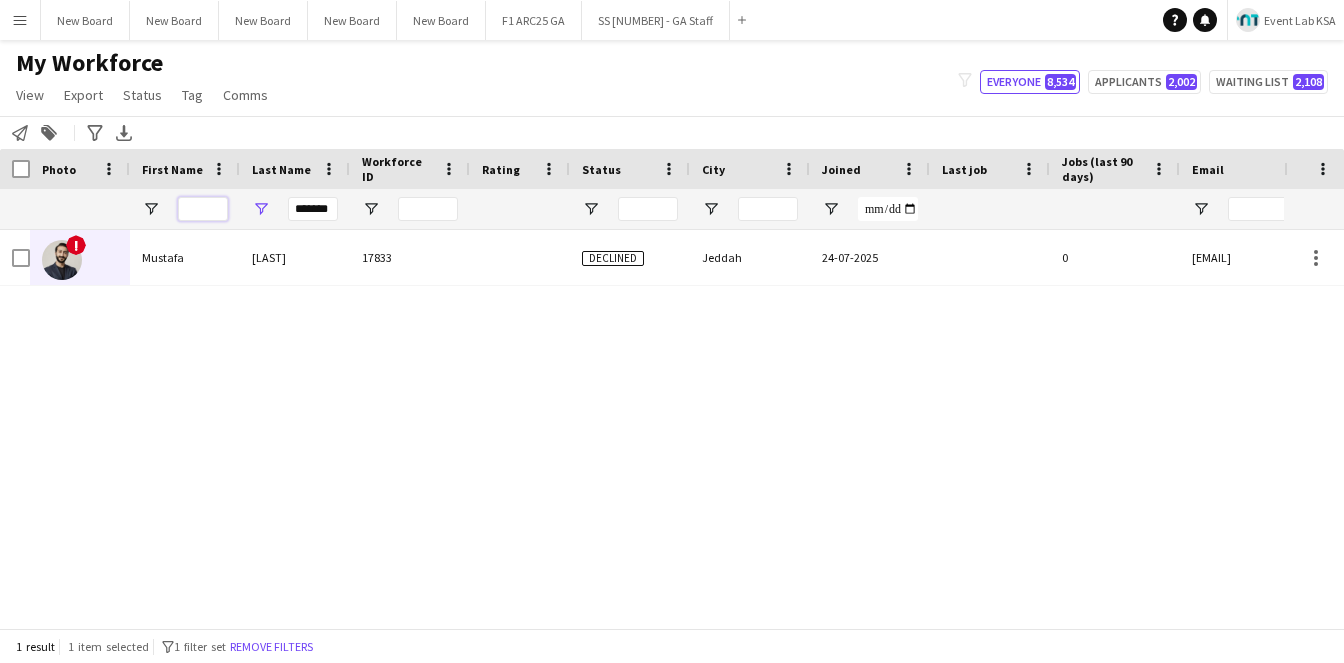 click at bounding box center [203, 209] 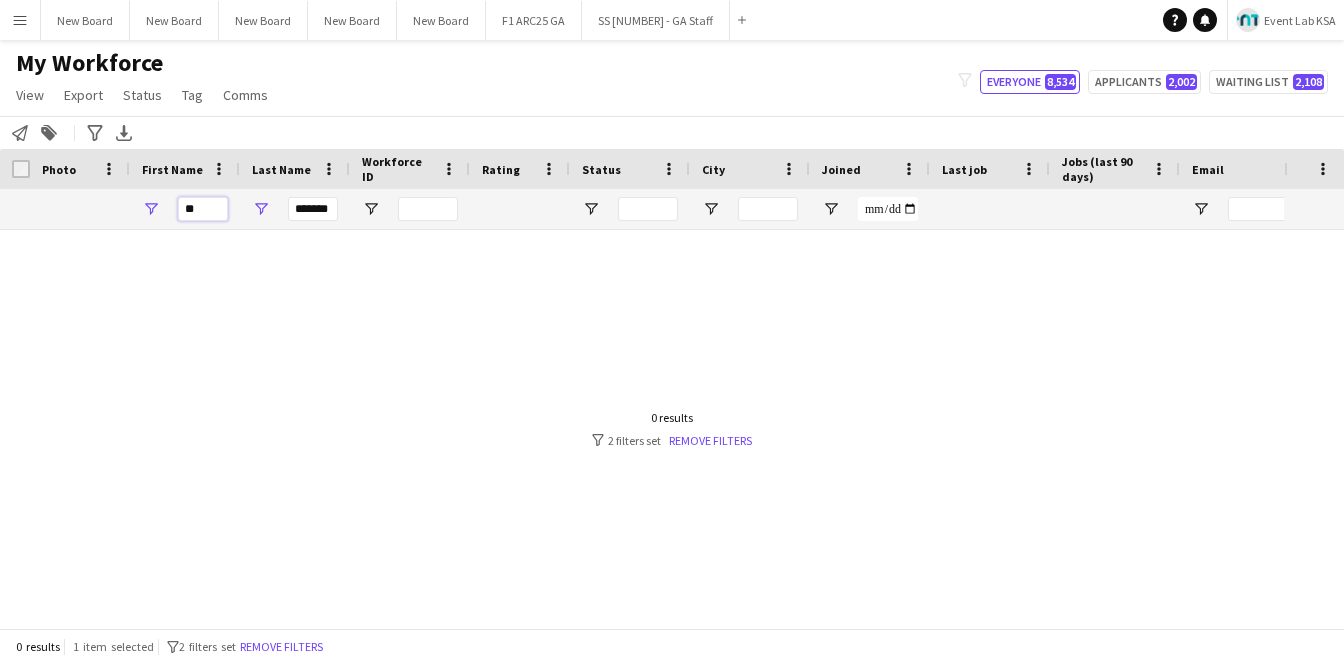 type on "*" 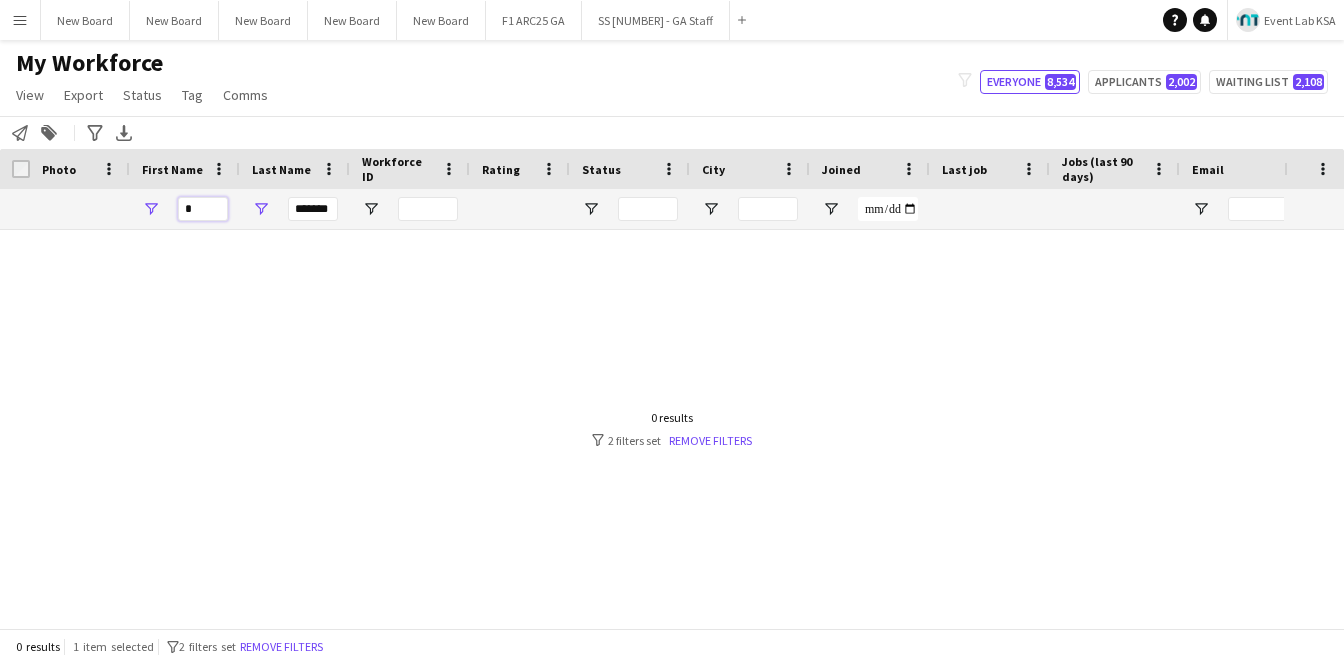 type 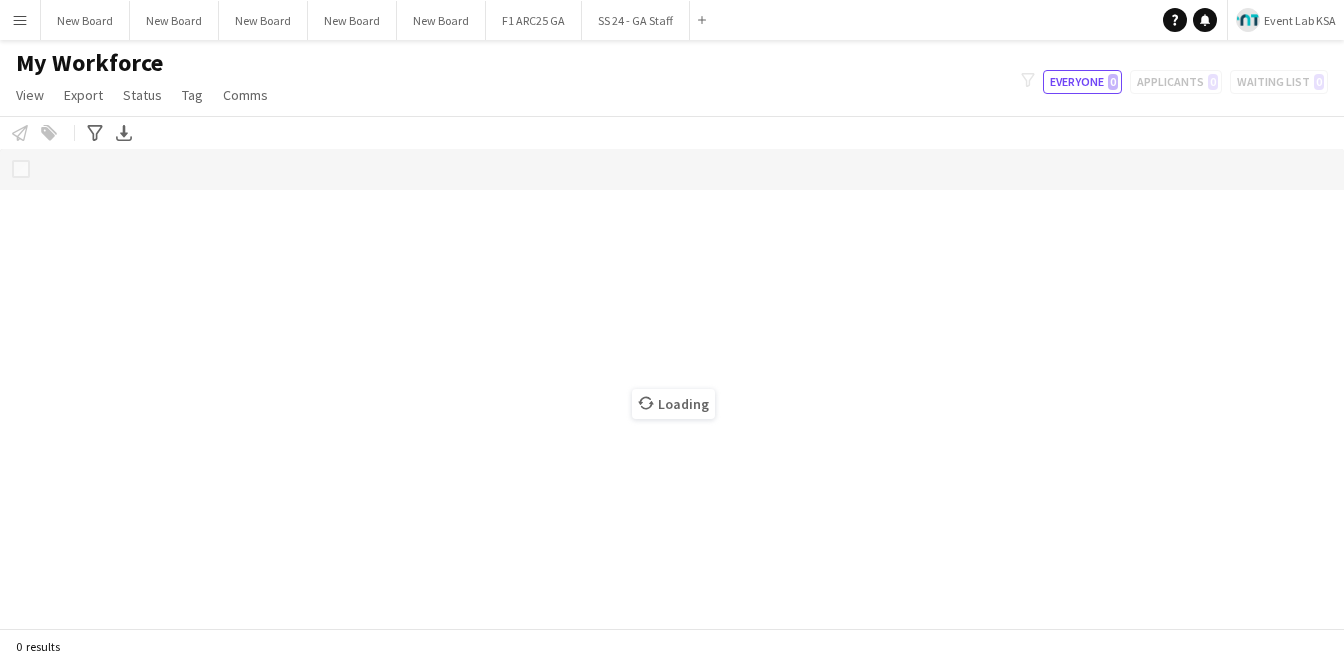 scroll, scrollTop: 0, scrollLeft: 0, axis: both 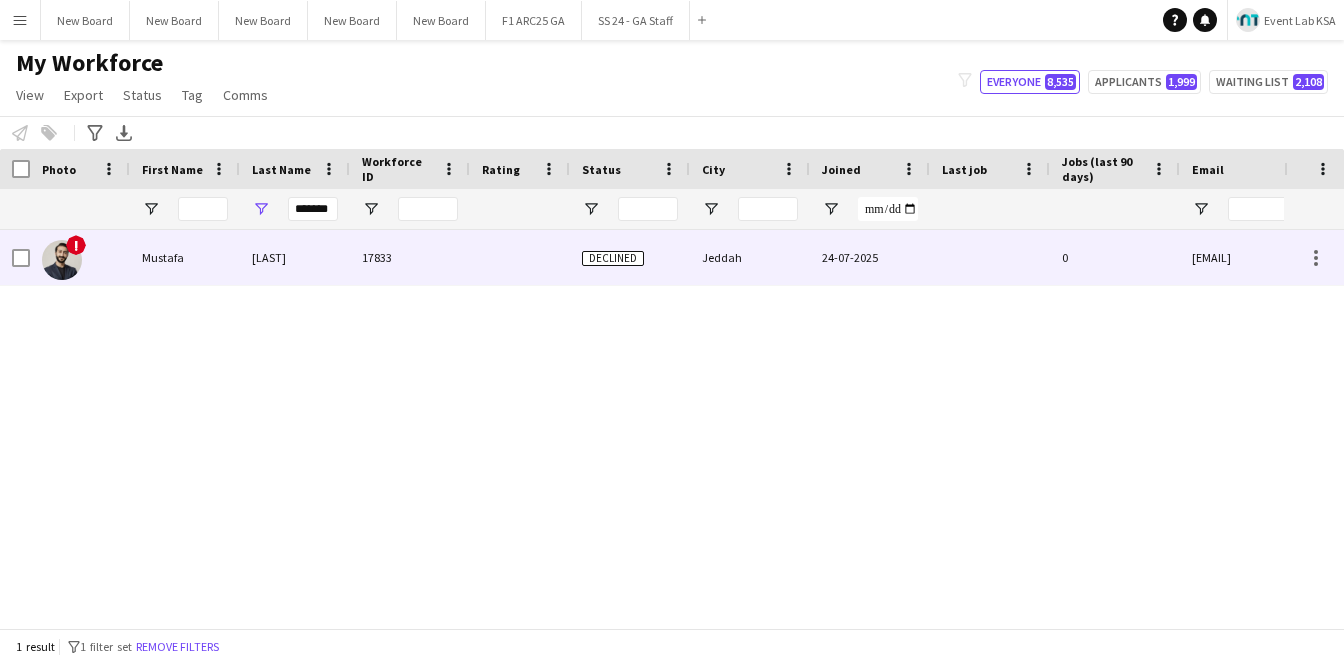 click on "[LAST]" at bounding box center [295, 257] 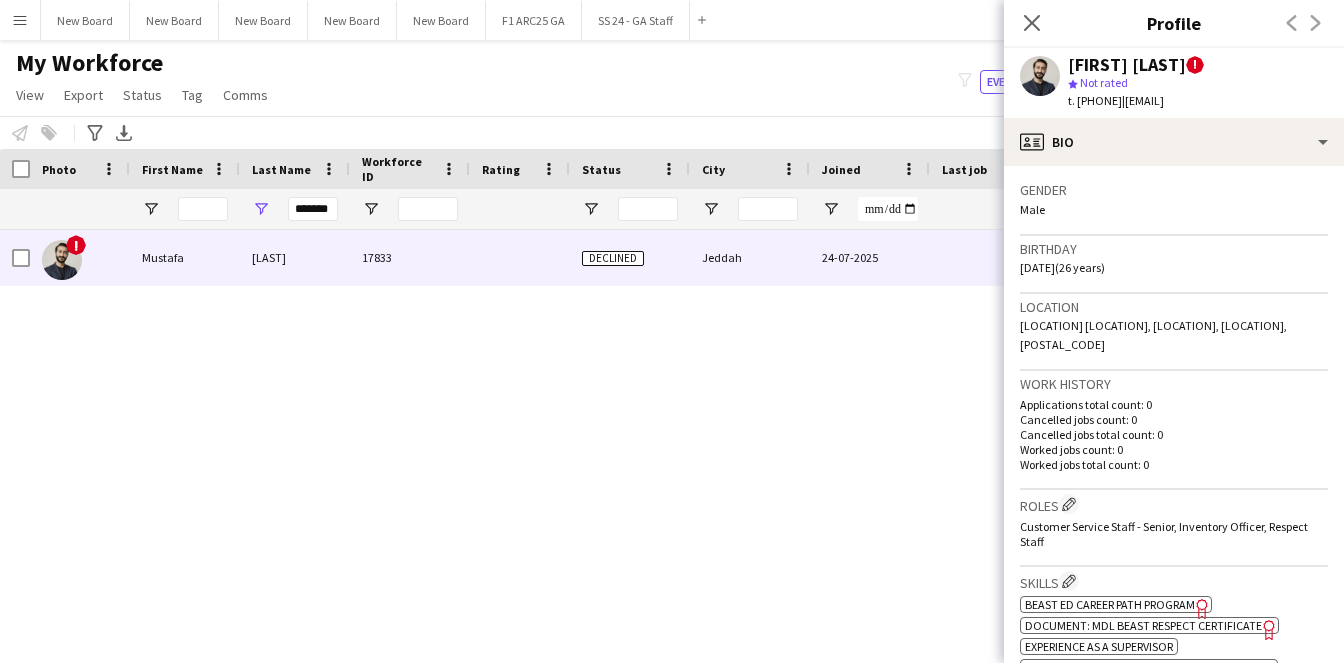 scroll, scrollTop: 539, scrollLeft: 0, axis: vertical 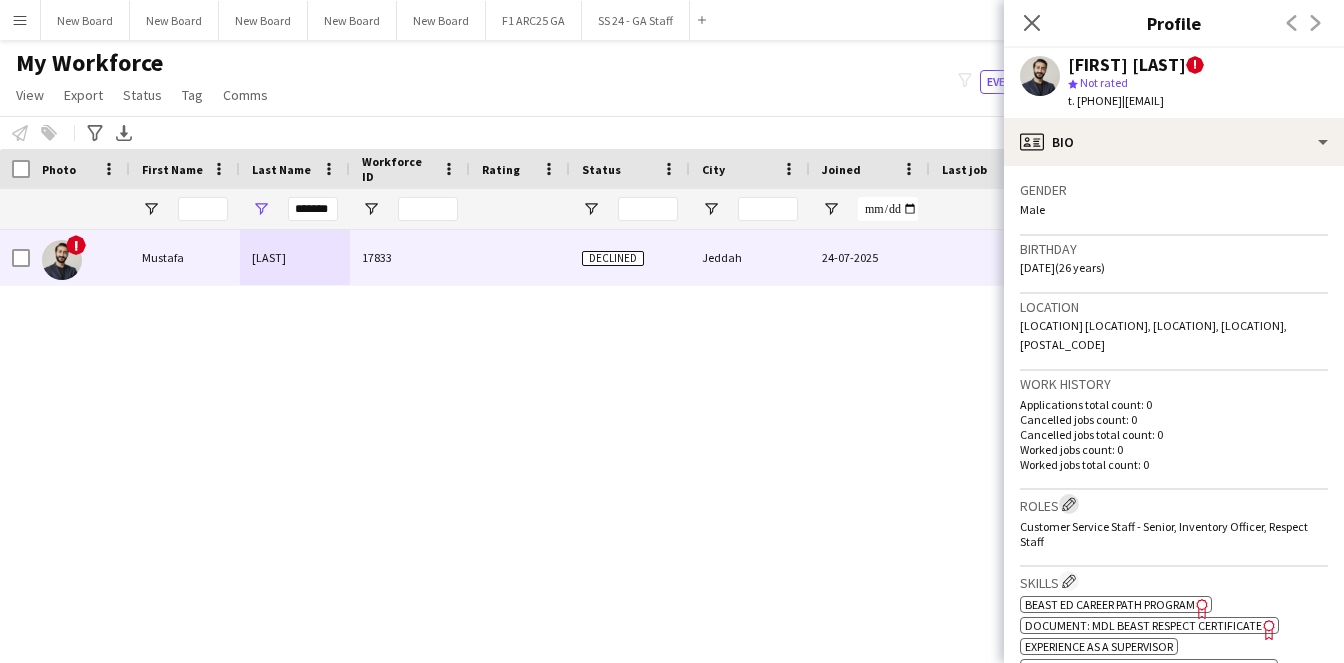 click on "Edit crew company roles" 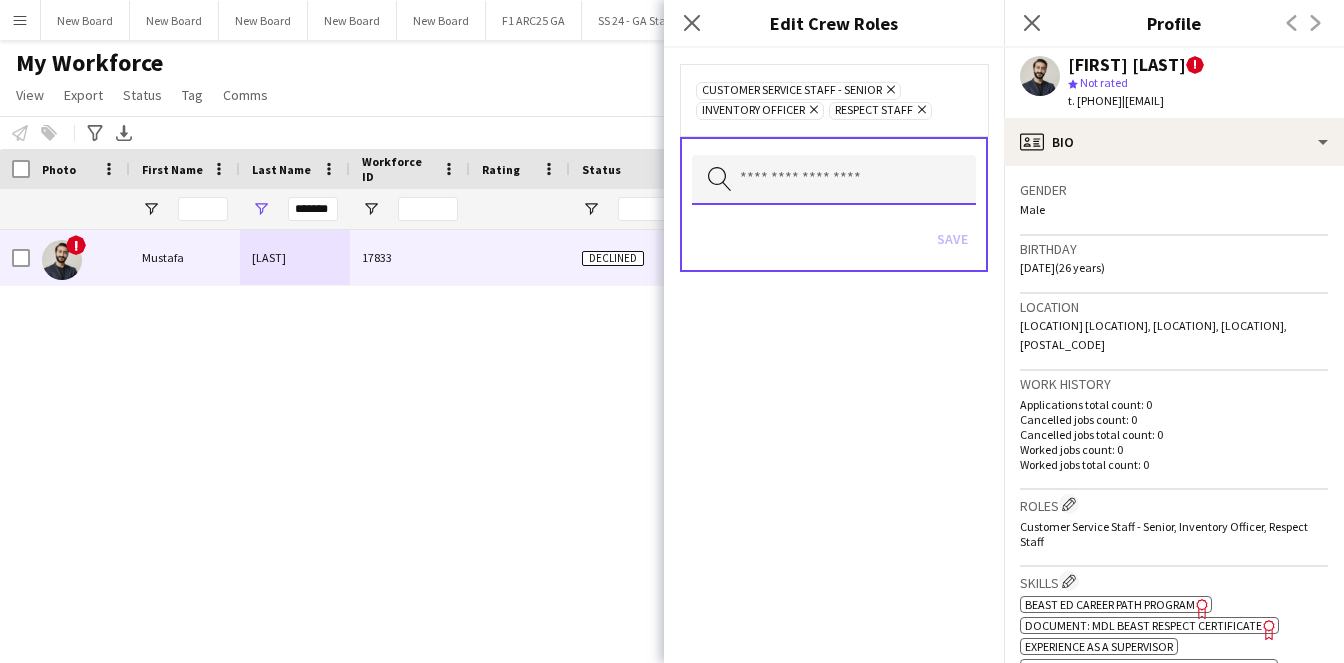 click at bounding box center [834, 180] 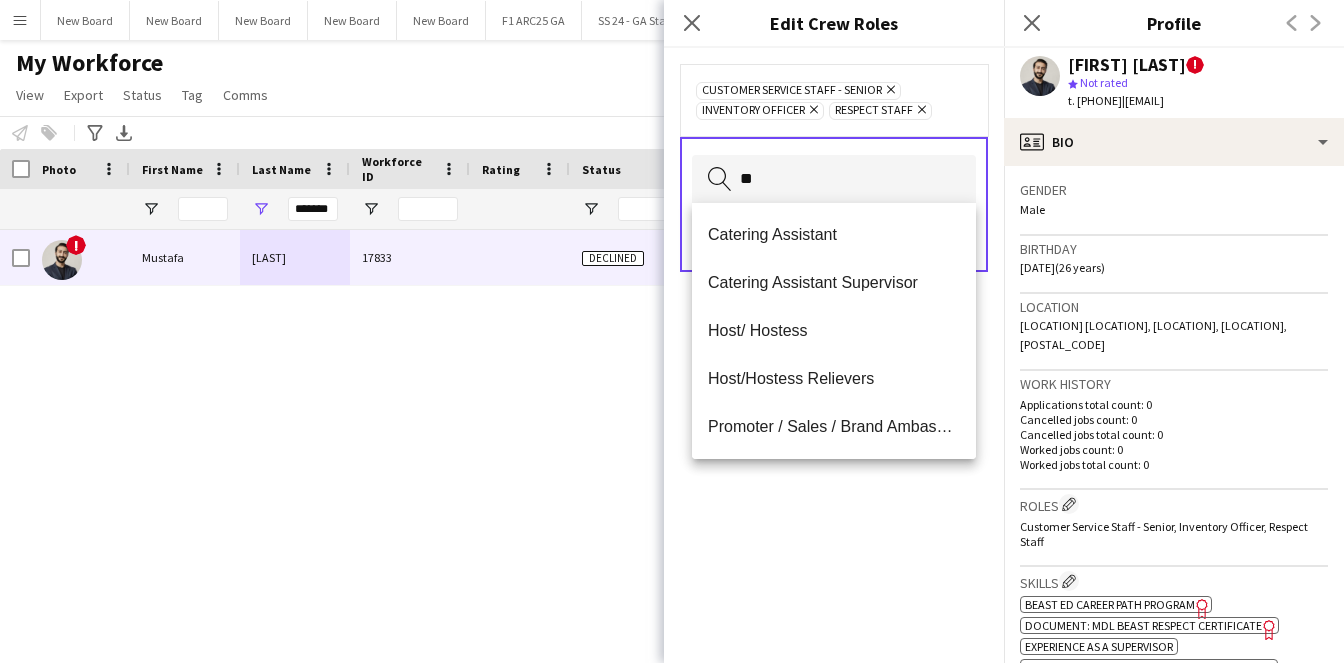 type on "*" 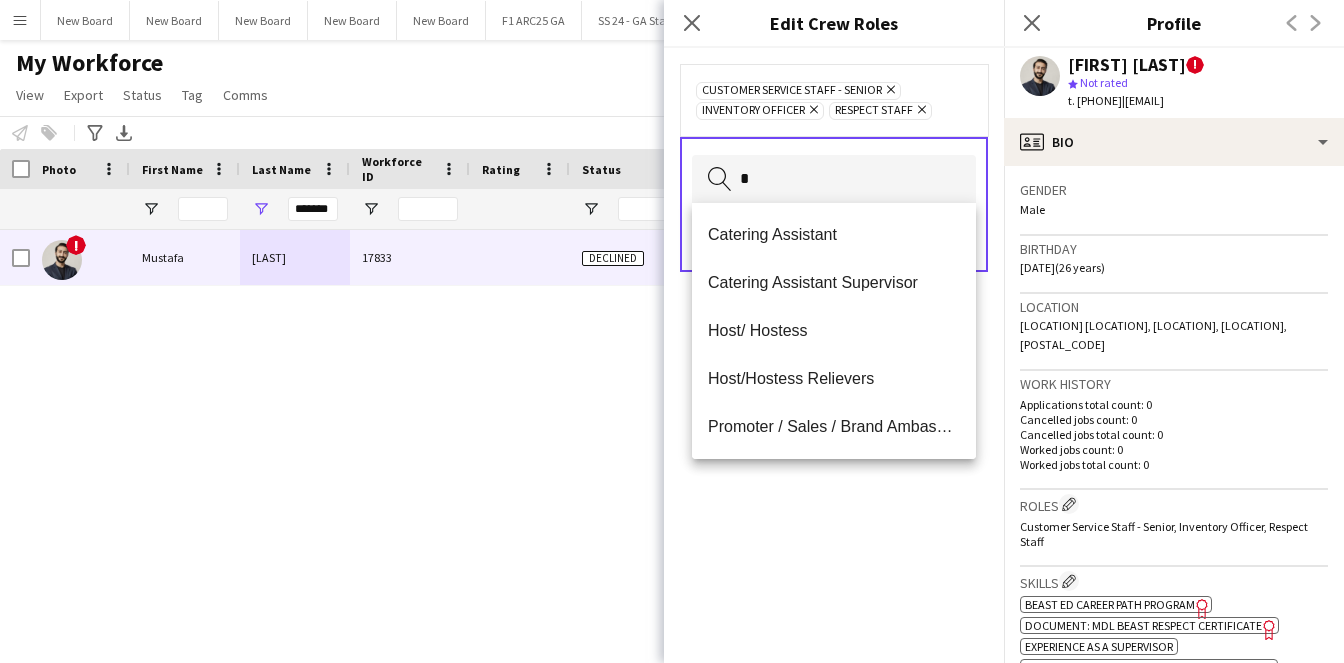 type 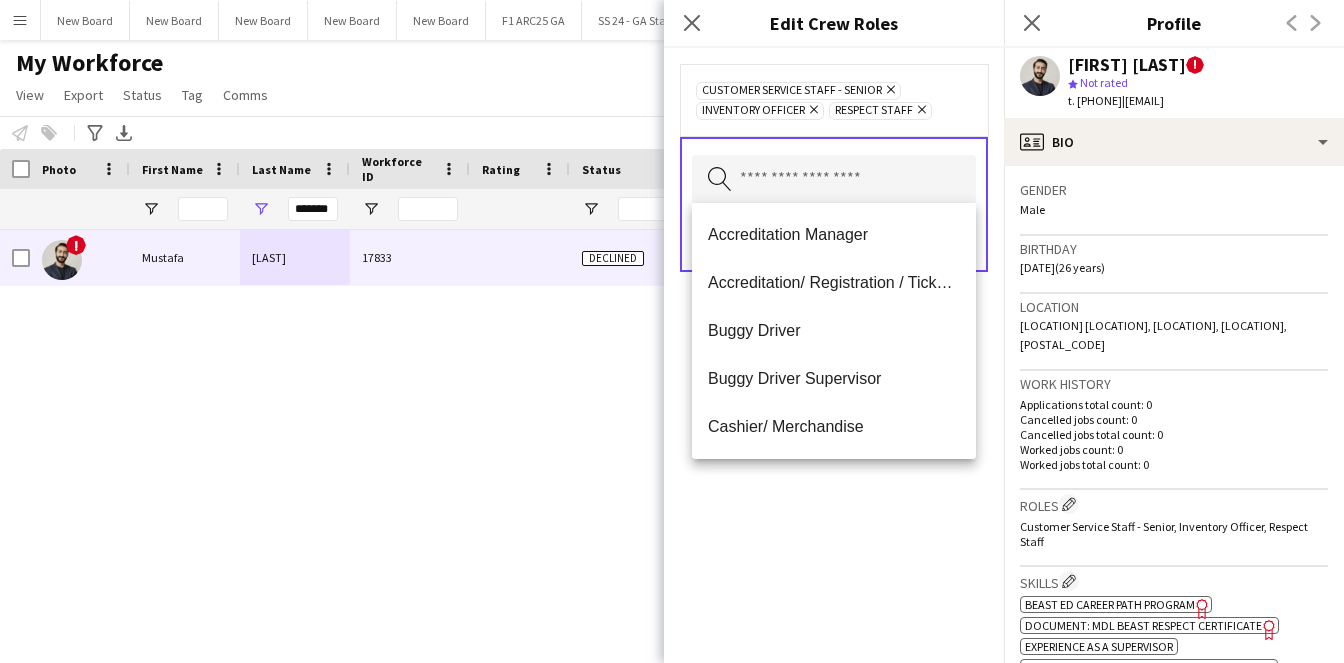 click on "Close pop-in" 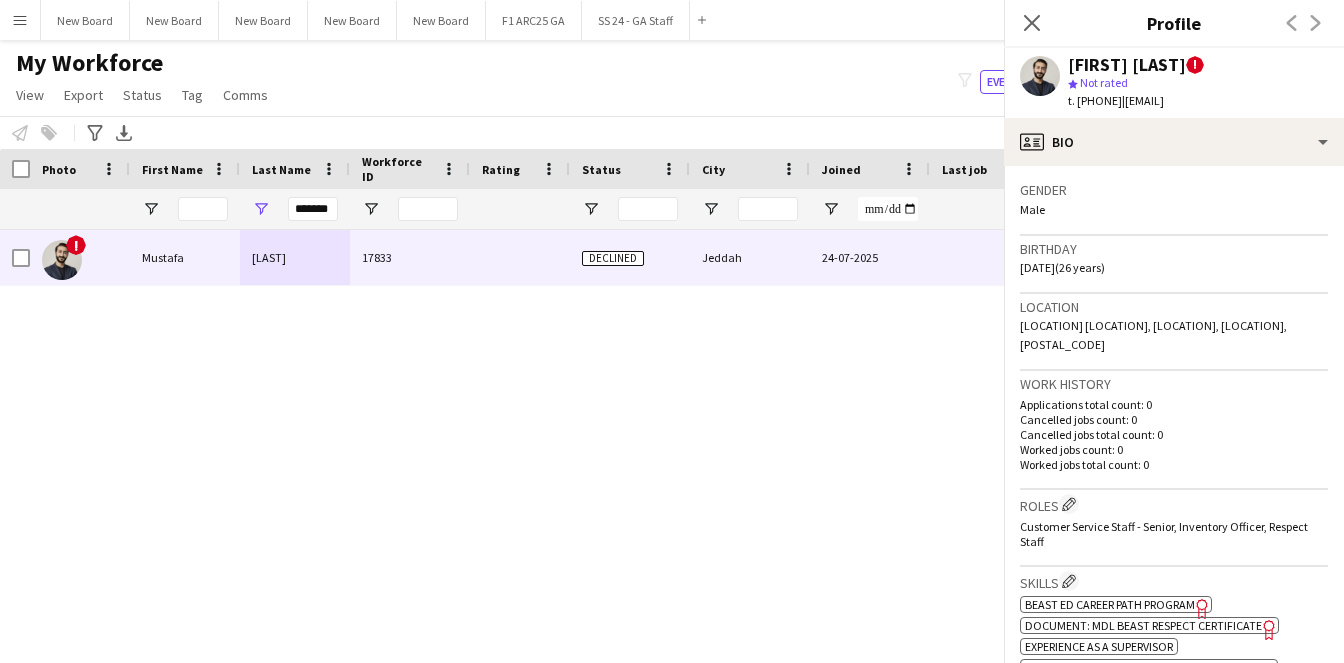 drag, startPoint x: 1033, startPoint y: 14, endPoint x: 1012, endPoint y: 19, distance: 21.587032 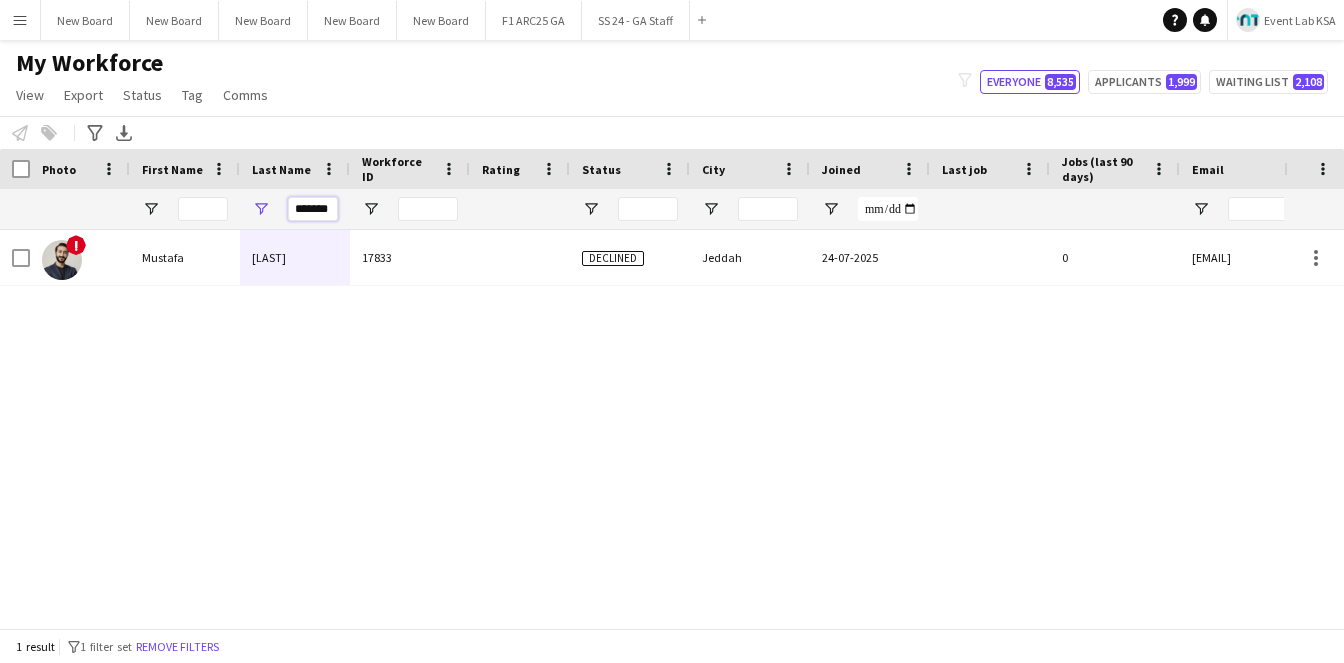 click on "*******" at bounding box center [313, 209] 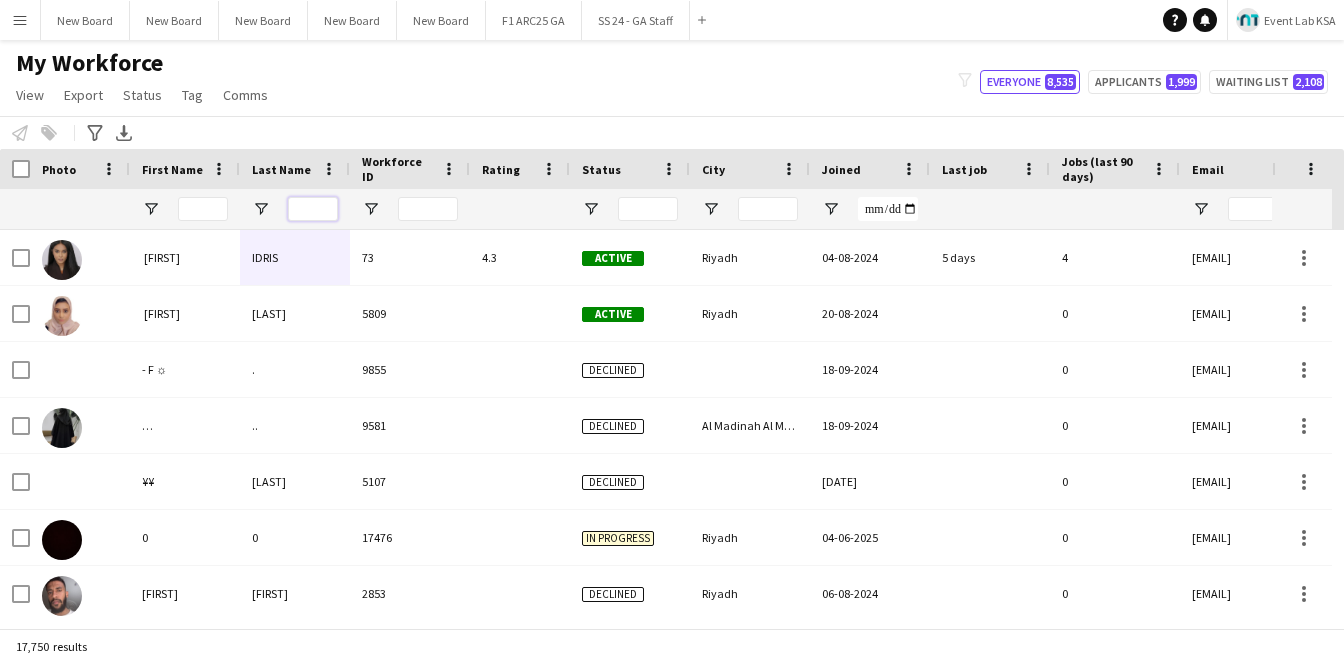 type 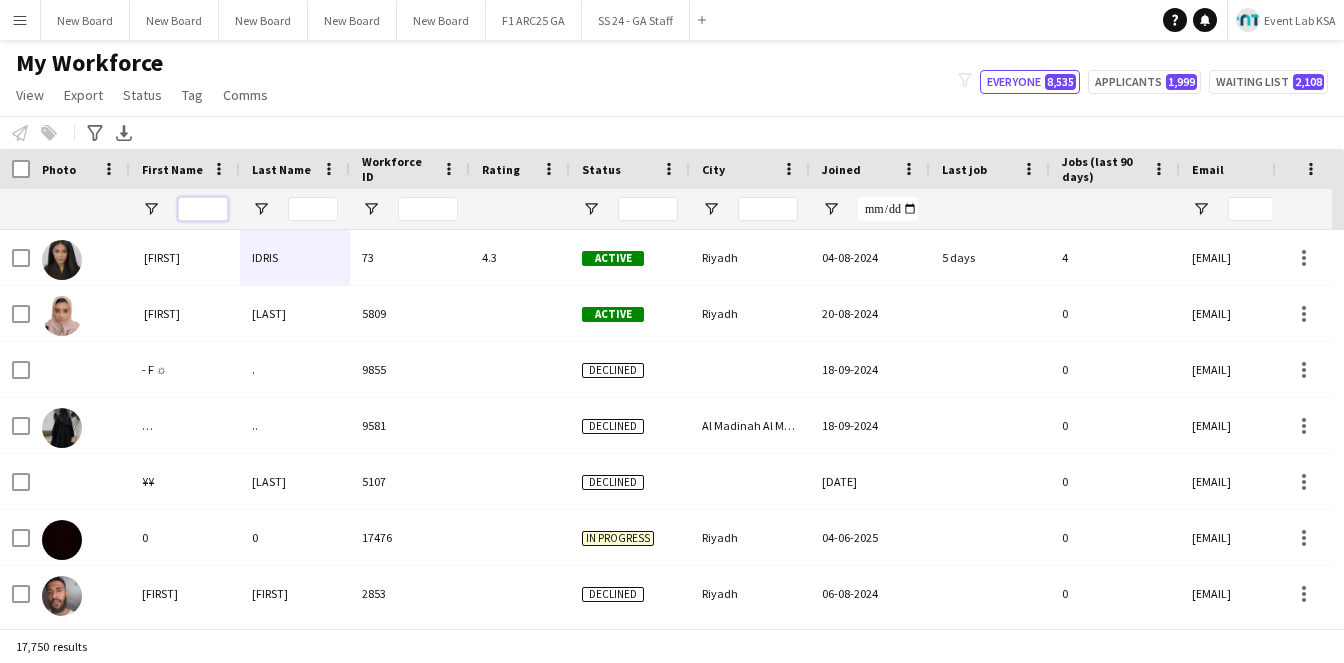 click at bounding box center (203, 209) 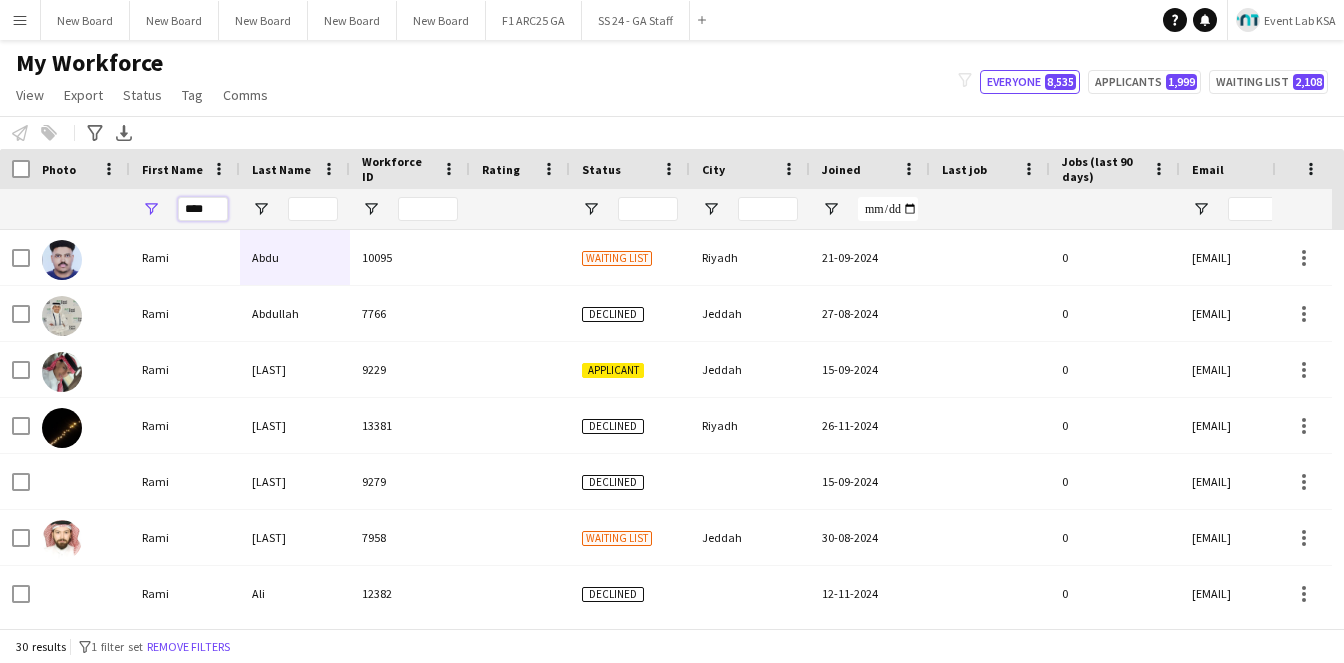 type on "****" 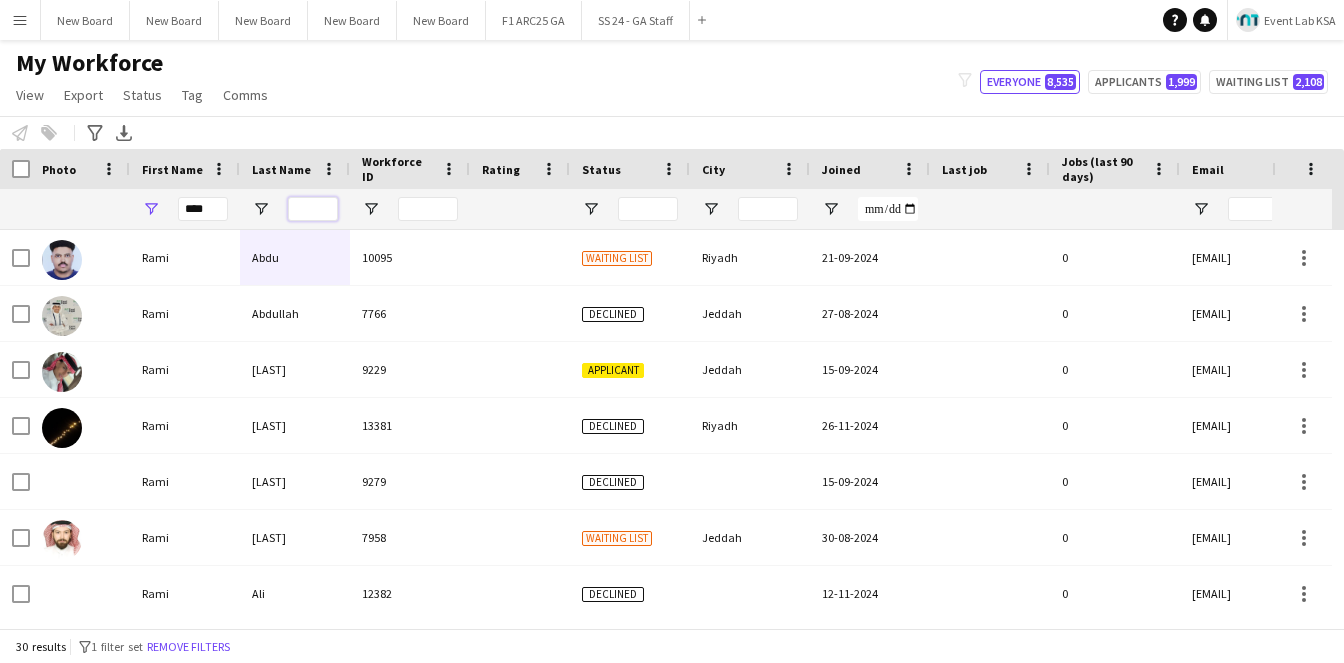 click at bounding box center (313, 209) 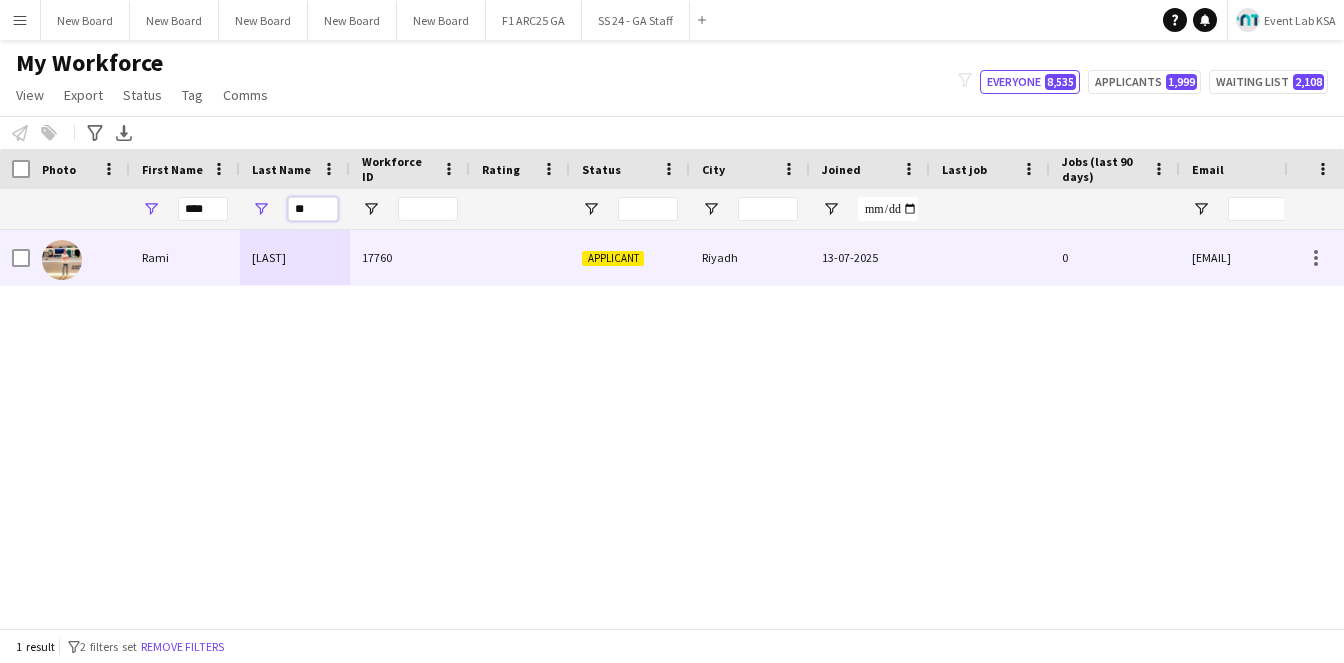 type on "**" 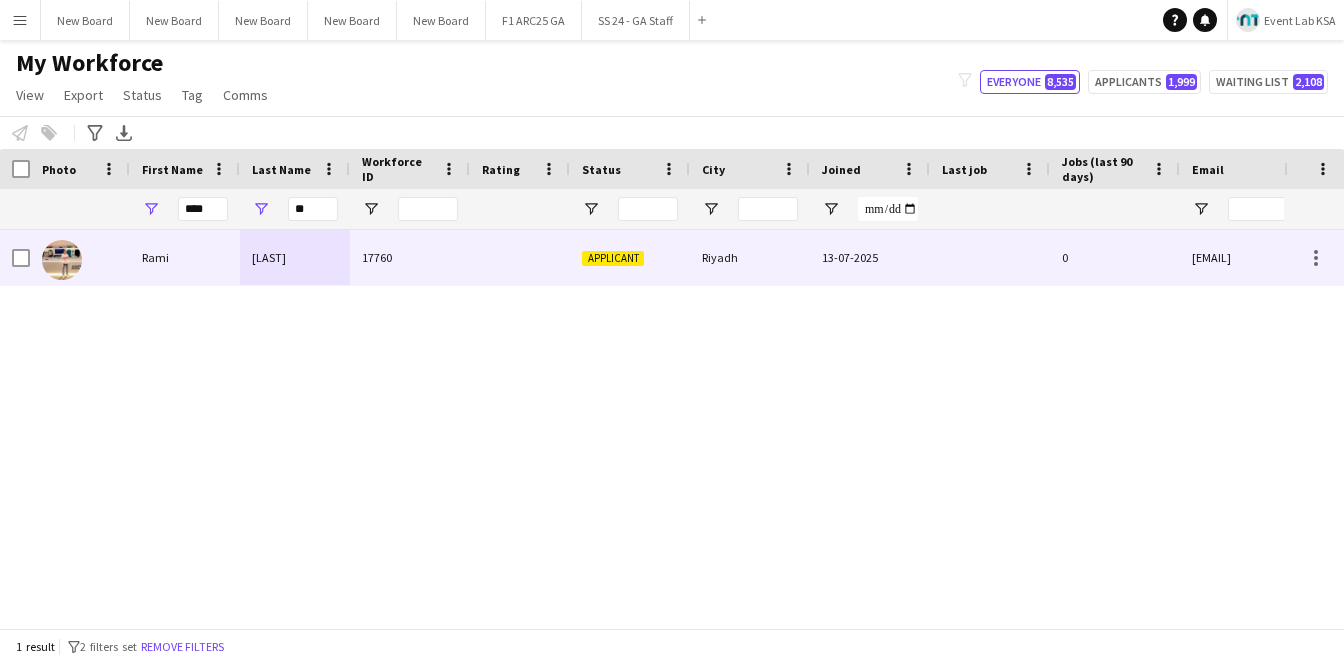 click on "Rami" at bounding box center [185, 257] 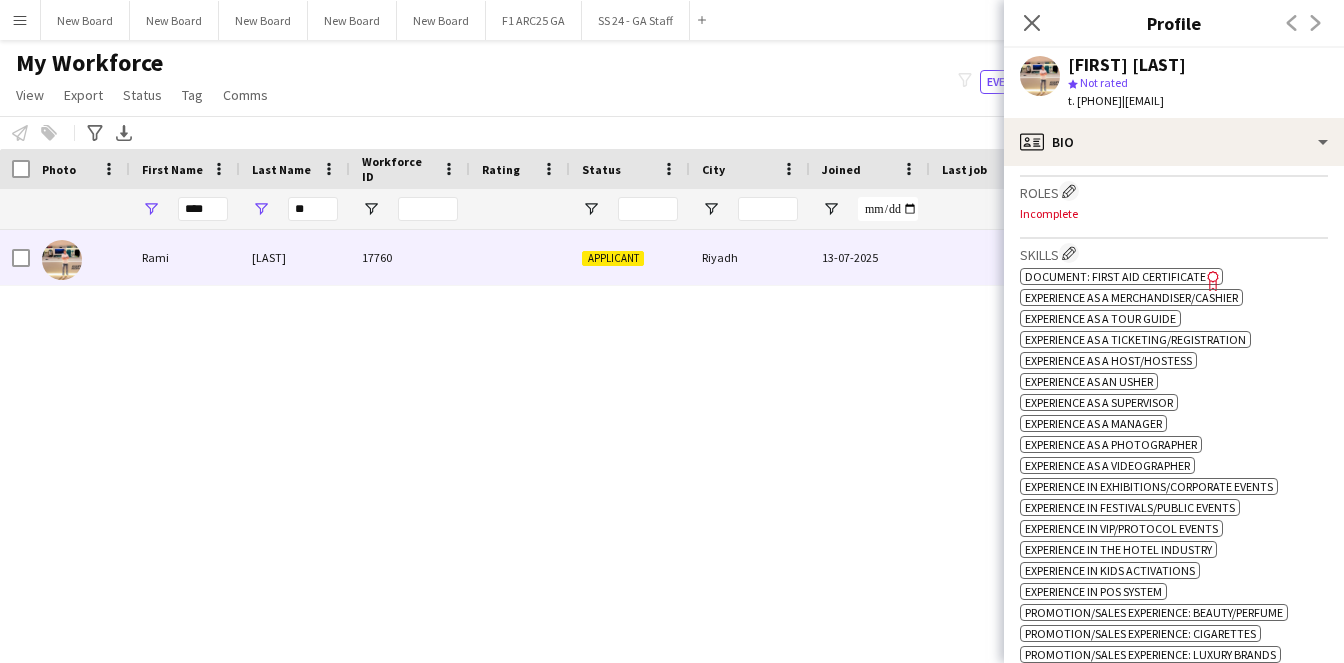 scroll, scrollTop: 519, scrollLeft: 0, axis: vertical 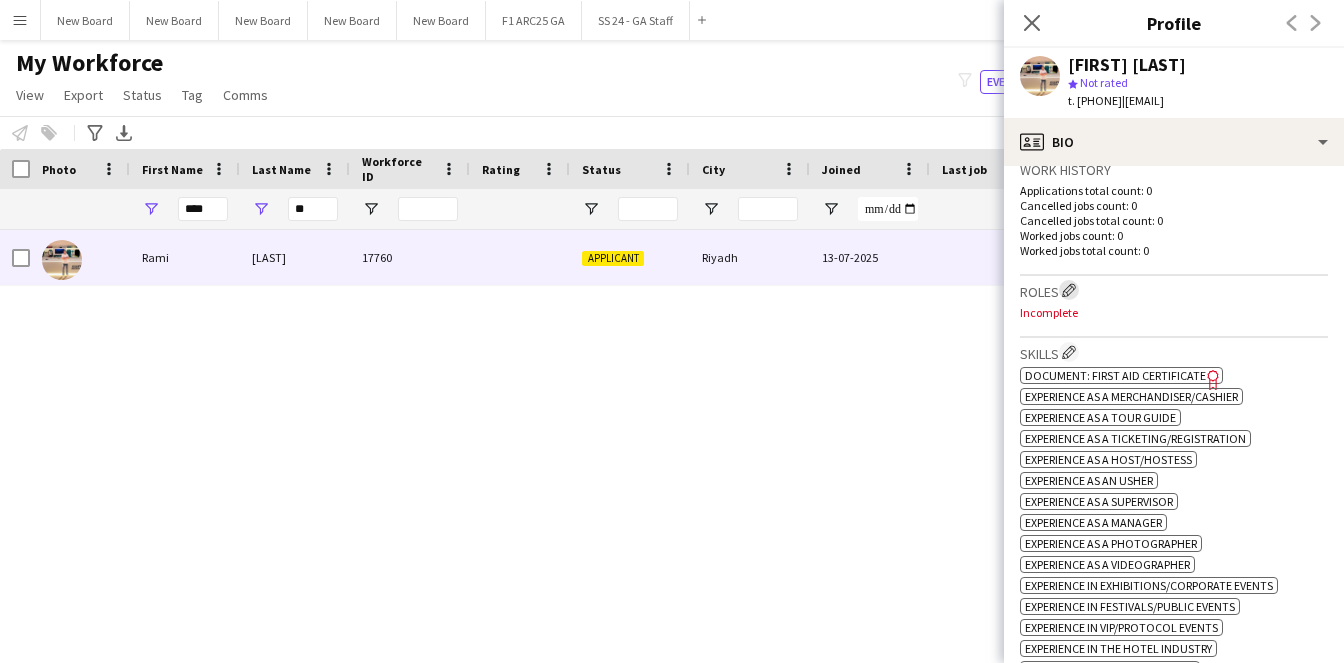 drag, startPoint x: 1059, startPoint y: 291, endPoint x: 1072, endPoint y: 289, distance: 13.152946 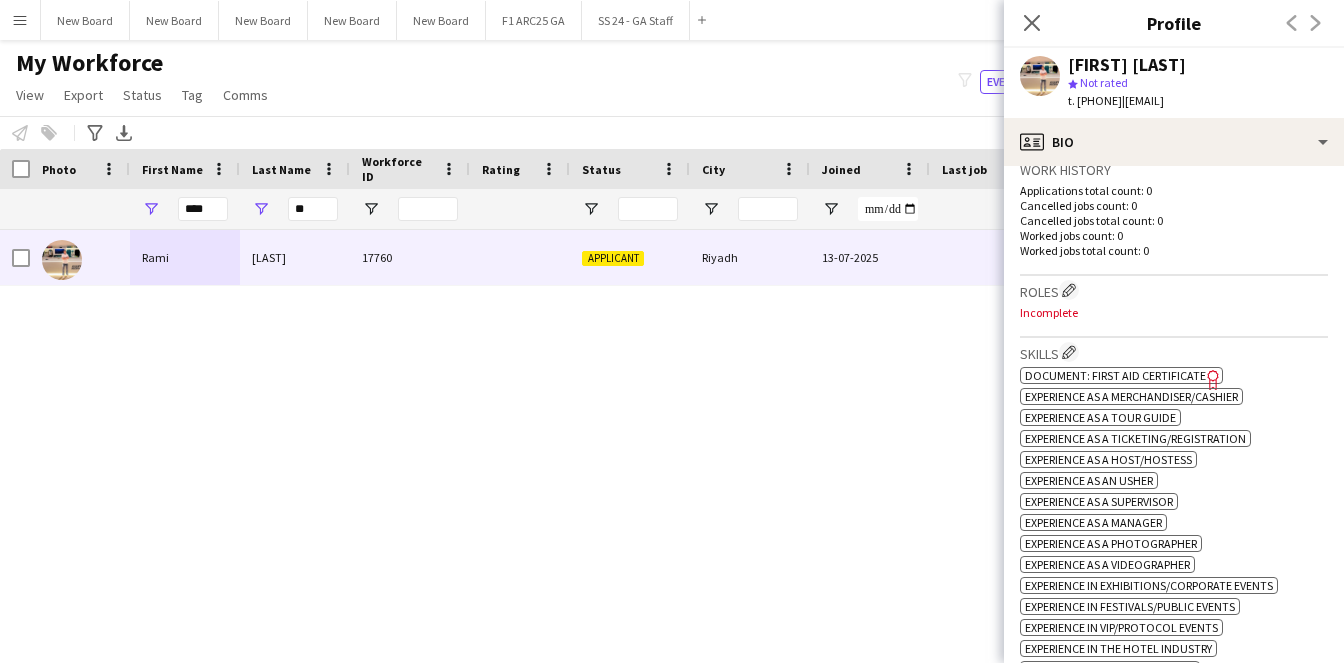 click on "Roles
Edit crew company roles" 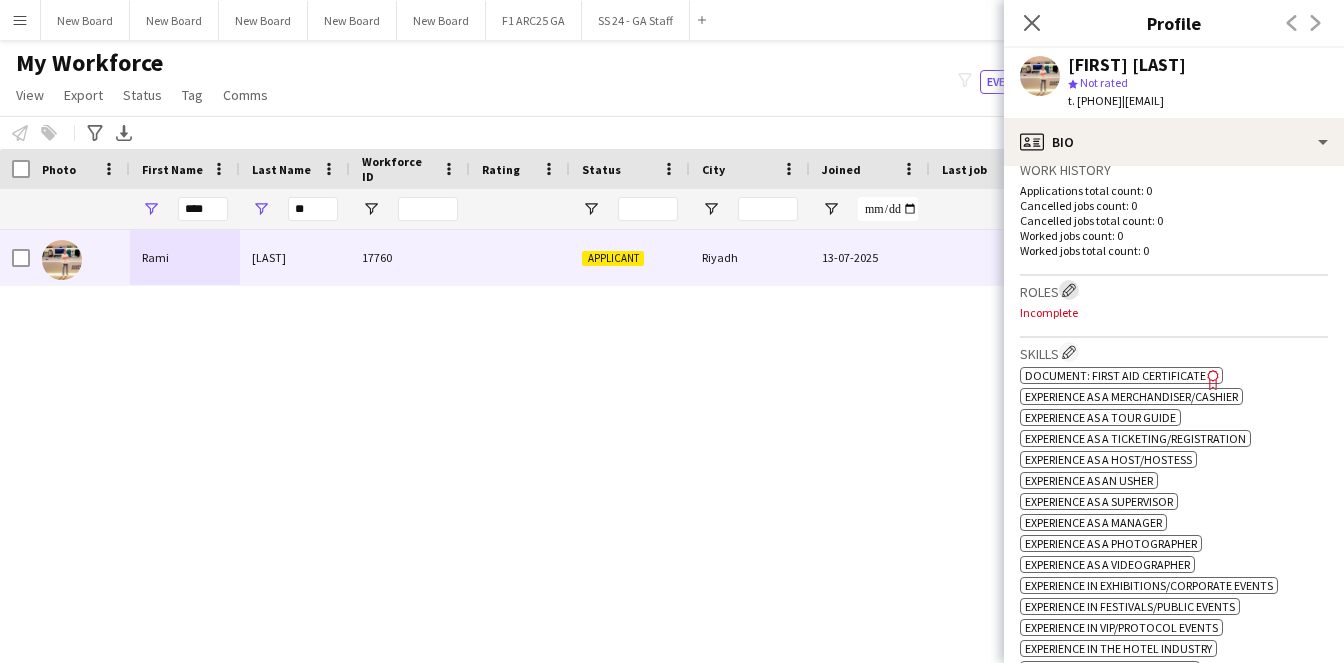 click on "Edit crew company roles" 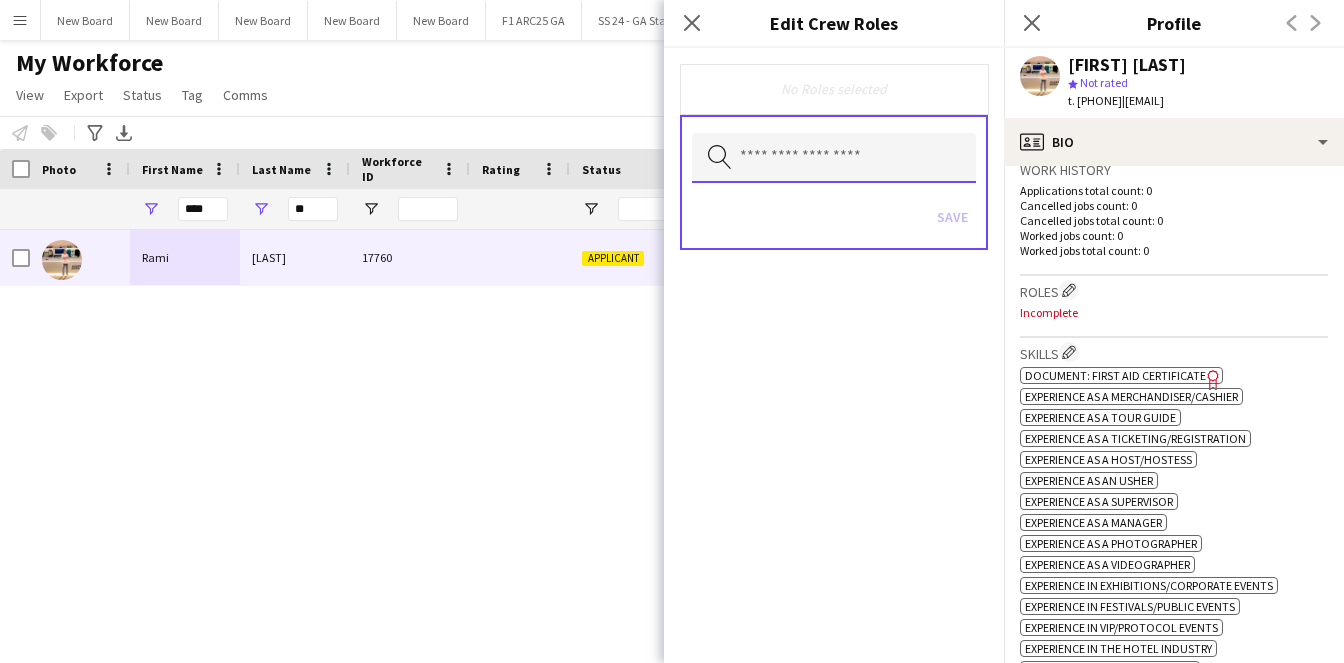 click at bounding box center (834, 158) 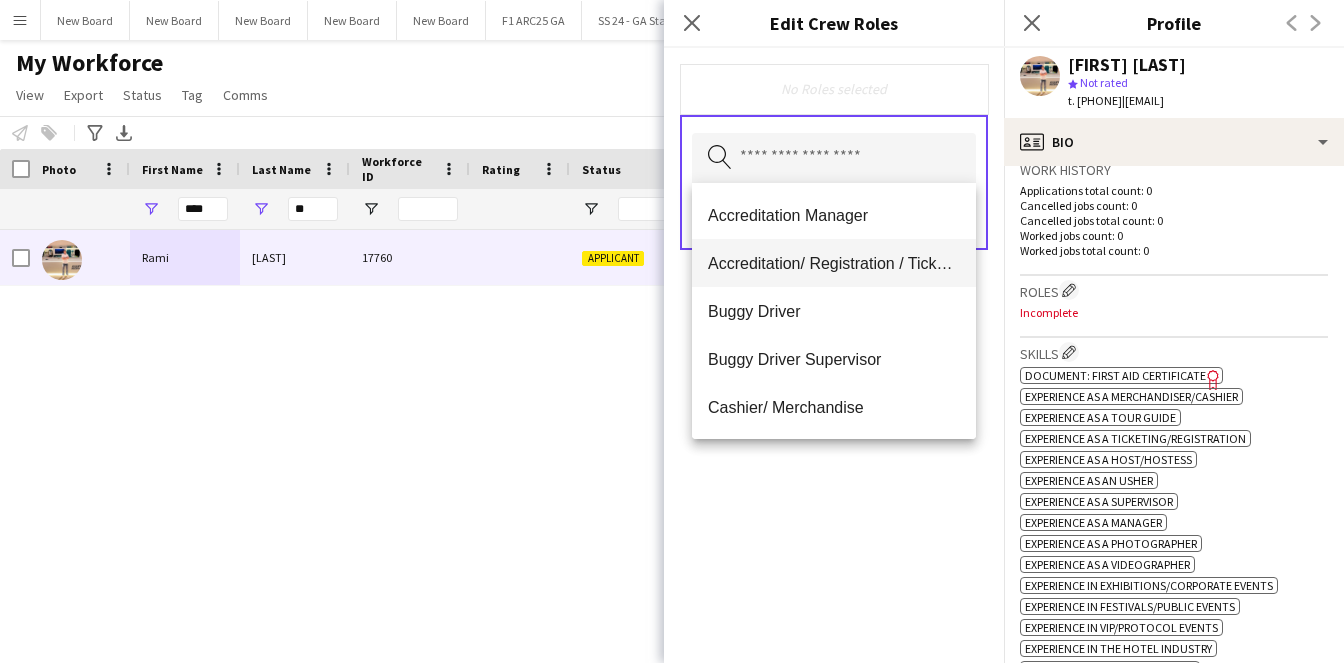 click on "Accreditation/ Registration / Ticketing" at bounding box center (834, 263) 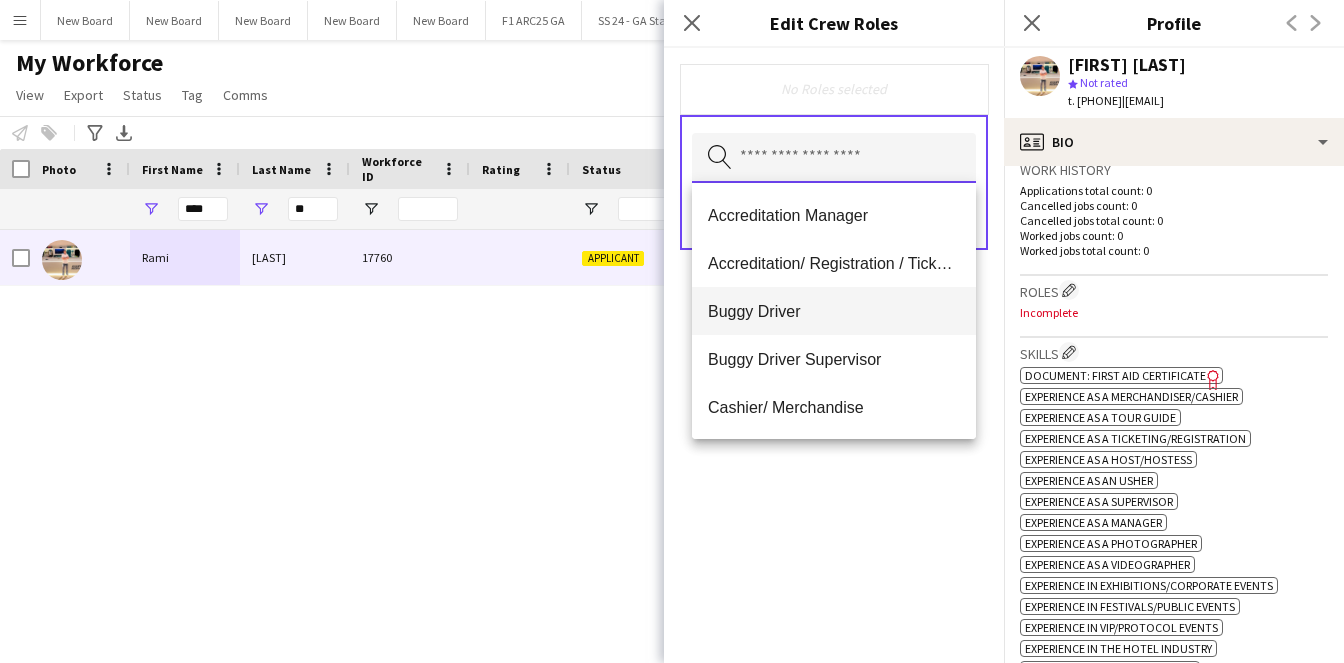 scroll, scrollTop: 0, scrollLeft: 0, axis: both 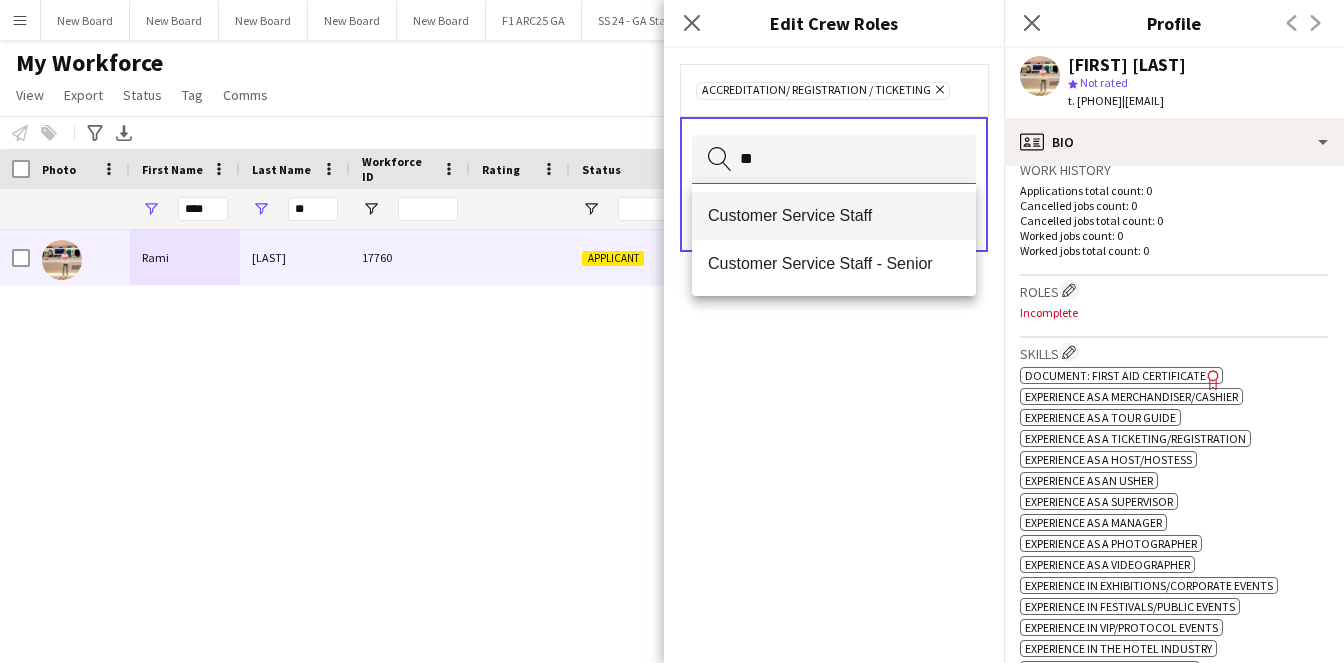 type on "**" 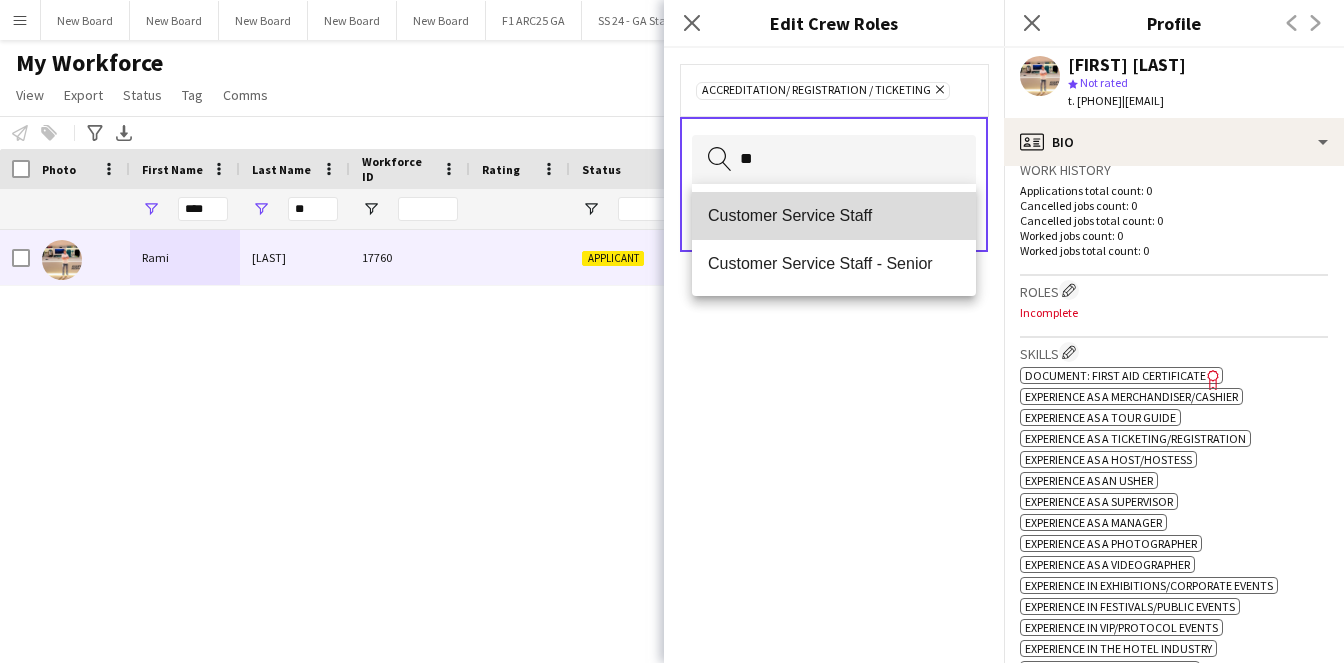 click on "Customer Service Staff" at bounding box center [834, 215] 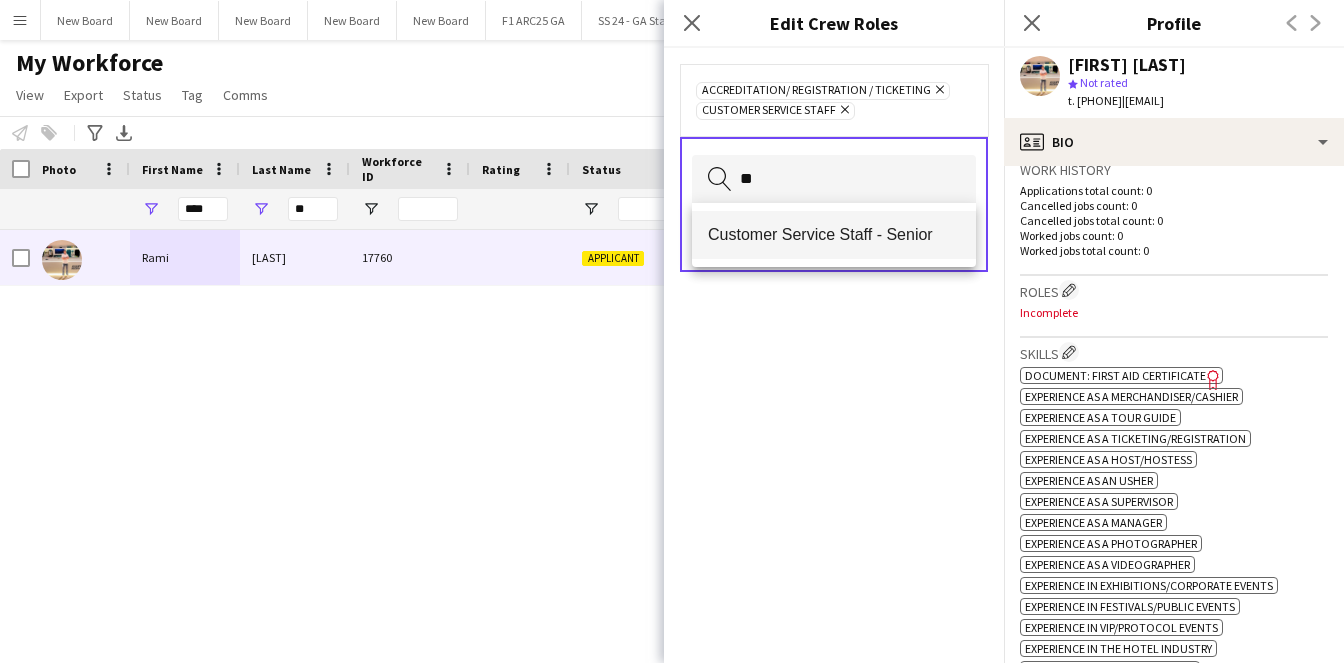 type on "**" 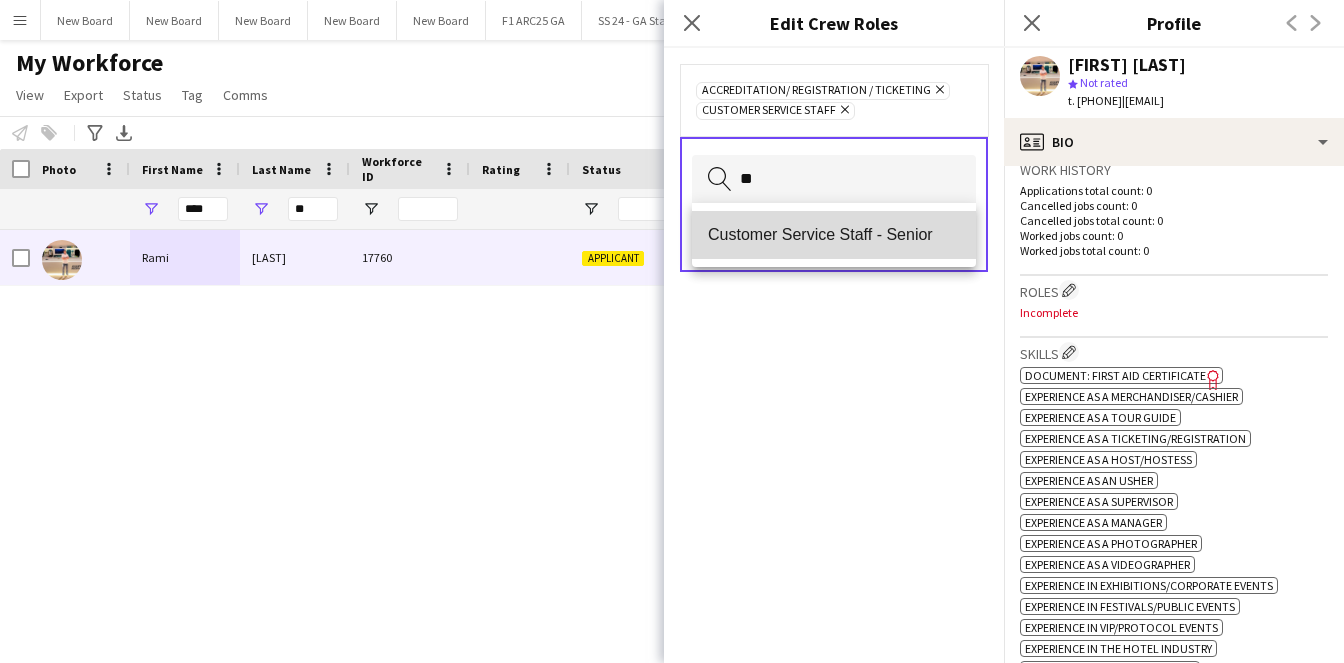 click on "Customer Service Staff - Senior" at bounding box center (834, 235) 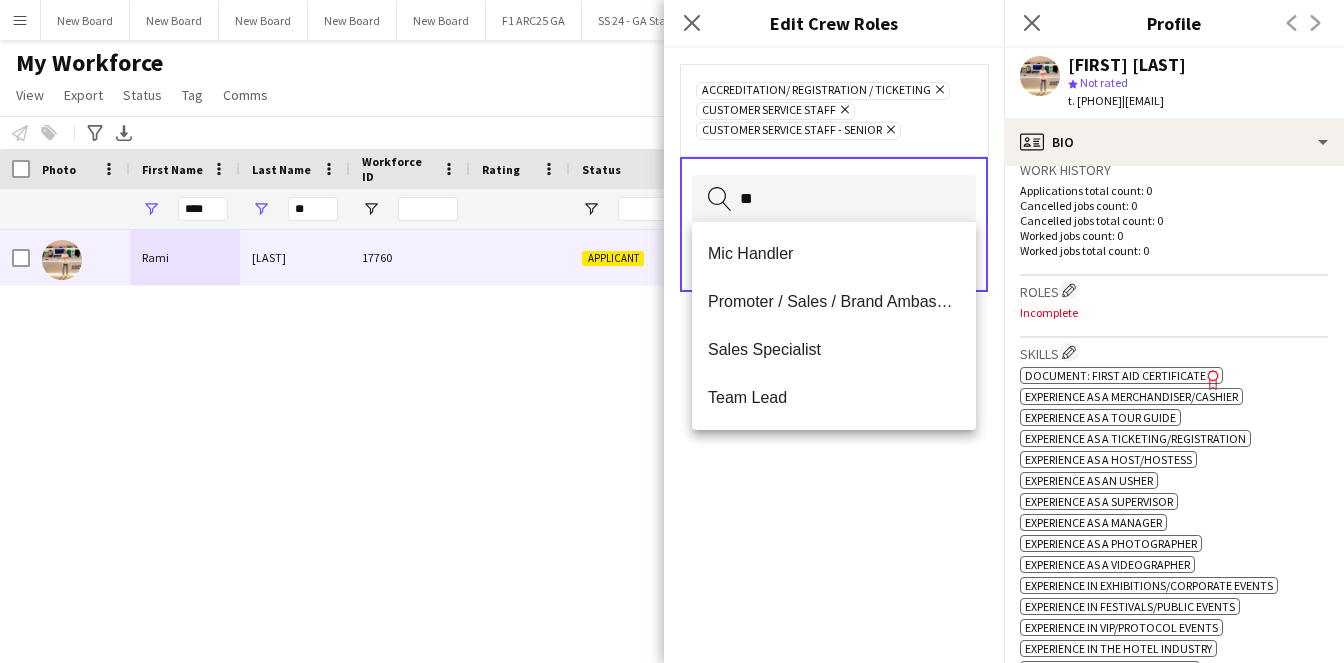 scroll, scrollTop: 0, scrollLeft: 0, axis: both 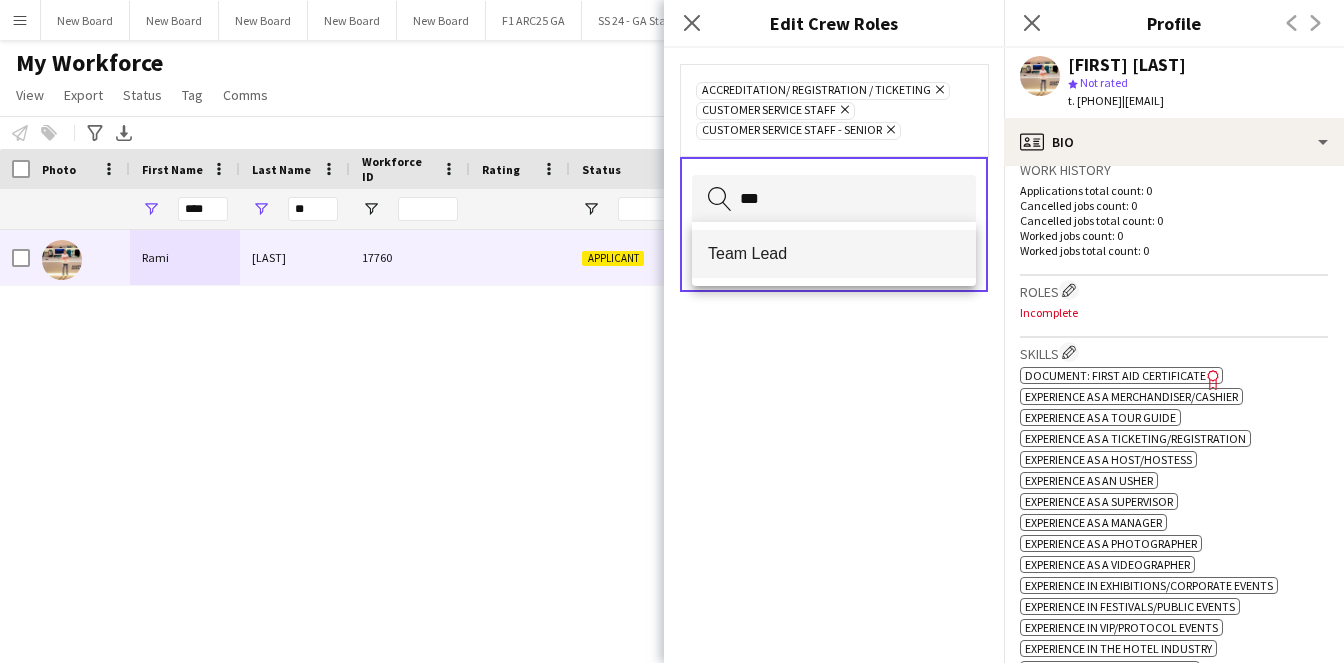 type on "***" 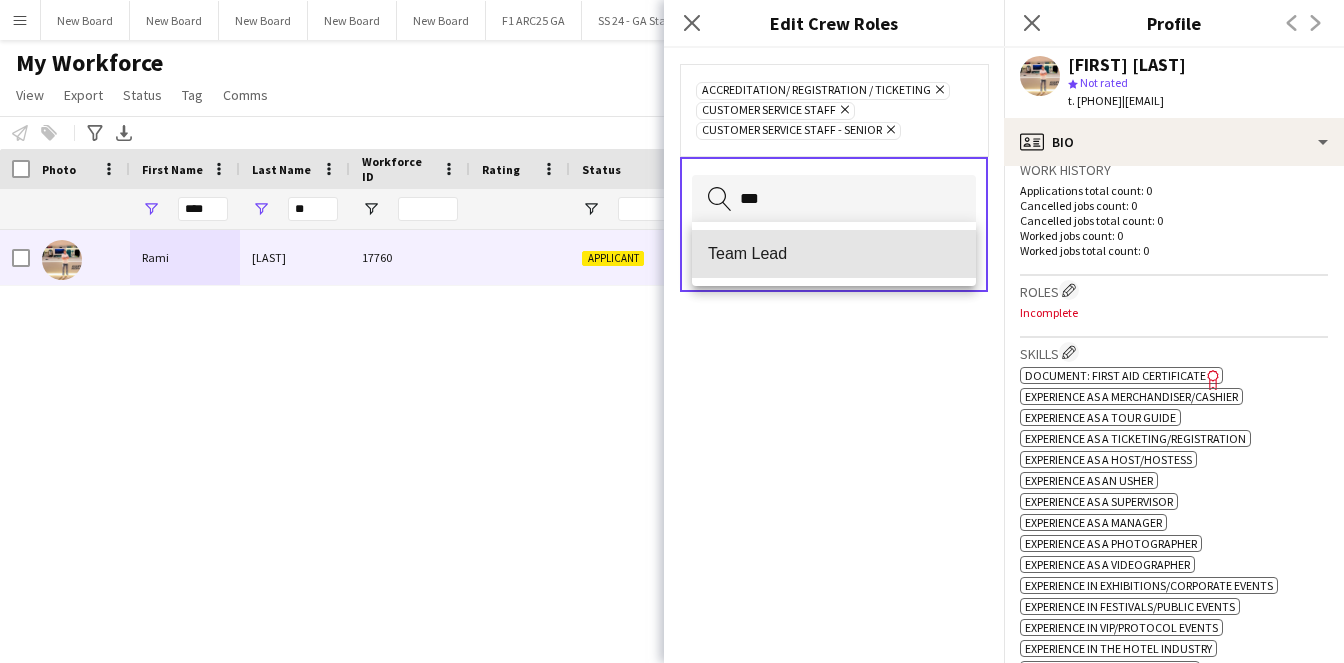 click on "Team Lead" at bounding box center (834, 254) 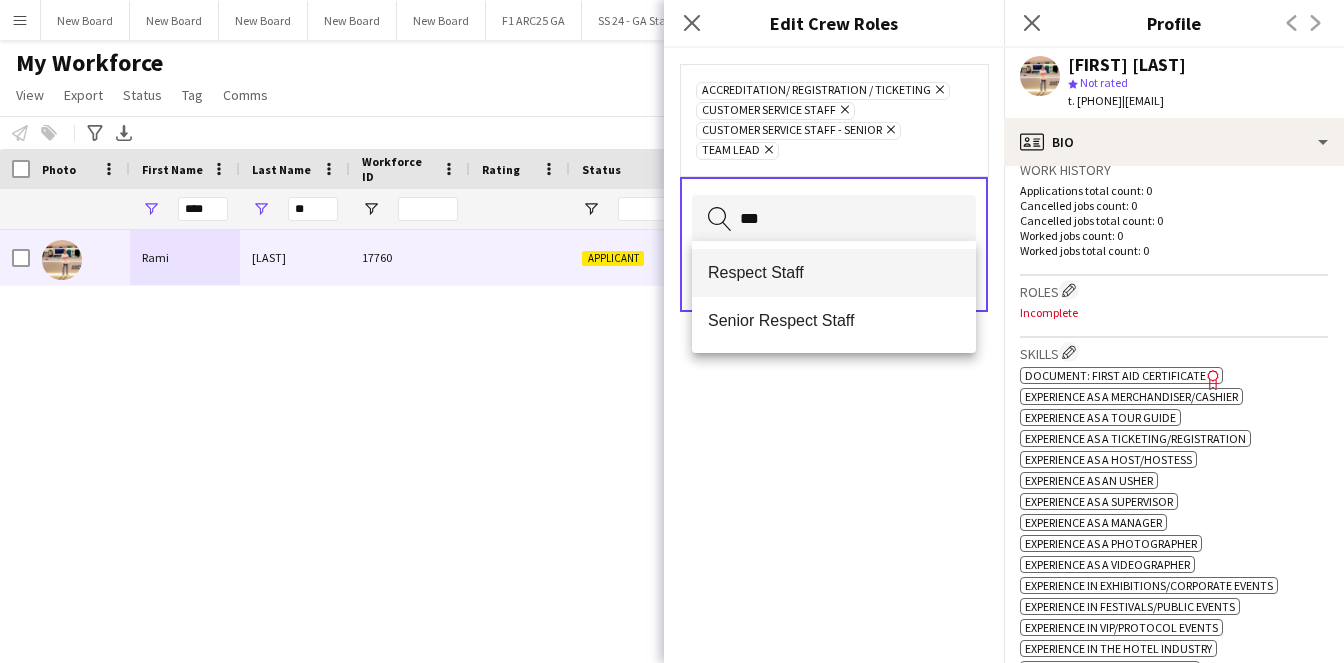 type on "***" 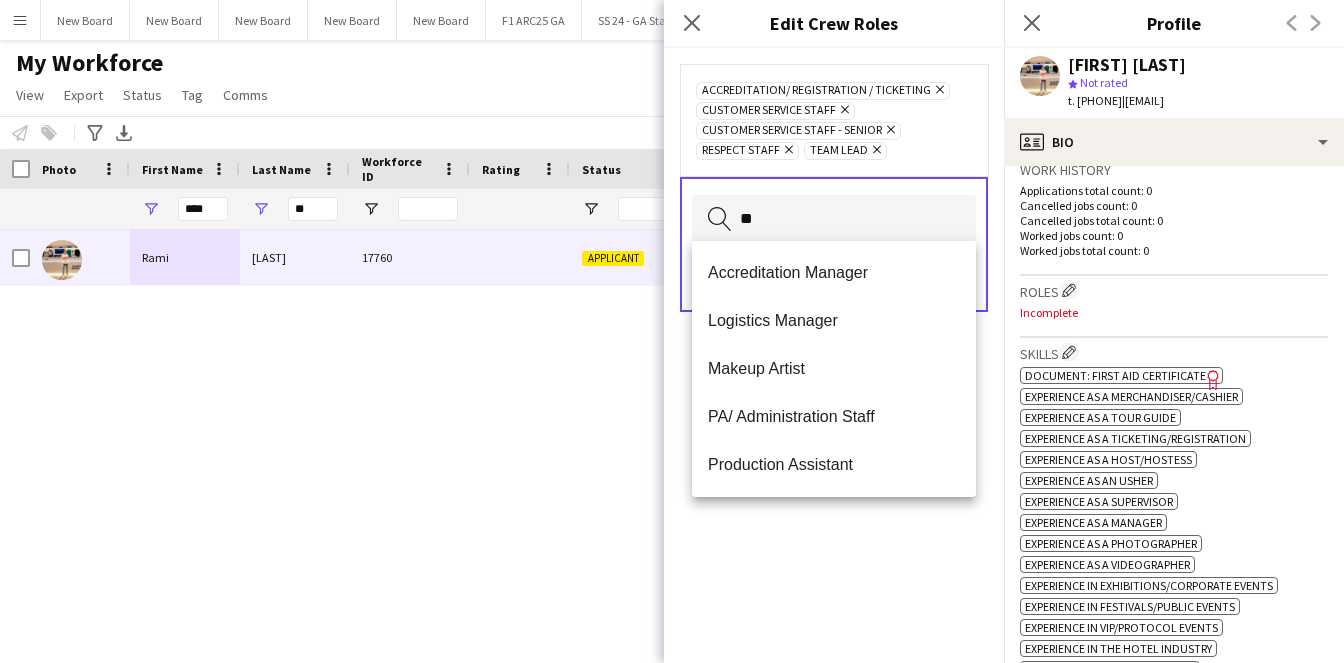 type on "*" 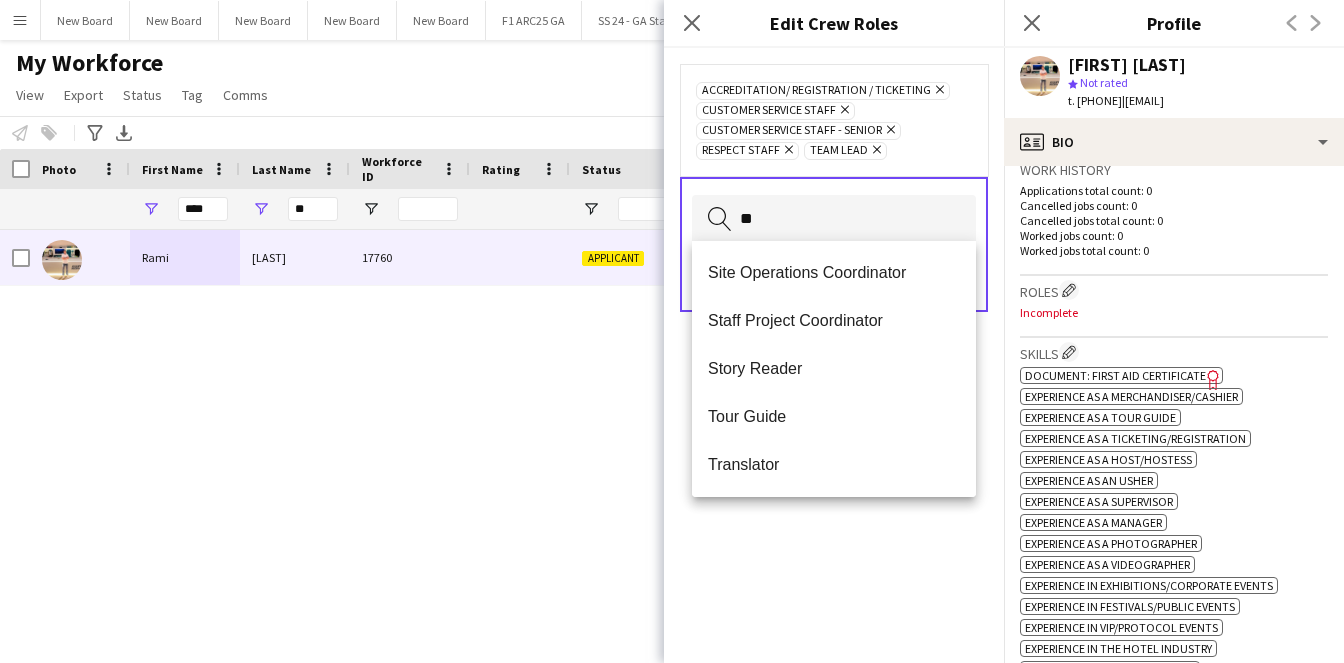 scroll, scrollTop: 0, scrollLeft: 0, axis: both 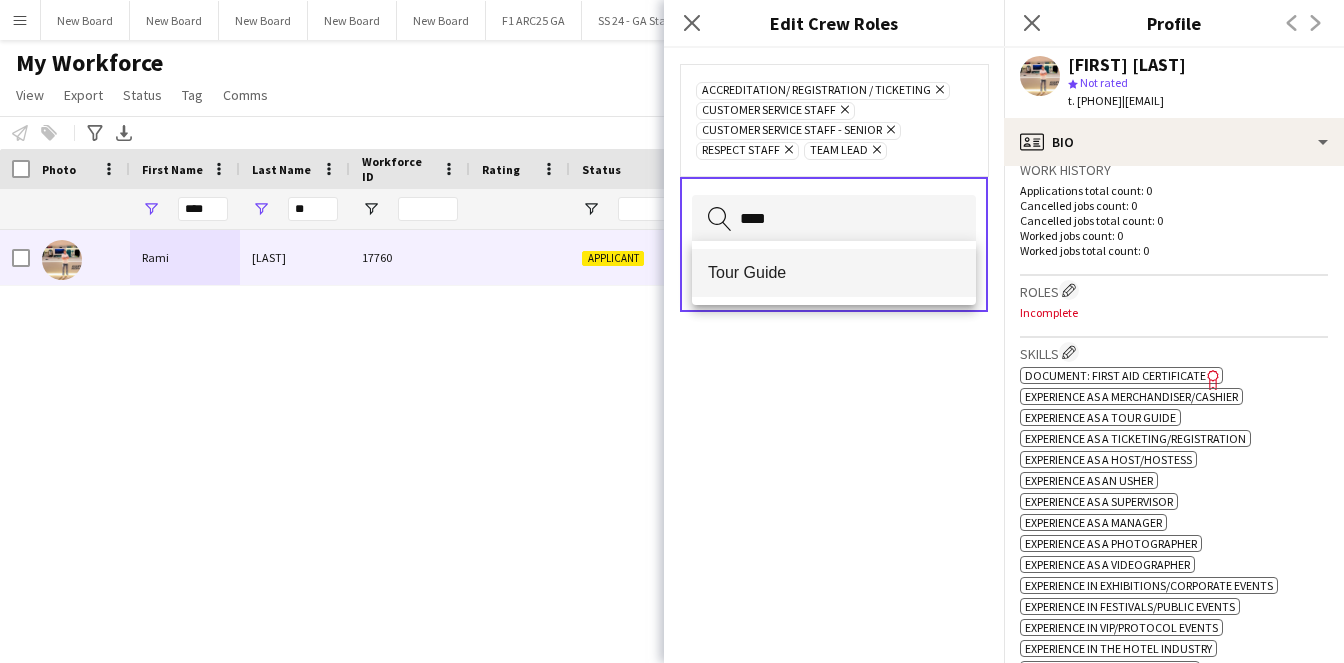 type on "****" 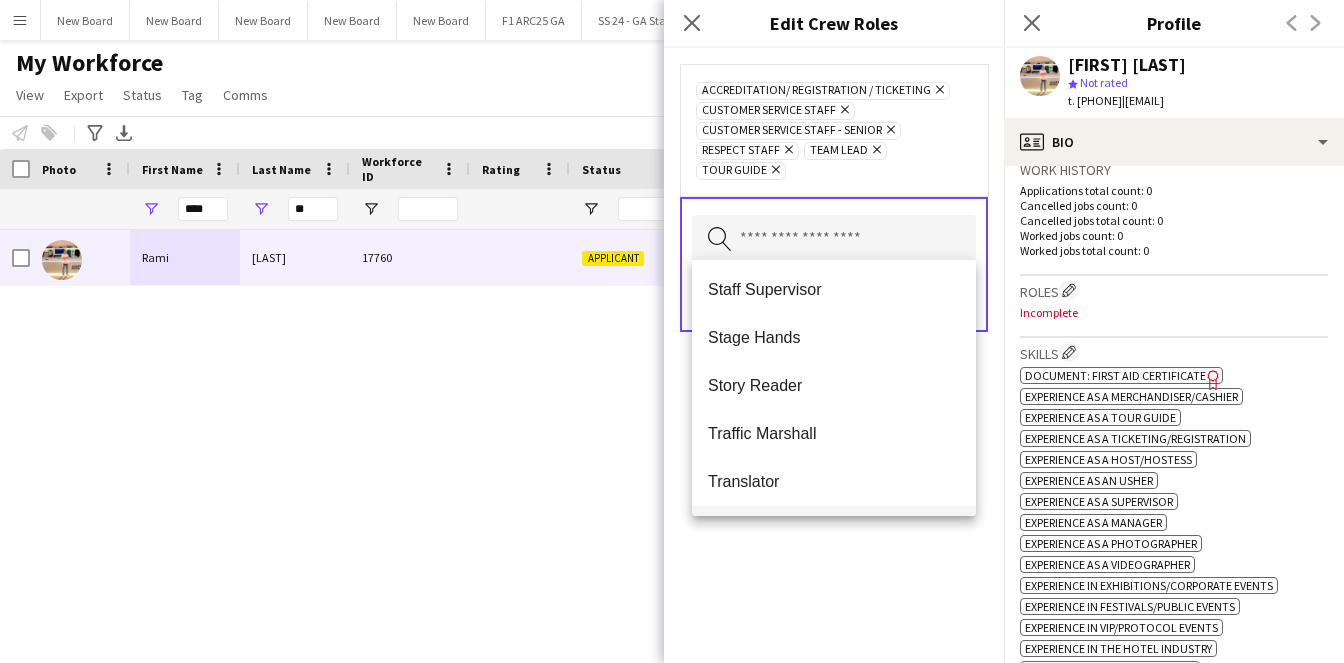 scroll, scrollTop: 1776, scrollLeft: 0, axis: vertical 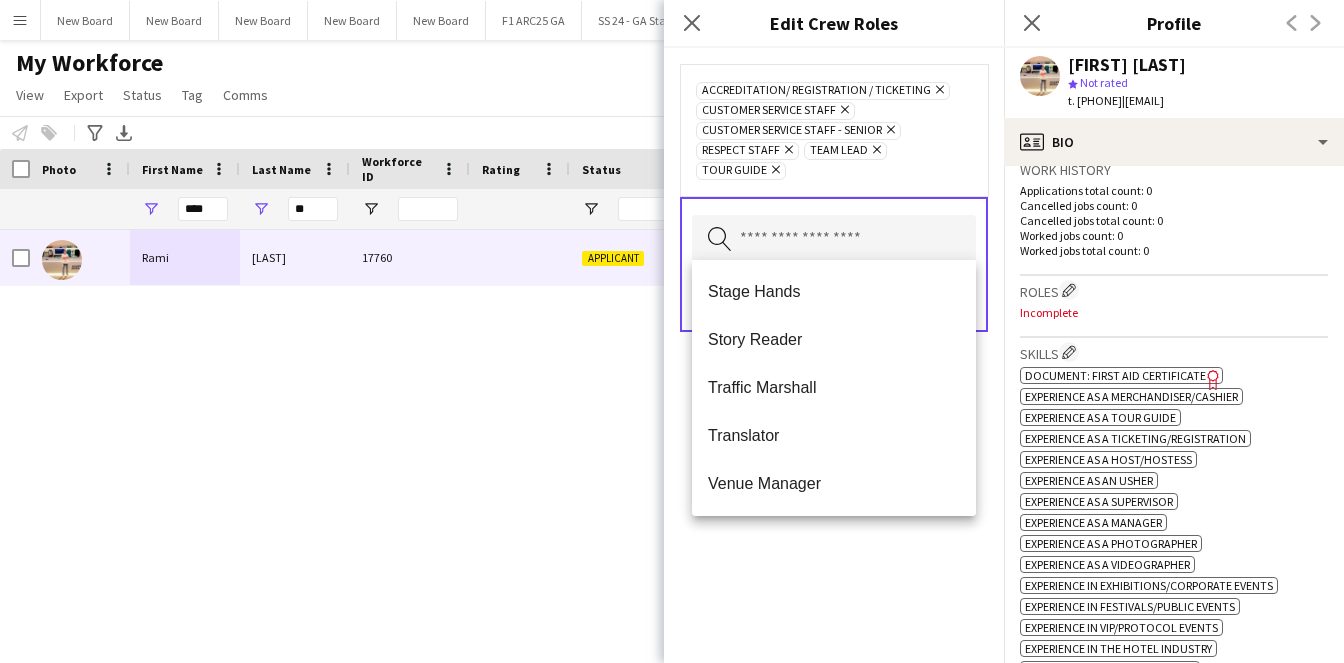 click on "Accreditation/ Registration / Ticketing
Remove
Customer Service Staff
Remove
Customer Service Staff - Senior
Remove
Respect Staff
Remove
Team Lead
Remove
Tour Guide
Remove
Search by role type
Save" 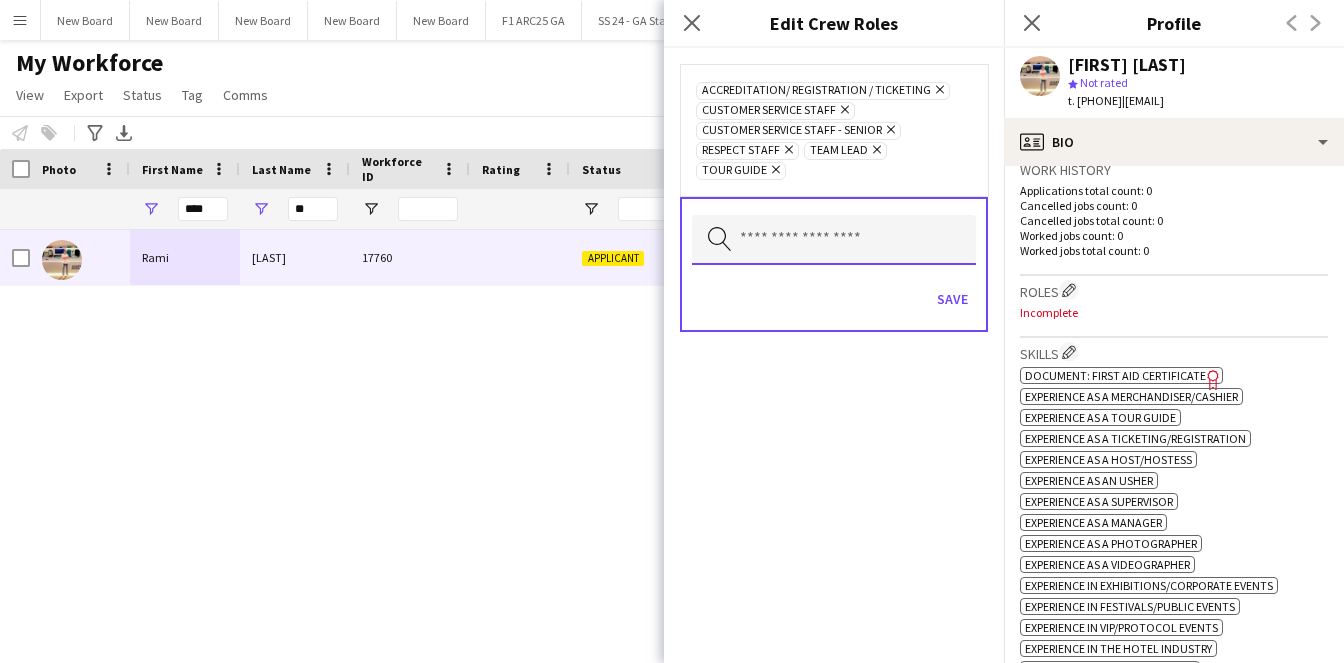 click at bounding box center [834, 240] 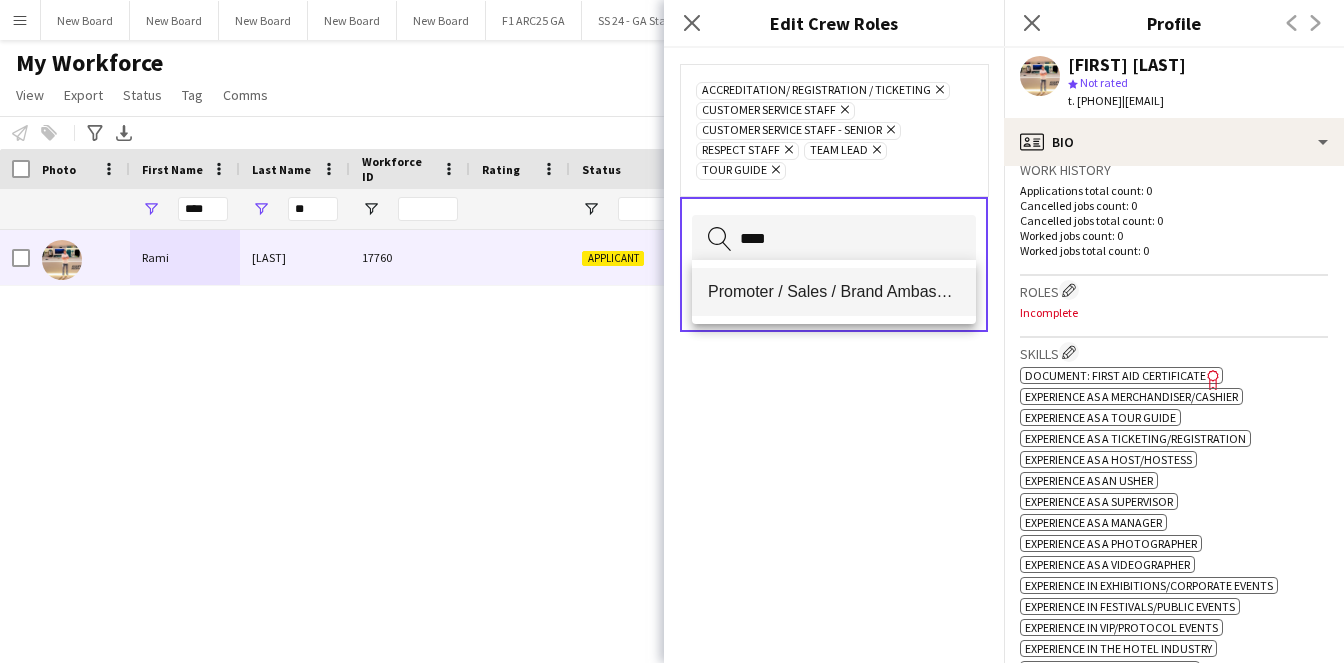 type on "****" 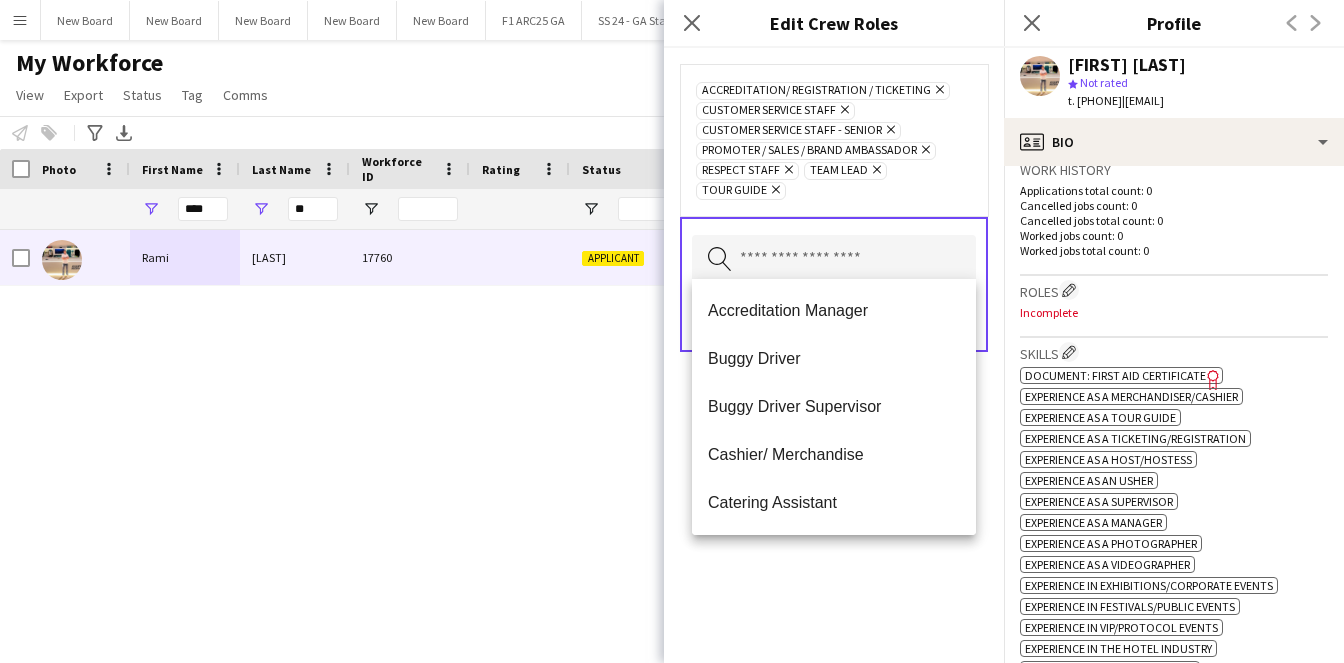 scroll, scrollTop: 0, scrollLeft: 0, axis: both 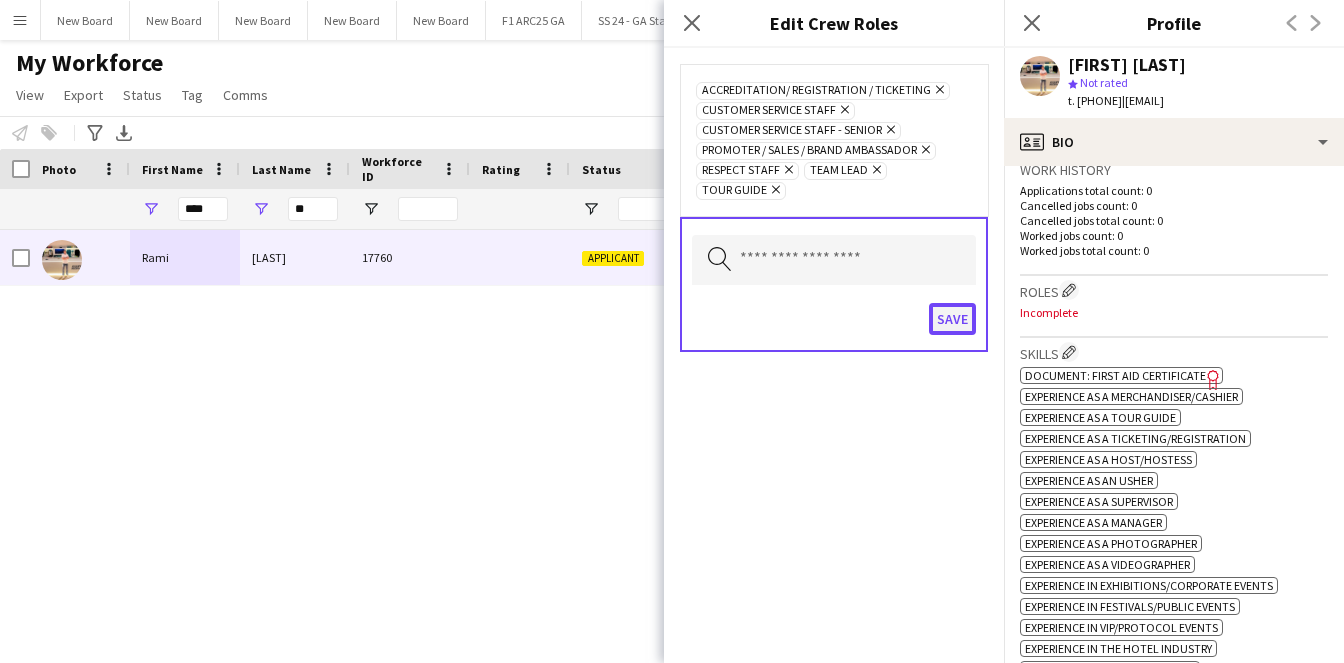 click on "Save" 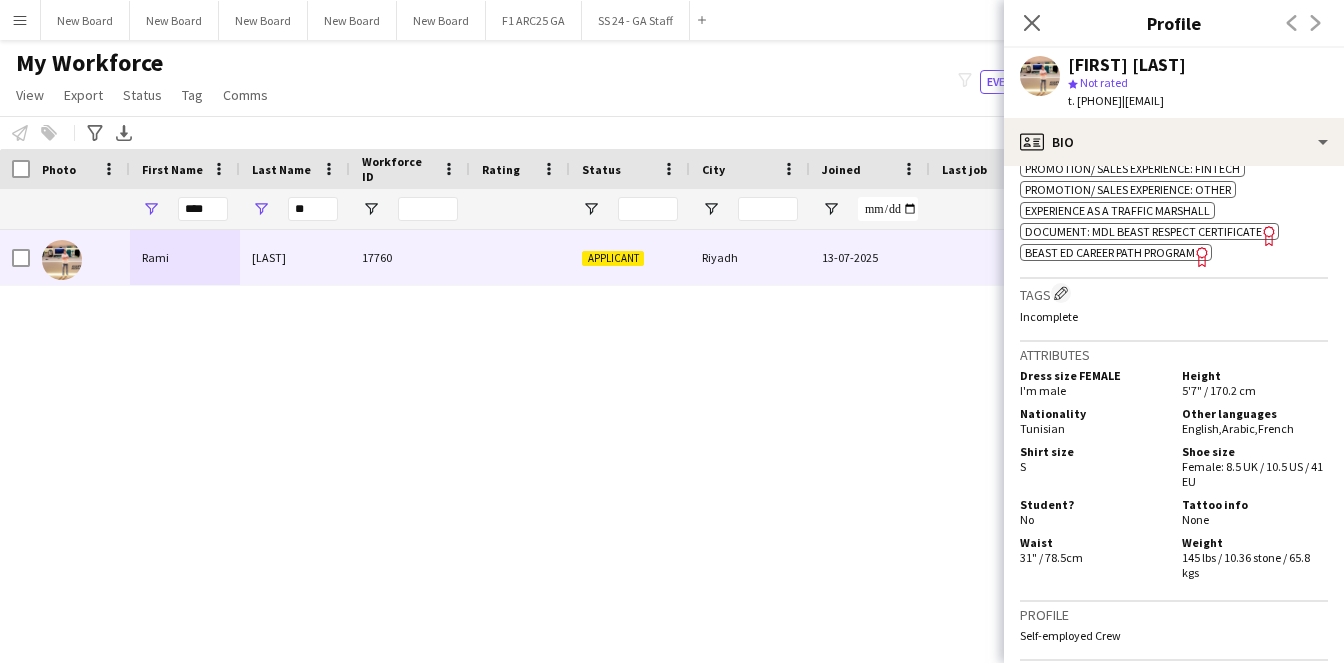 scroll, scrollTop: 1387, scrollLeft: 0, axis: vertical 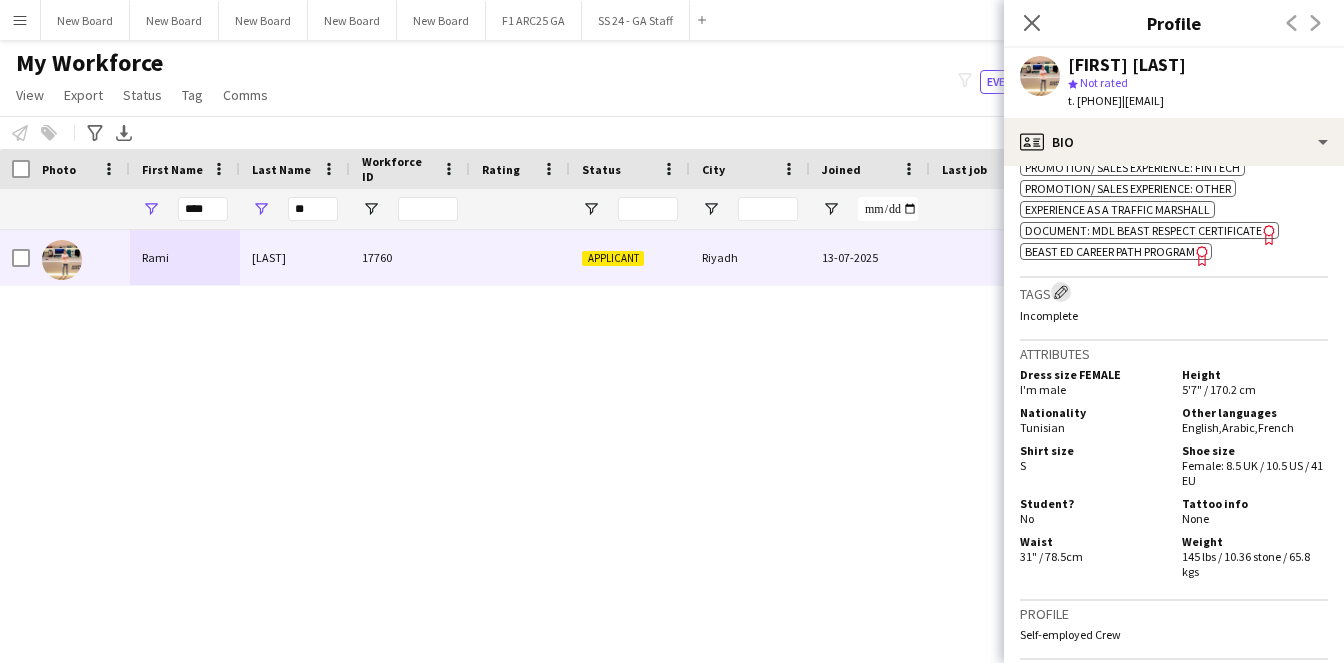 click on "Edit crew company tags" 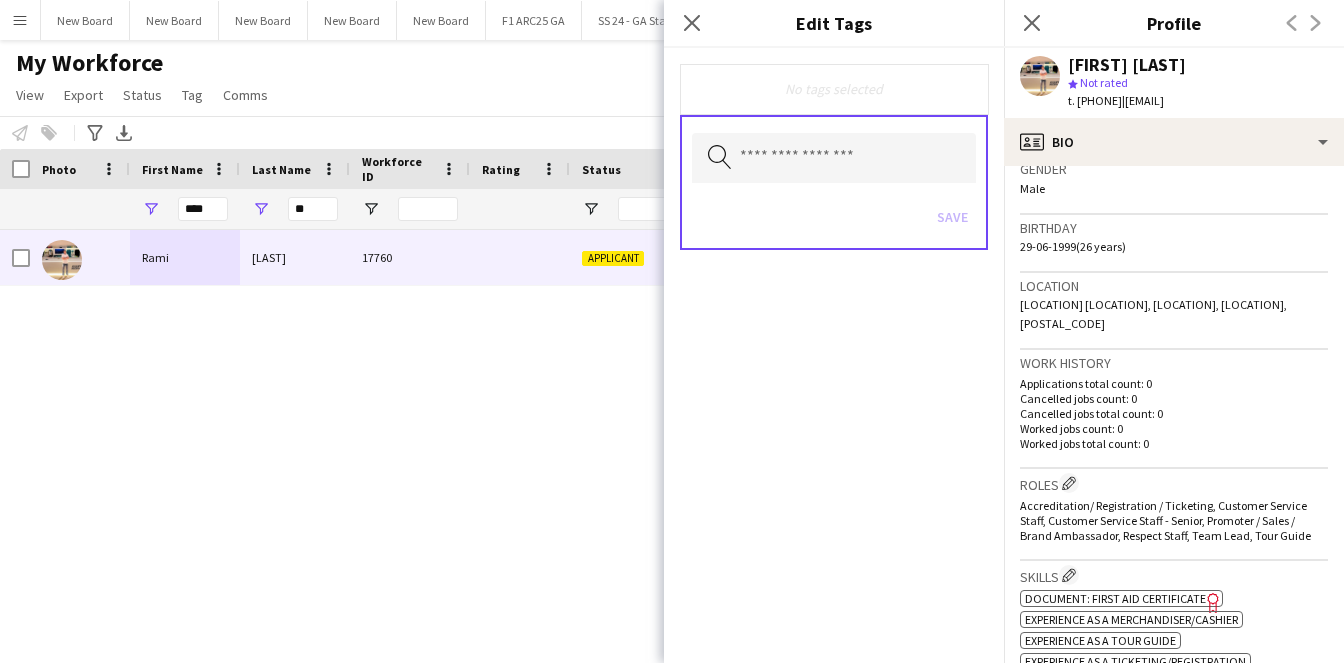 scroll, scrollTop: 327, scrollLeft: 0, axis: vertical 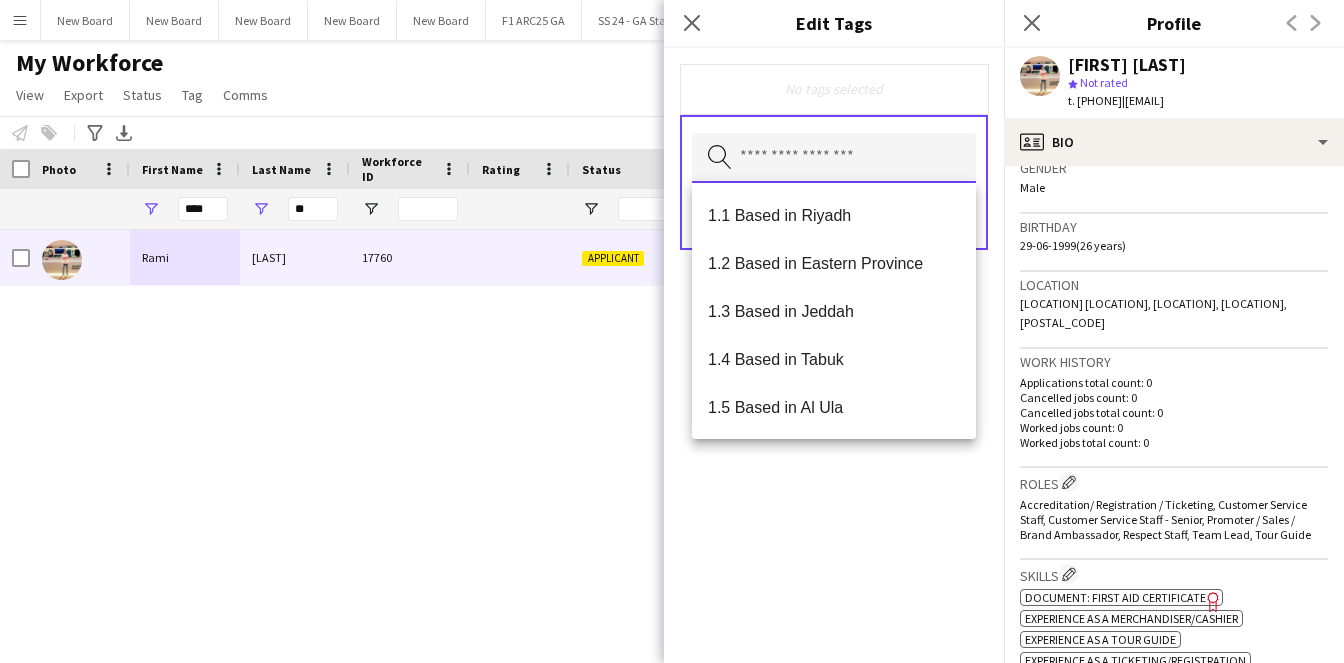 click at bounding box center [834, 158] 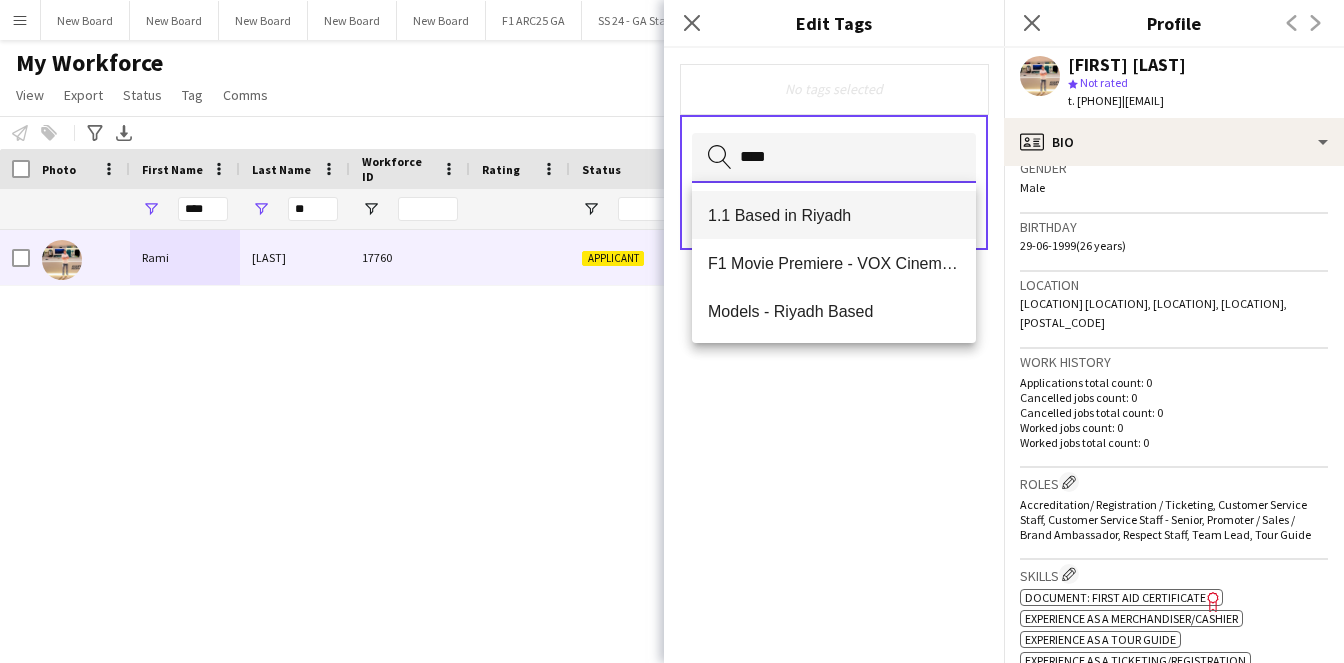 type on "****" 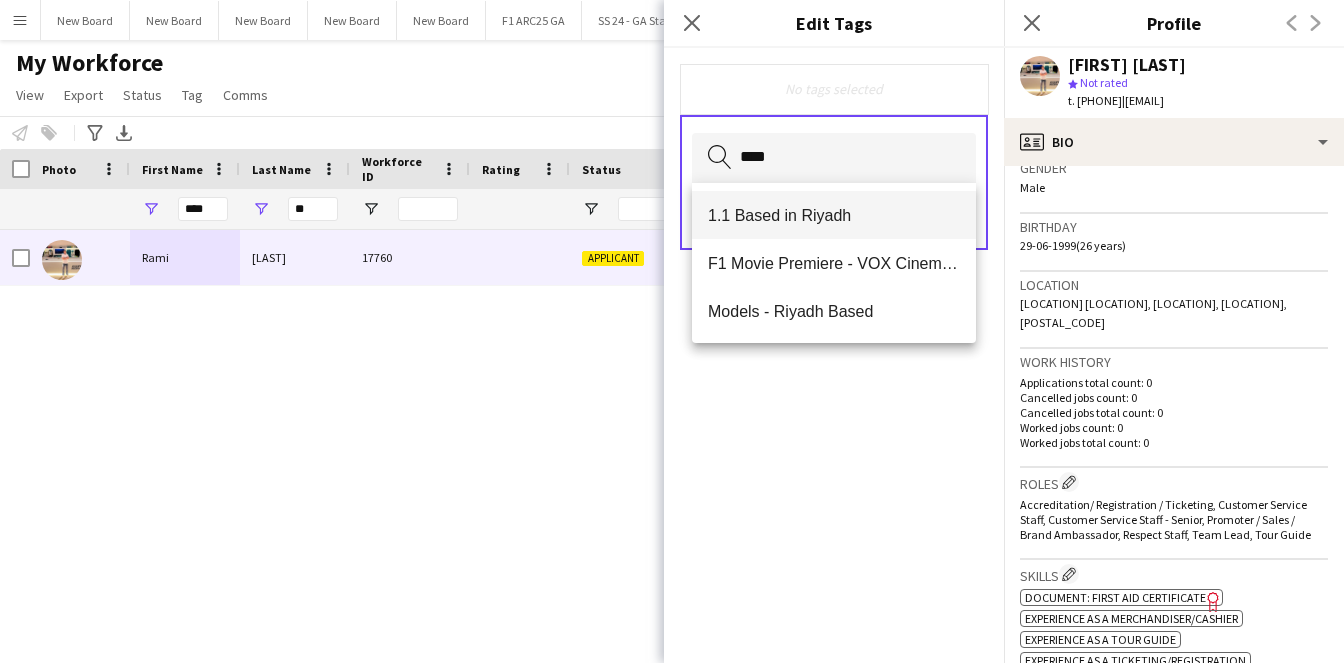 click on "1.1 Based in Riyadh" at bounding box center [834, 215] 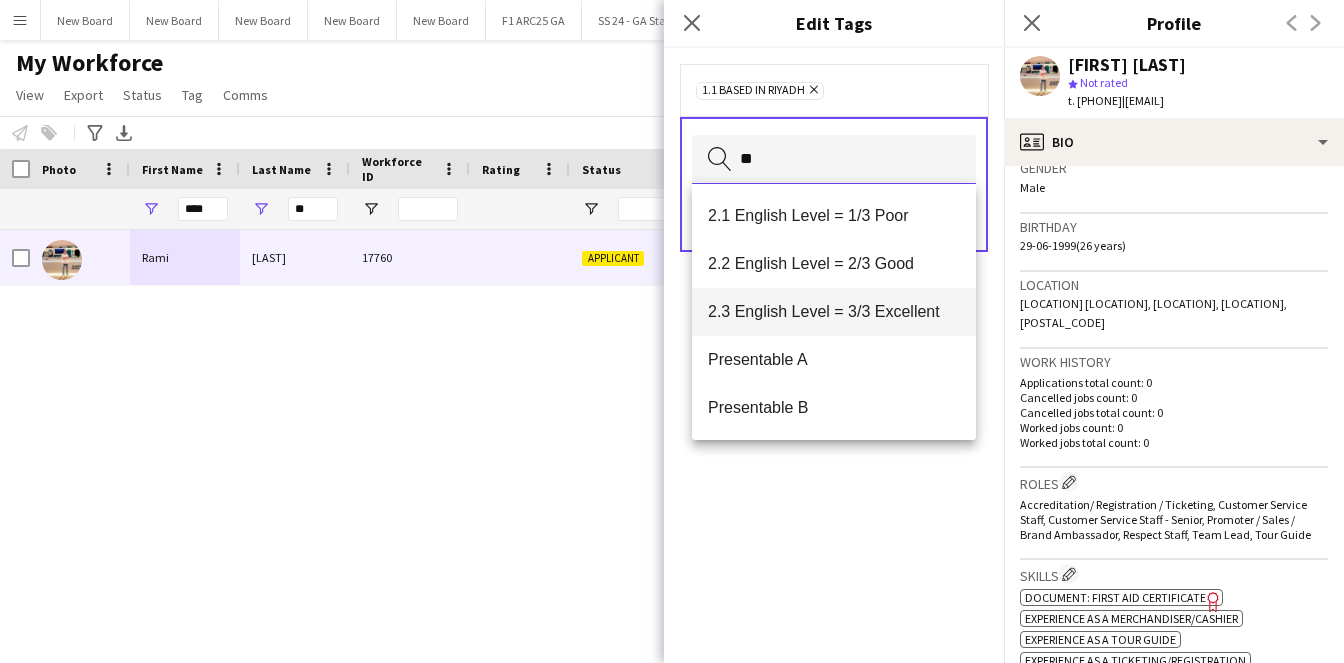 type on "**" 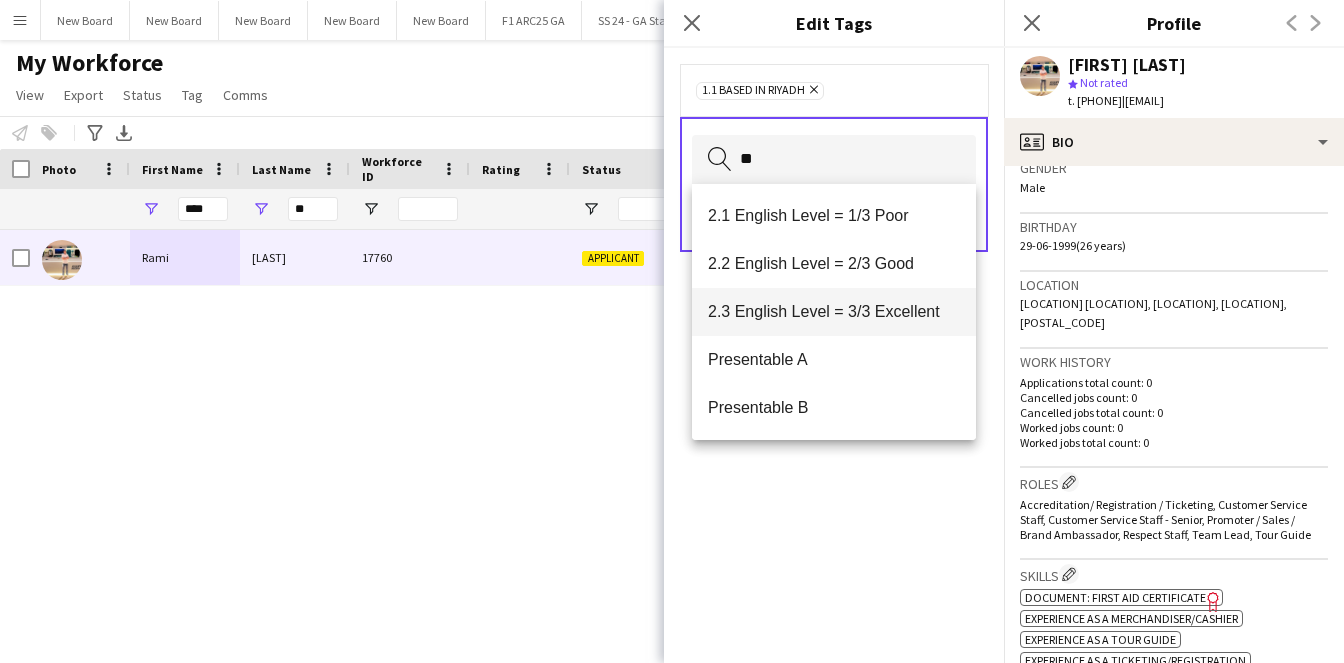 click on "2.3 English Level = 3/3 Excellent" at bounding box center (834, 312) 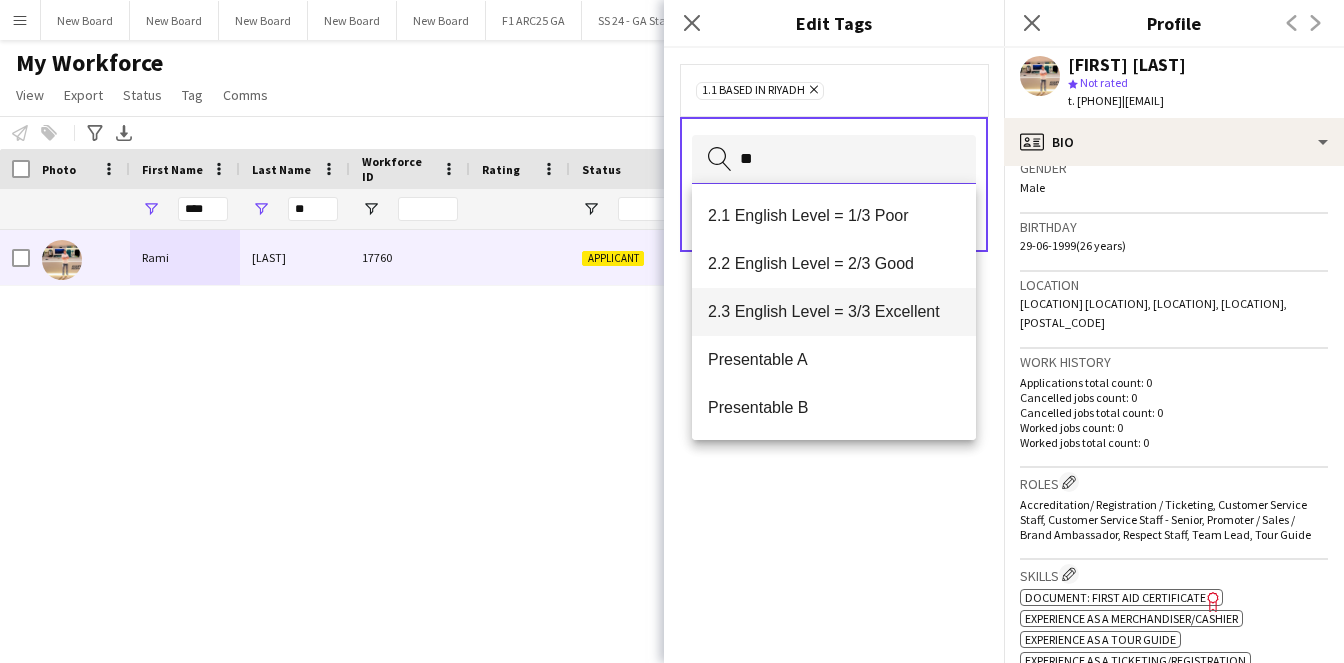type 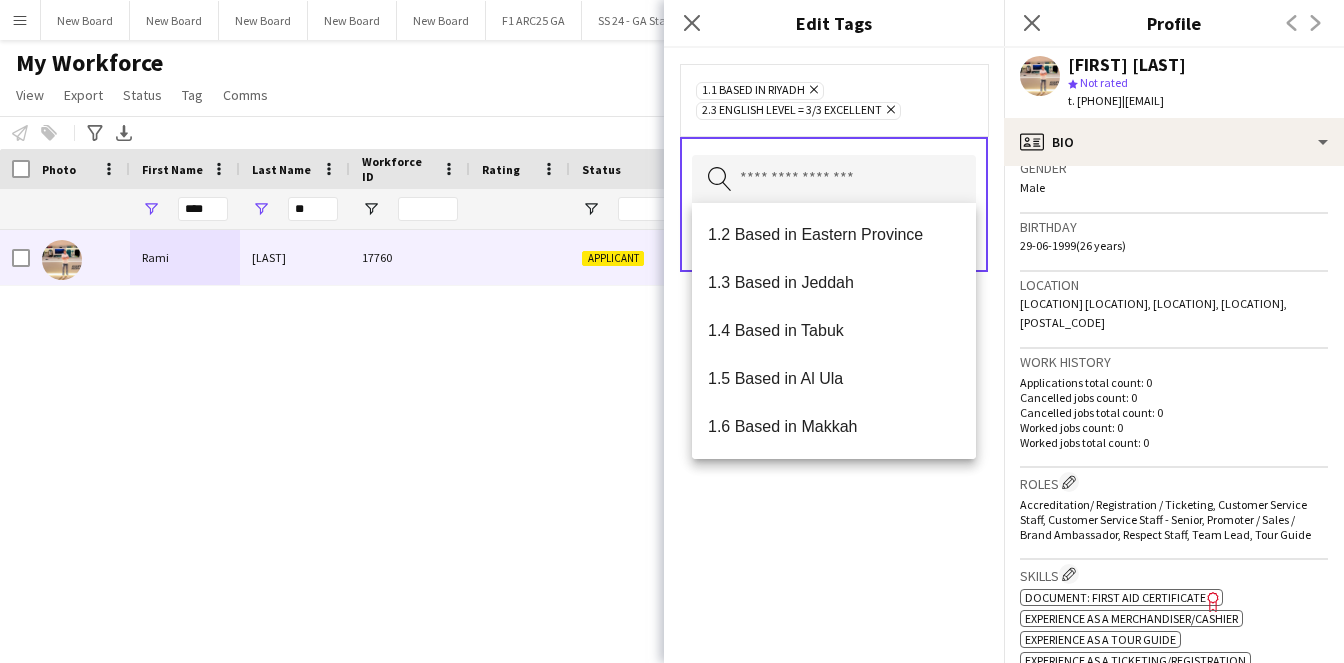 click on "1.1 Based in Riyadh
Remove
2.3 English Level = 3/3 Excellent
Remove
Search by tag name
Save" 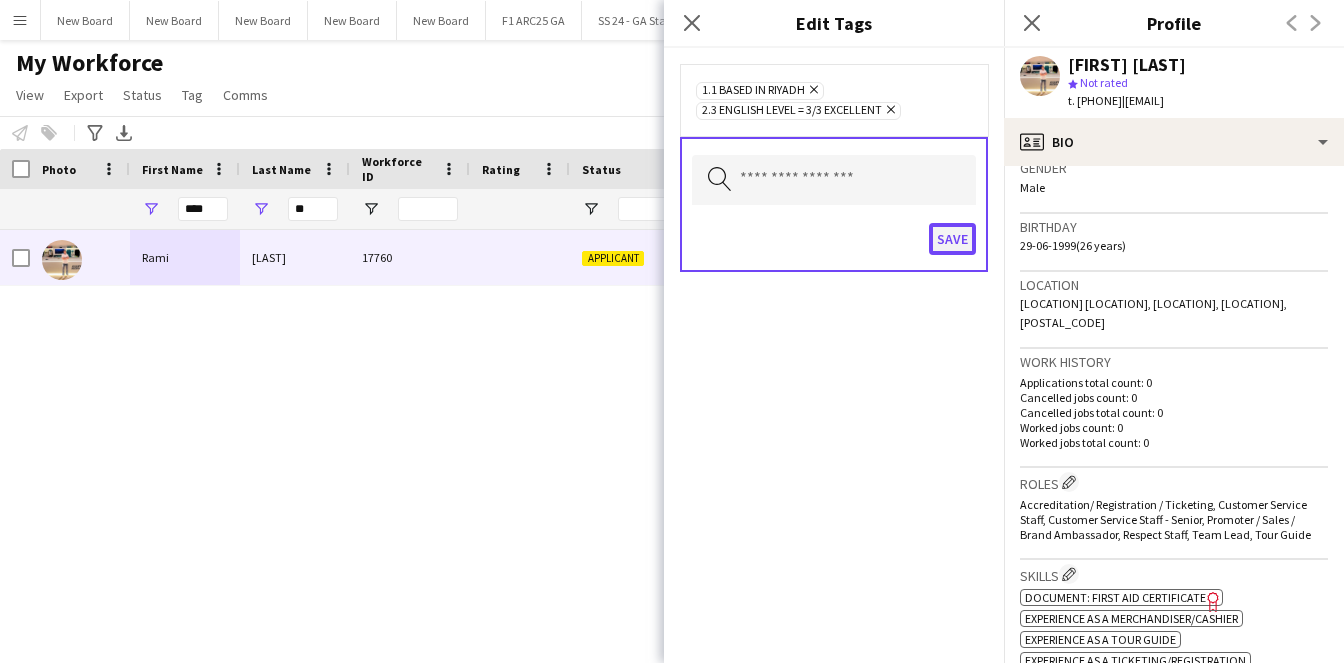 click on "Save" 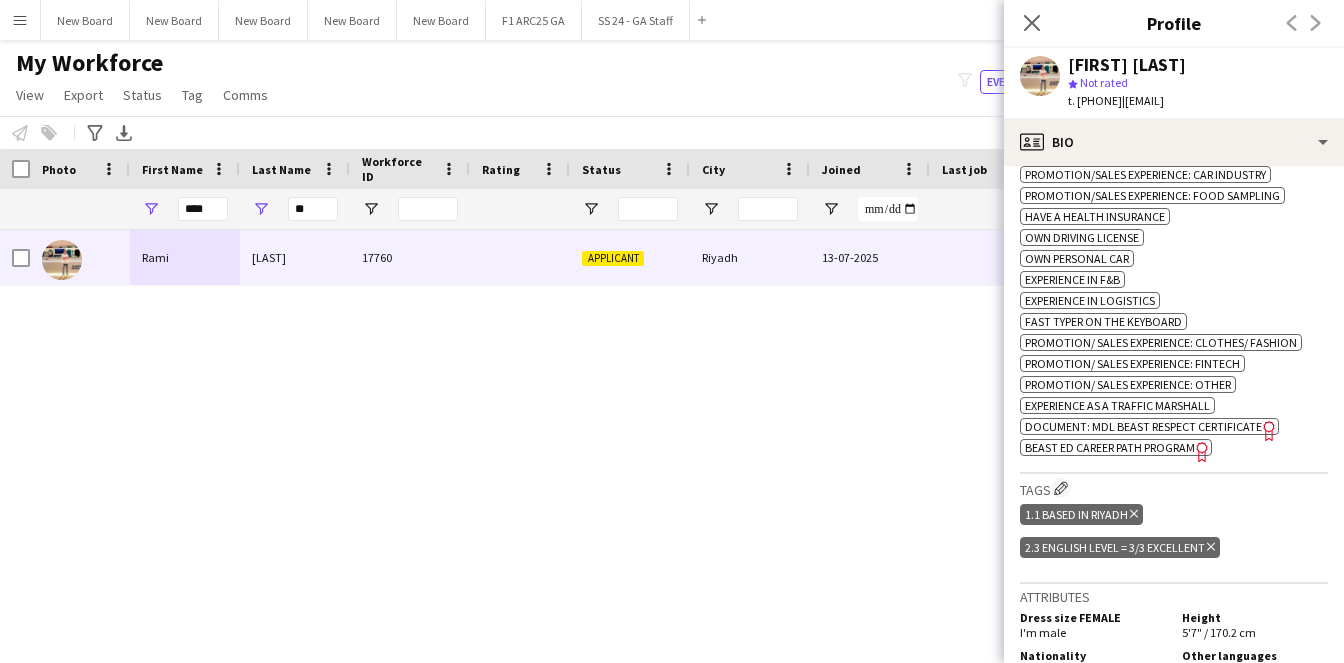 scroll, scrollTop: 1395, scrollLeft: 0, axis: vertical 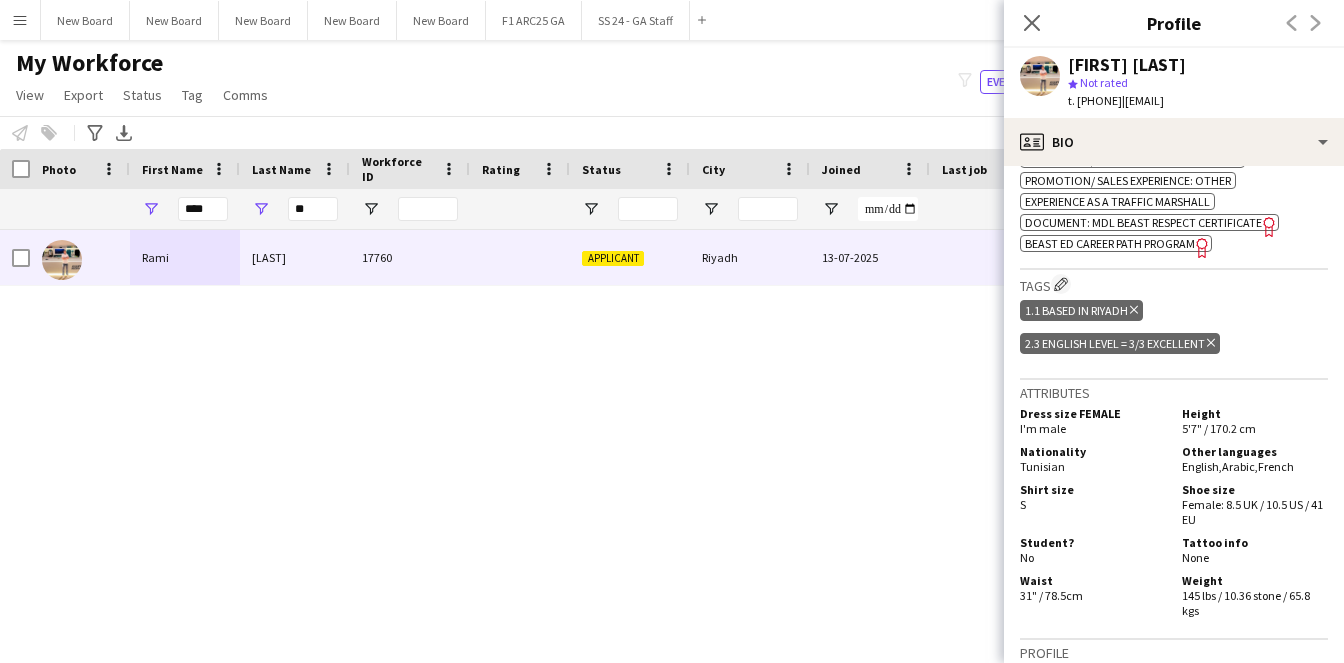 click on "Document: MDL Beast Respect Certificate" 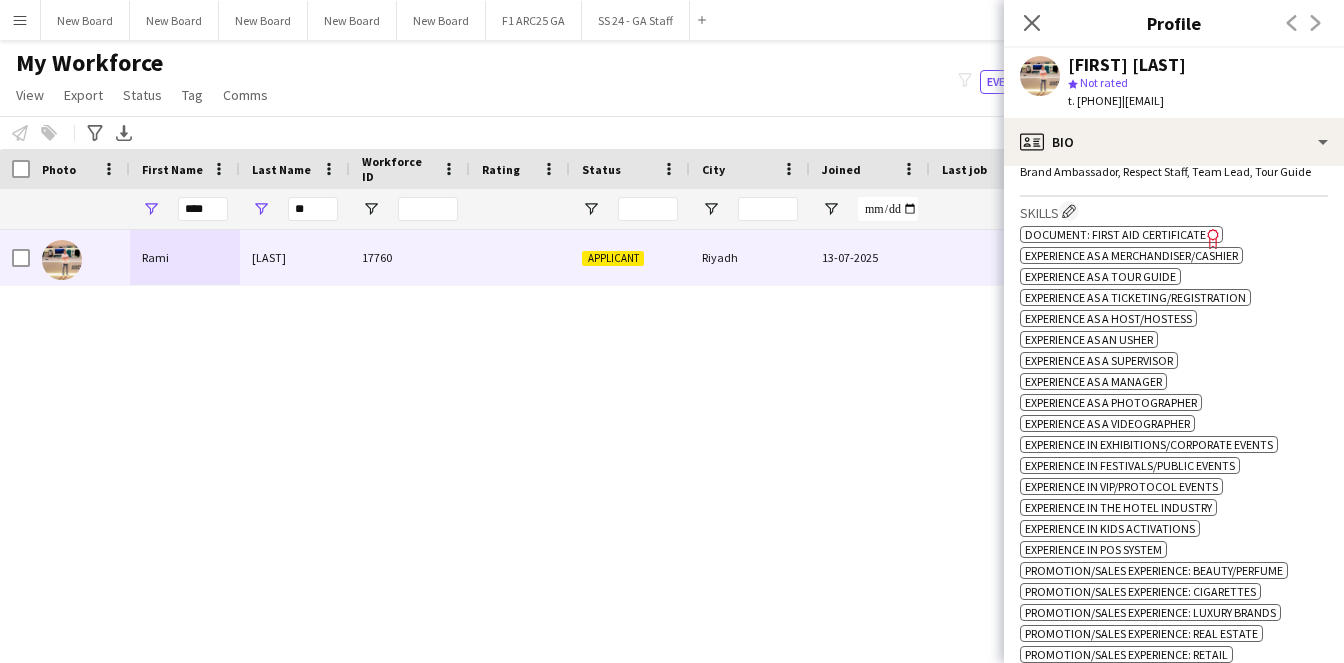 scroll, scrollTop: 601, scrollLeft: 0, axis: vertical 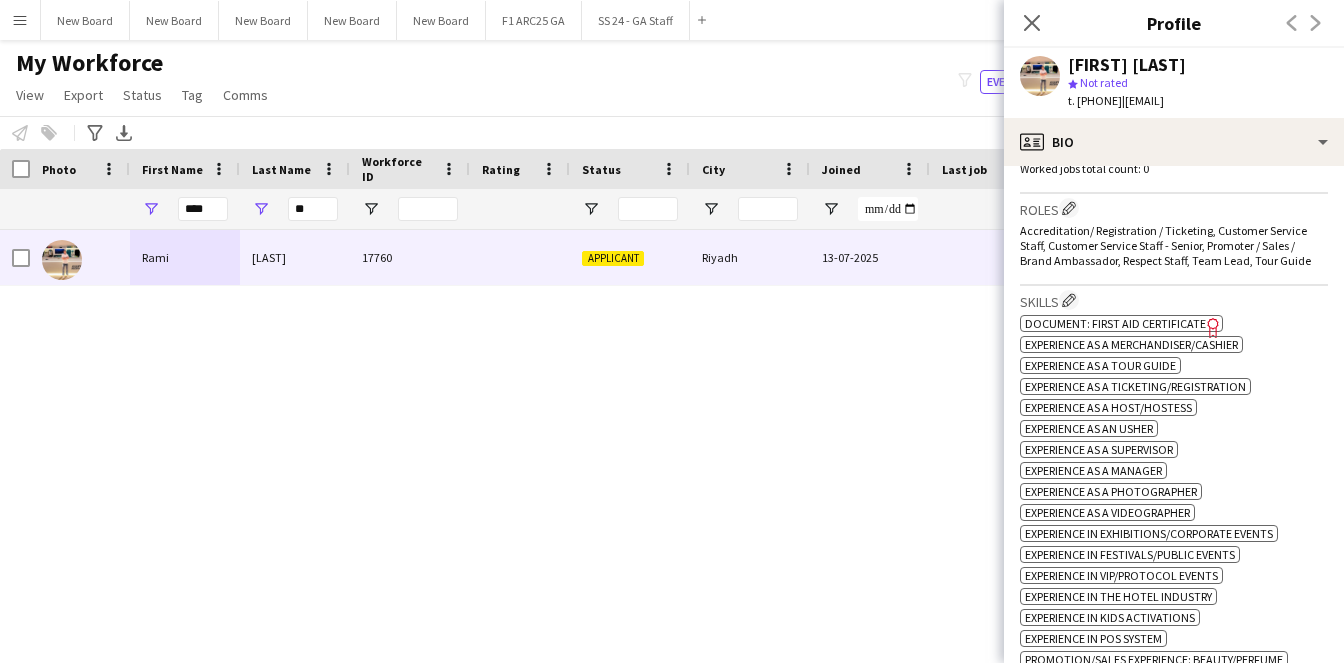drag, startPoint x: 1068, startPoint y: 209, endPoint x: 996, endPoint y: 197, distance: 72.99315 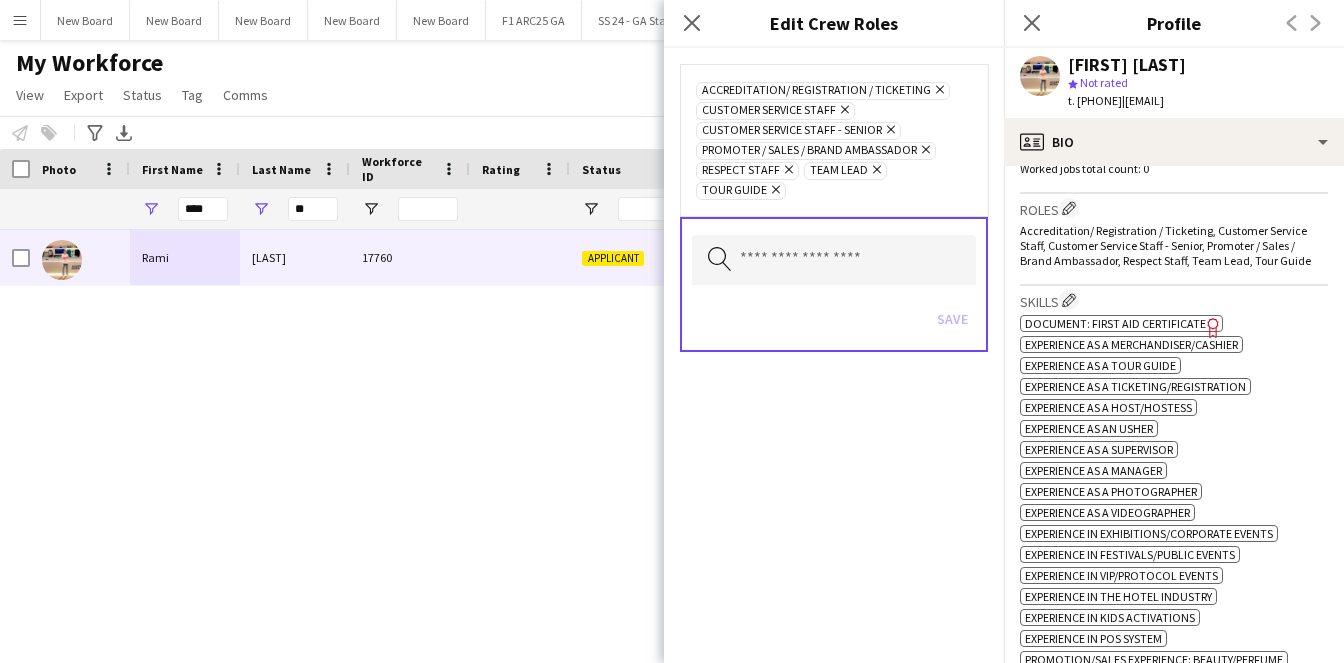 click 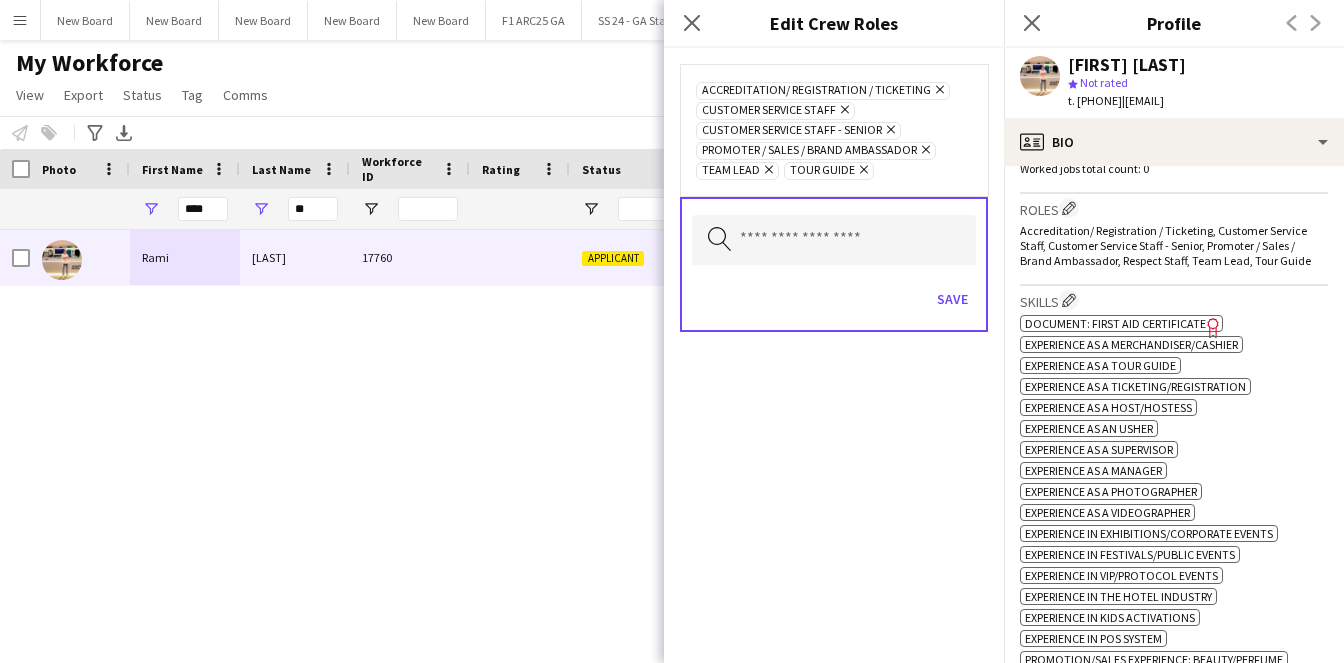 drag, startPoint x: 873, startPoint y: 429, endPoint x: 976, endPoint y: 256, distance: 201.34052 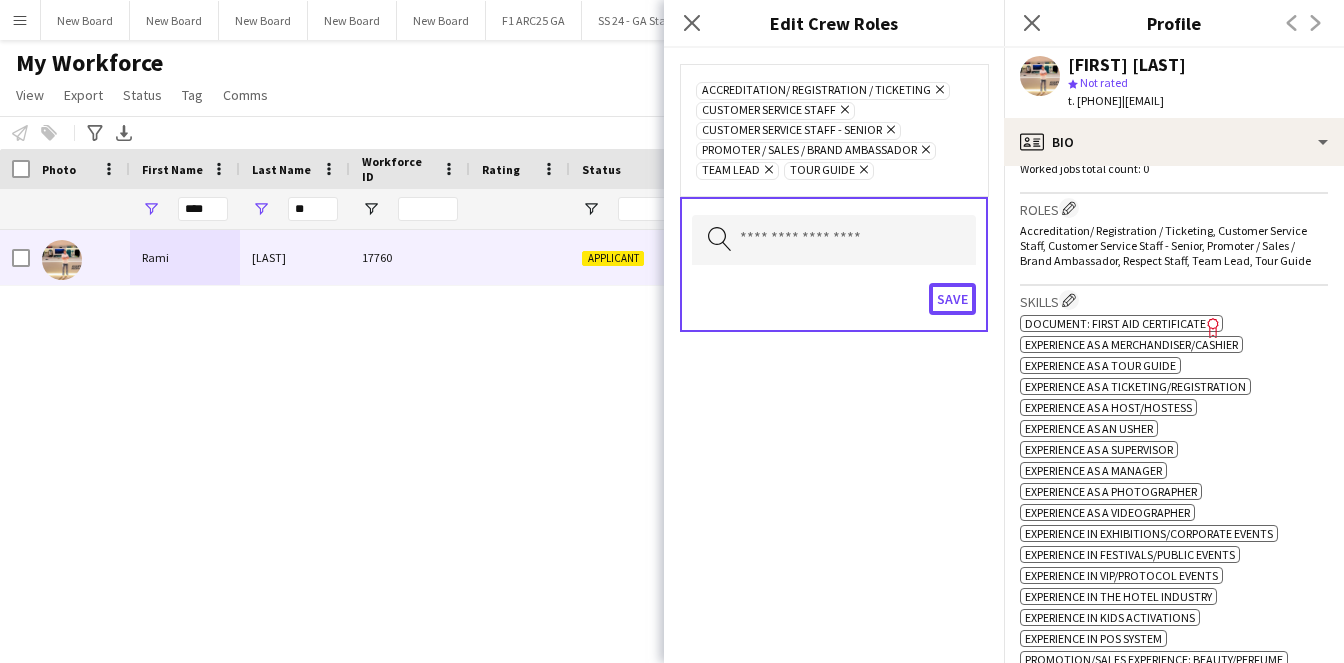 drag, startPoint x: 966, startPoint y: 297, endPoint x: 987, endPoint y: 280, distance: 27.018513 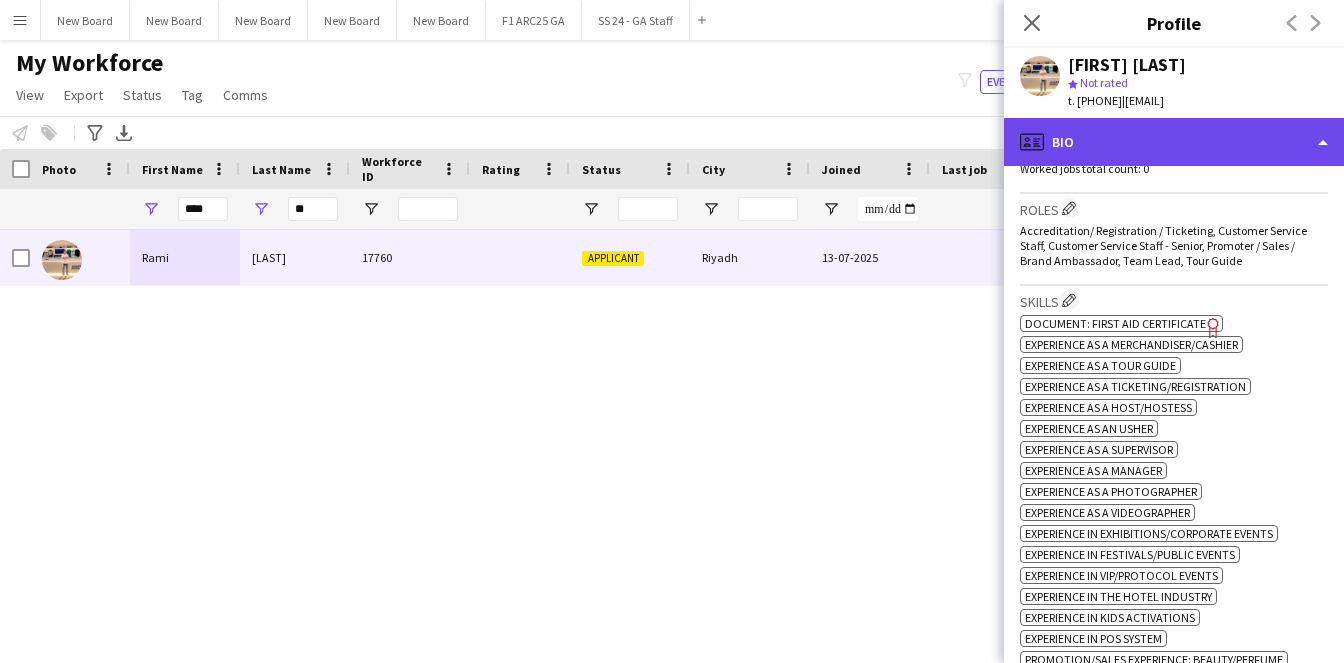 click on "profile
Bio" 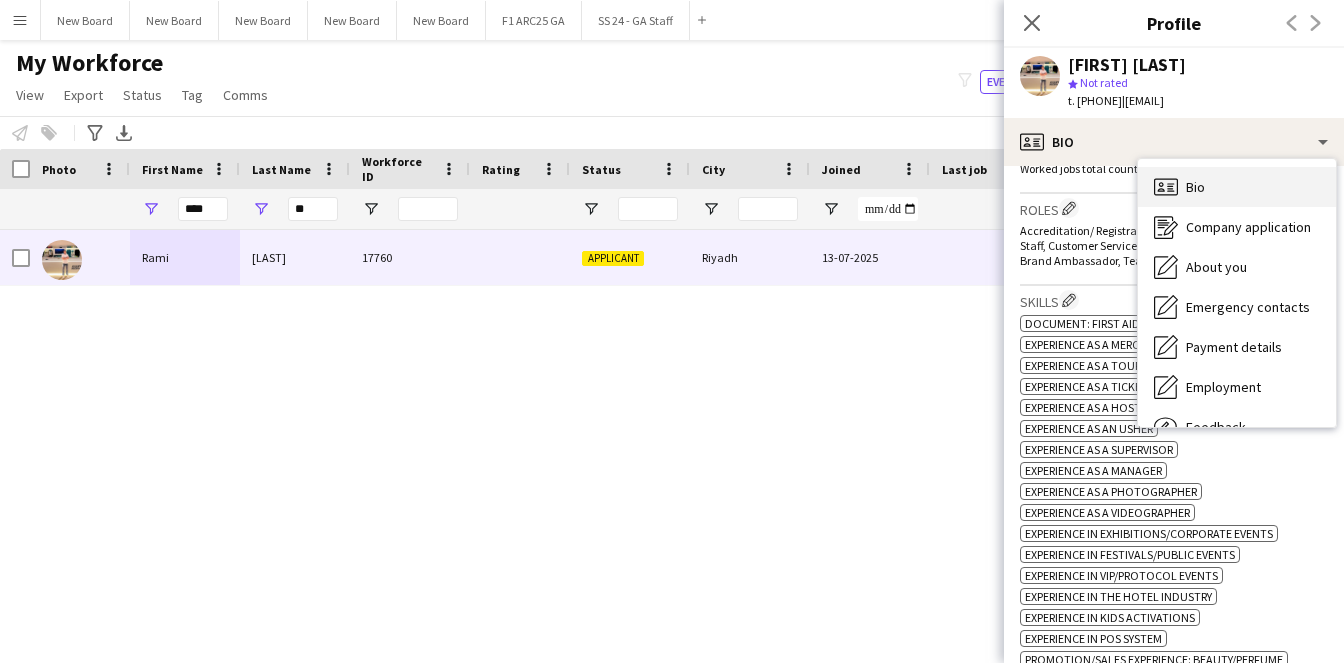 click on "Bio" at bounding box center [1195, 187] 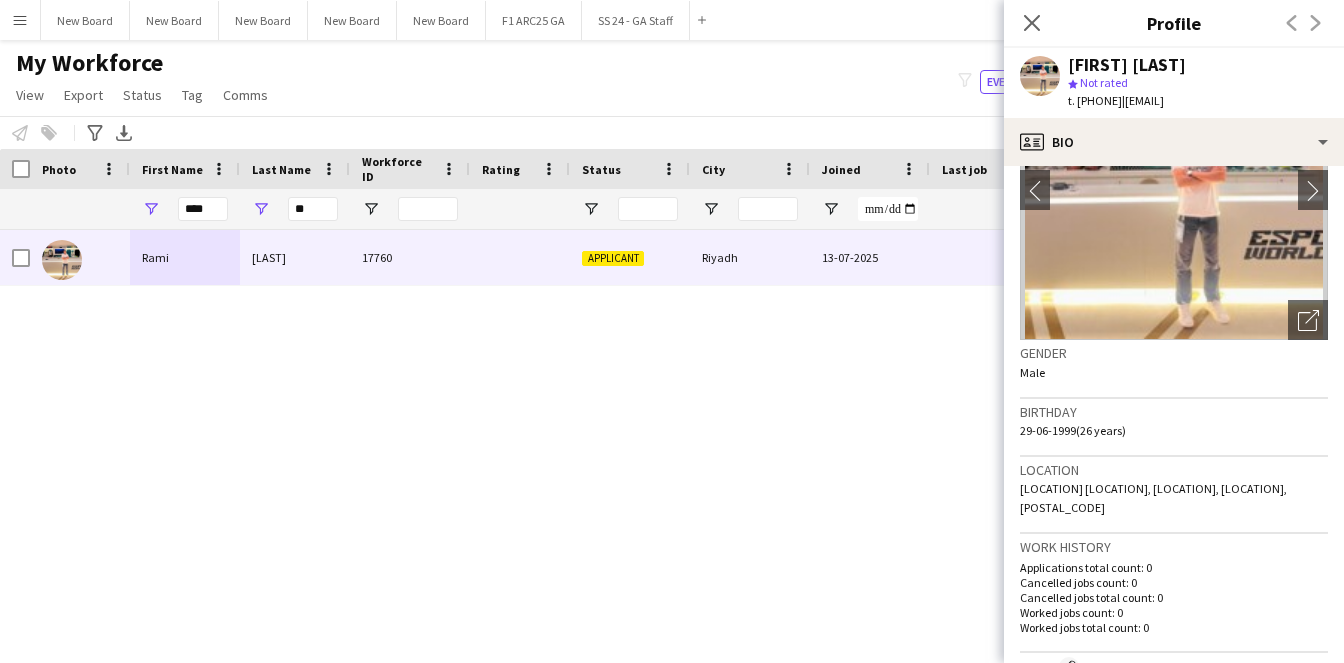 scroll, scrollTop: 170, scrollLeft: 0, axis: vertical 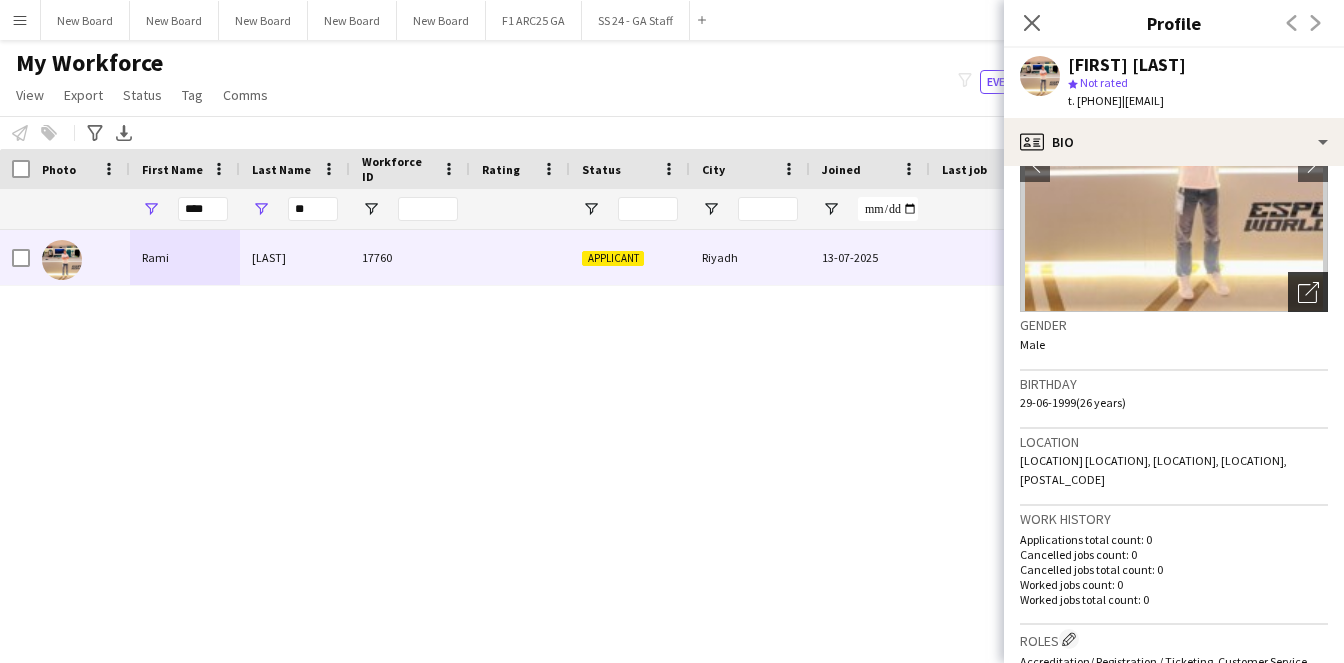 click on "Open photos pop-in" 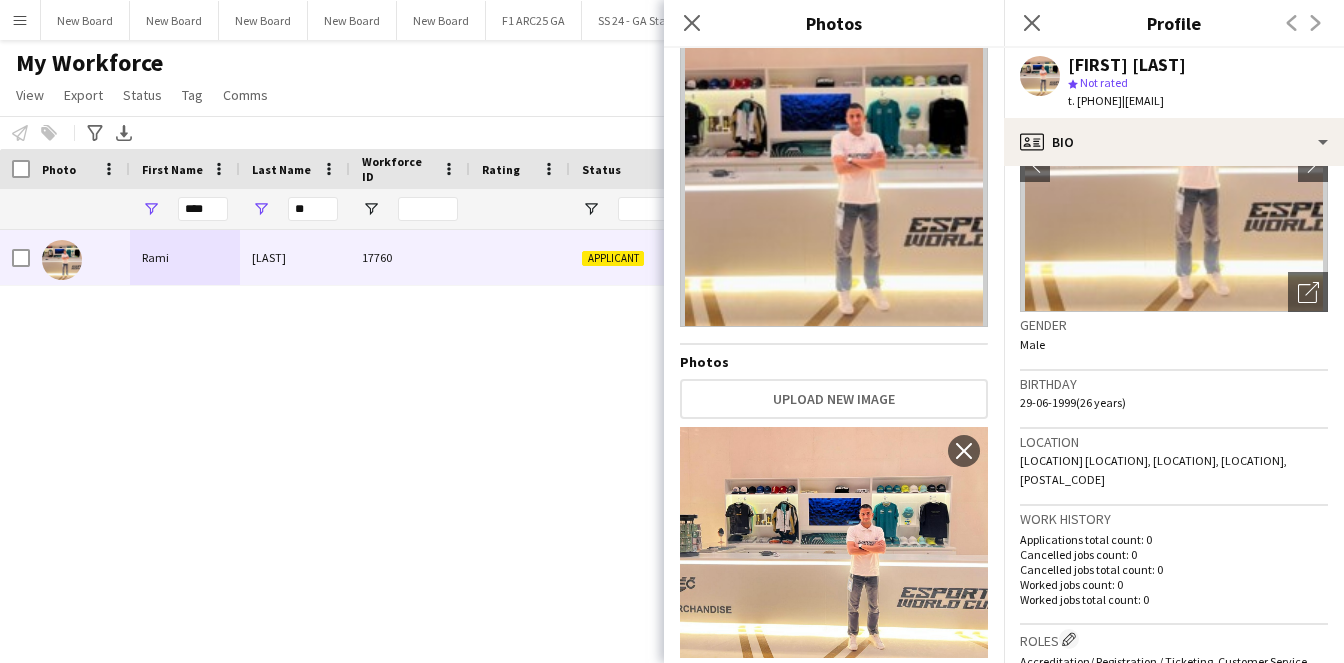scroll, scrollTop: 82, scrollLeft: 0, axis: vertical 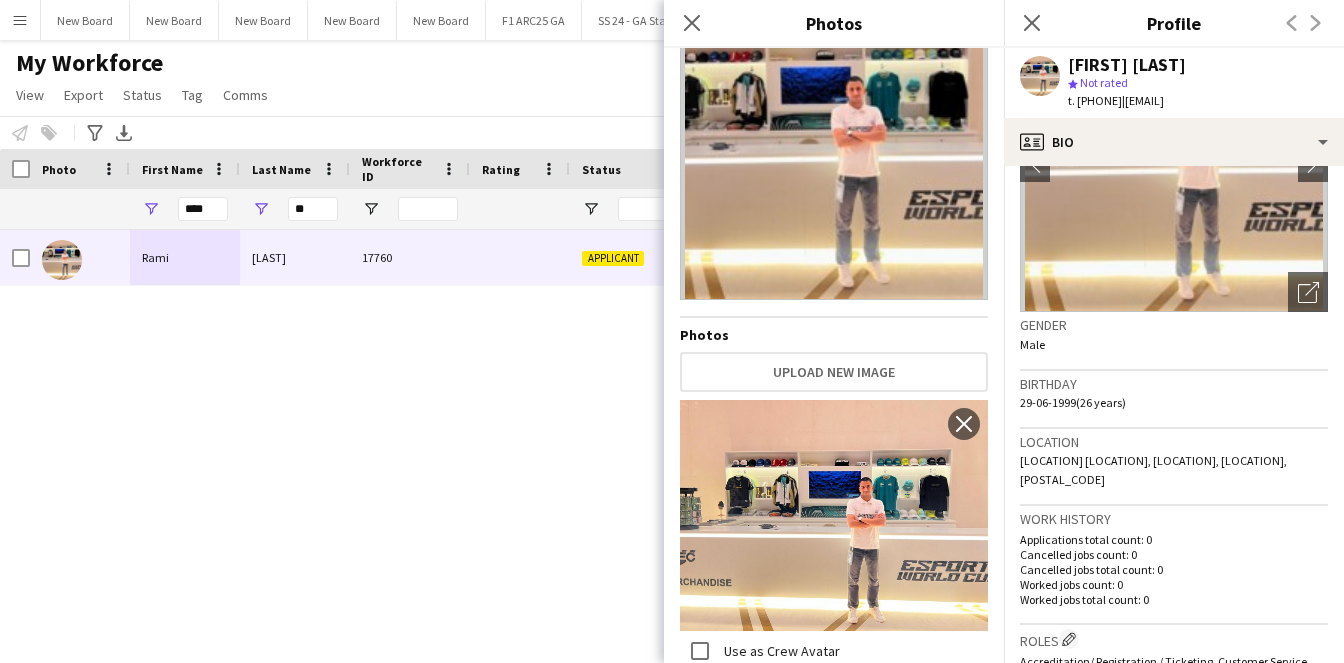 click on "Gender   Male" 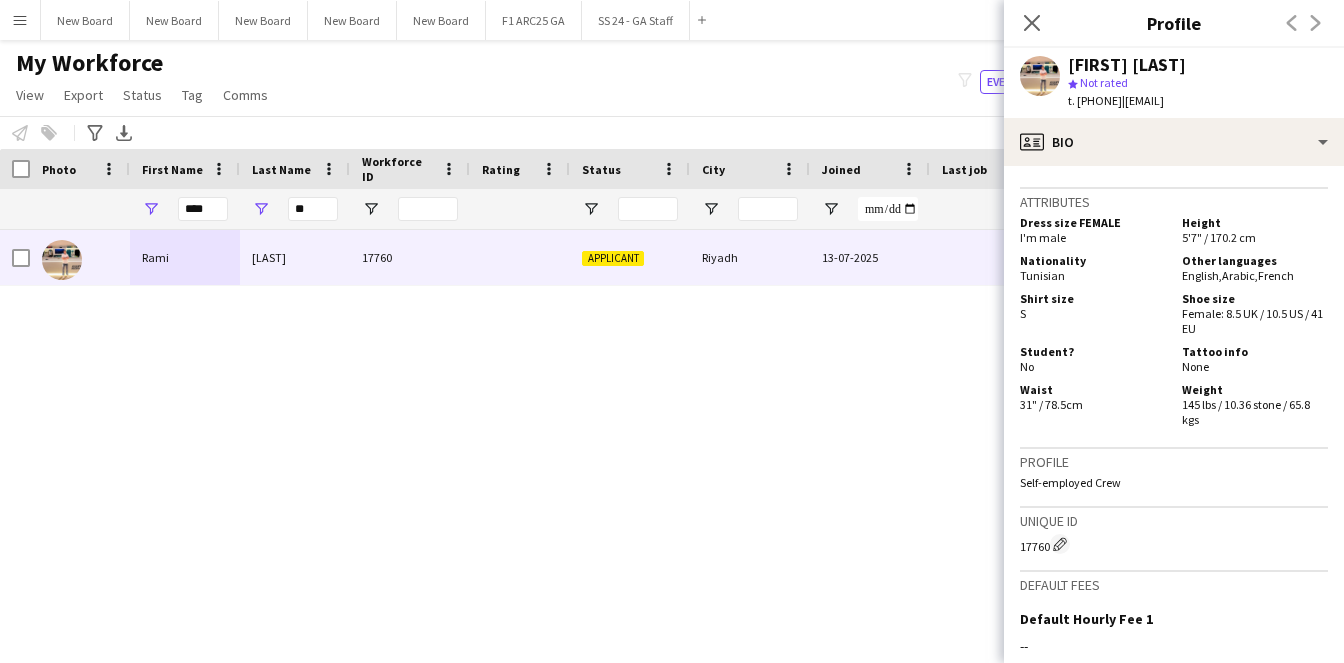 scroll, scrollTop: 1696, scrollLeft: 0, axis: vertical 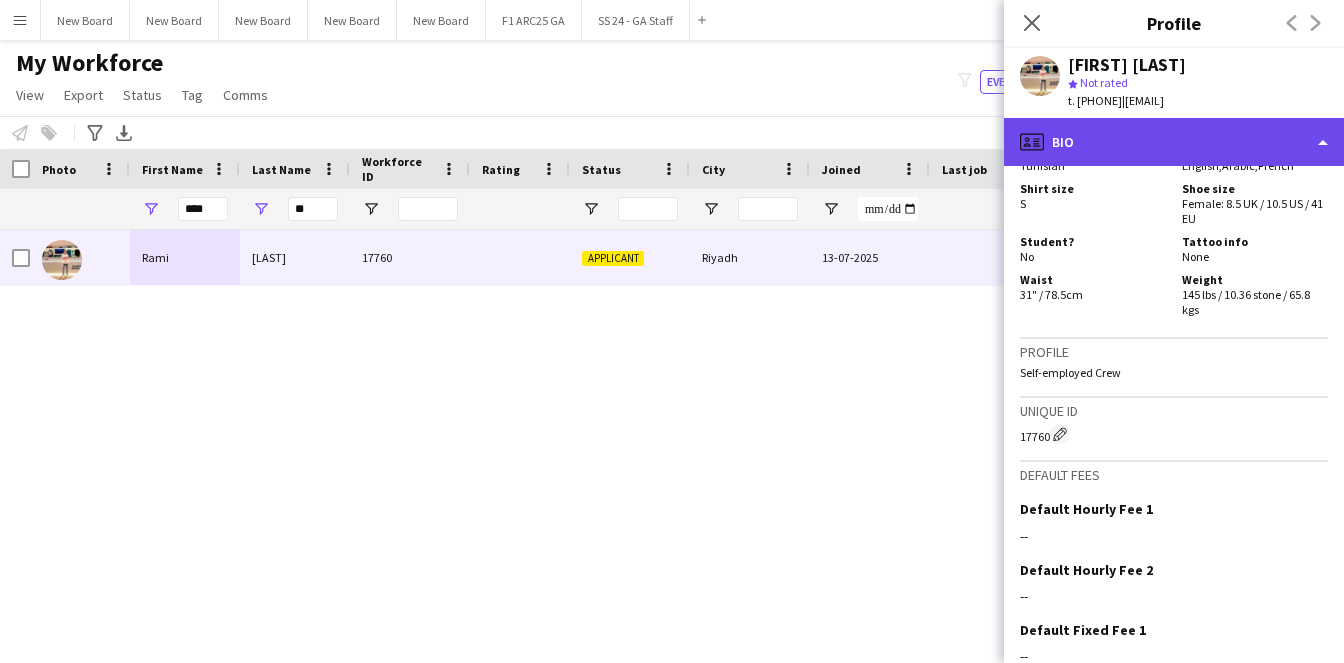 click on "profile
Bio" 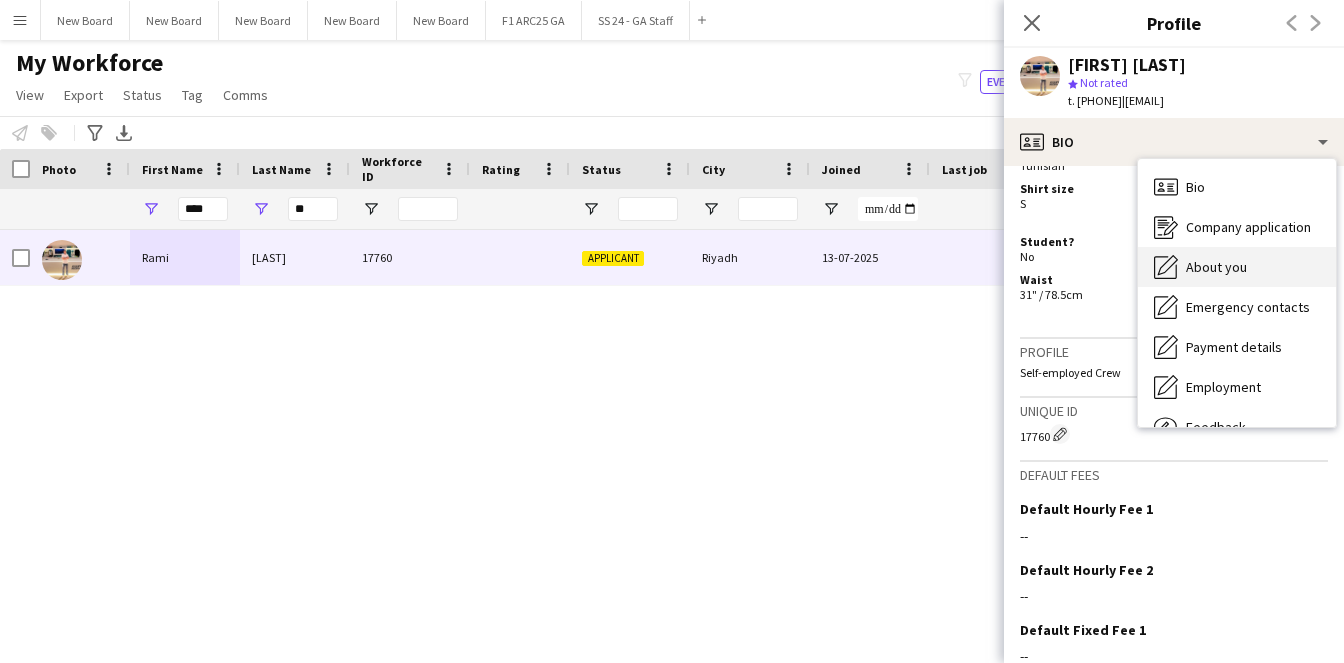 click on "About you
About you" at bounding box center [1237, 267] 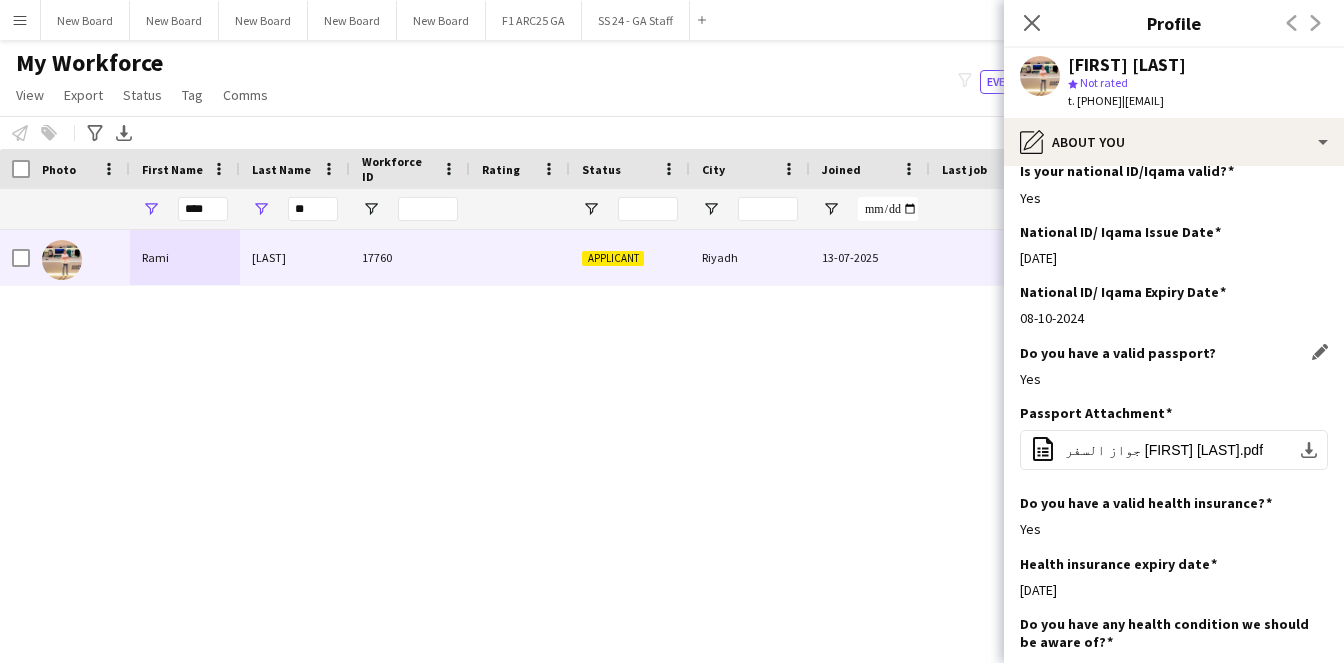 scroll, scrollTop: 745, scrollLeft: 0, axis: vertical 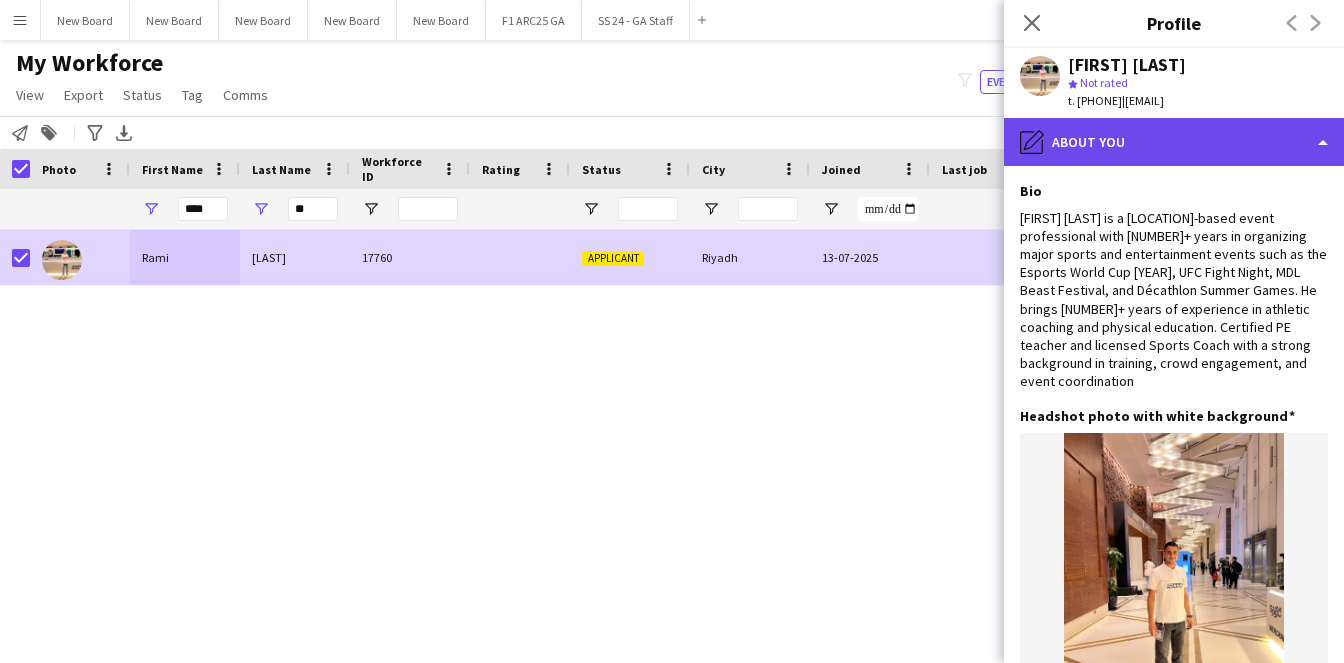 click on "pencil4
About you" 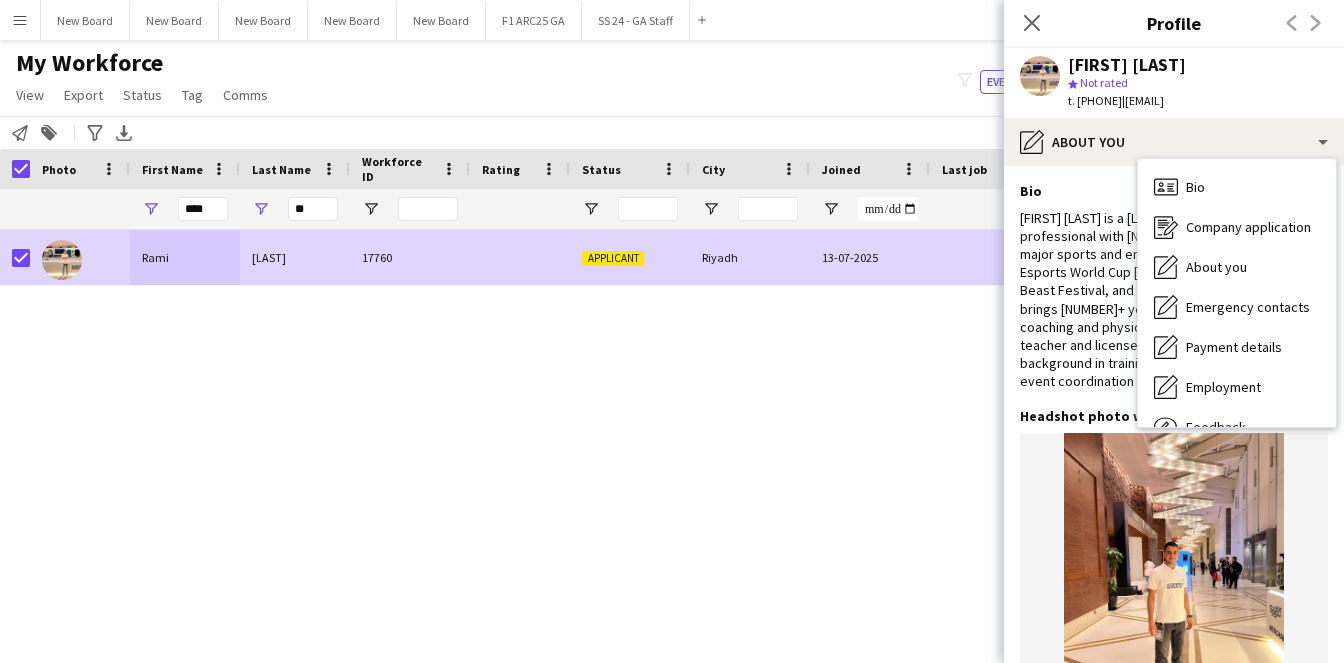click on "Rami Guesmi
star
Not rated   t. +9660510949028   |   ramigasmi13@gmail.com" 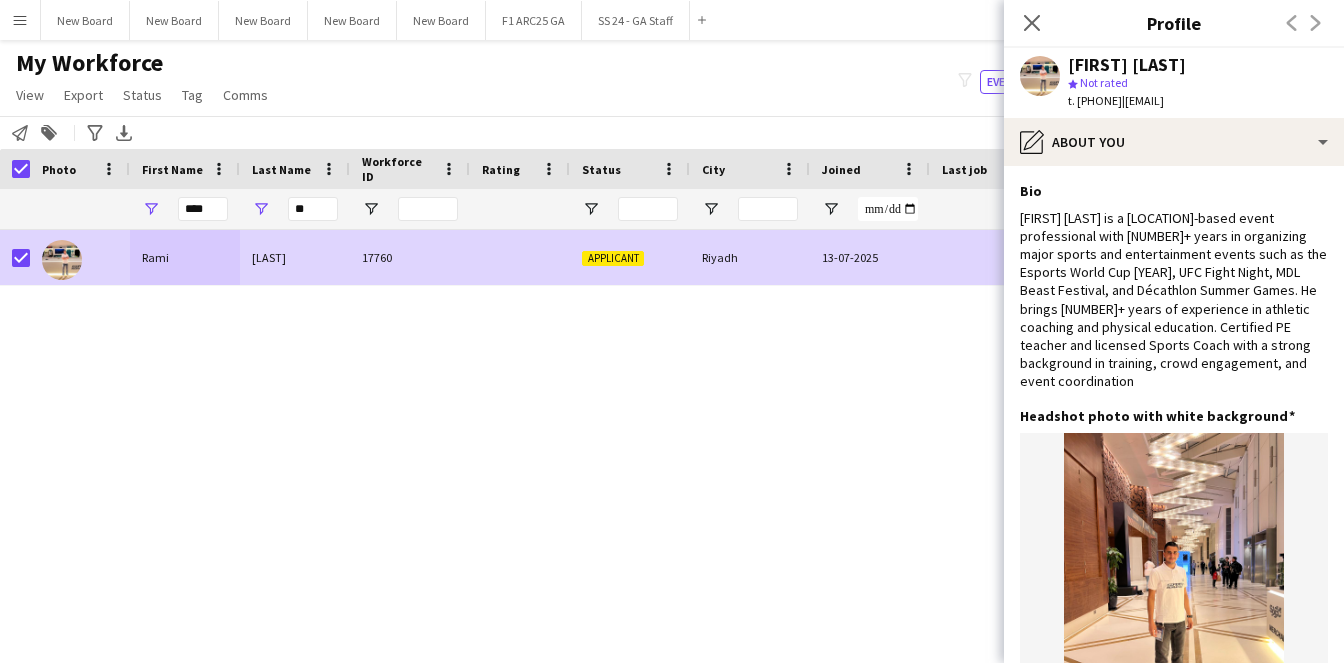 click on "|   ramigasmi13@gmail.com" 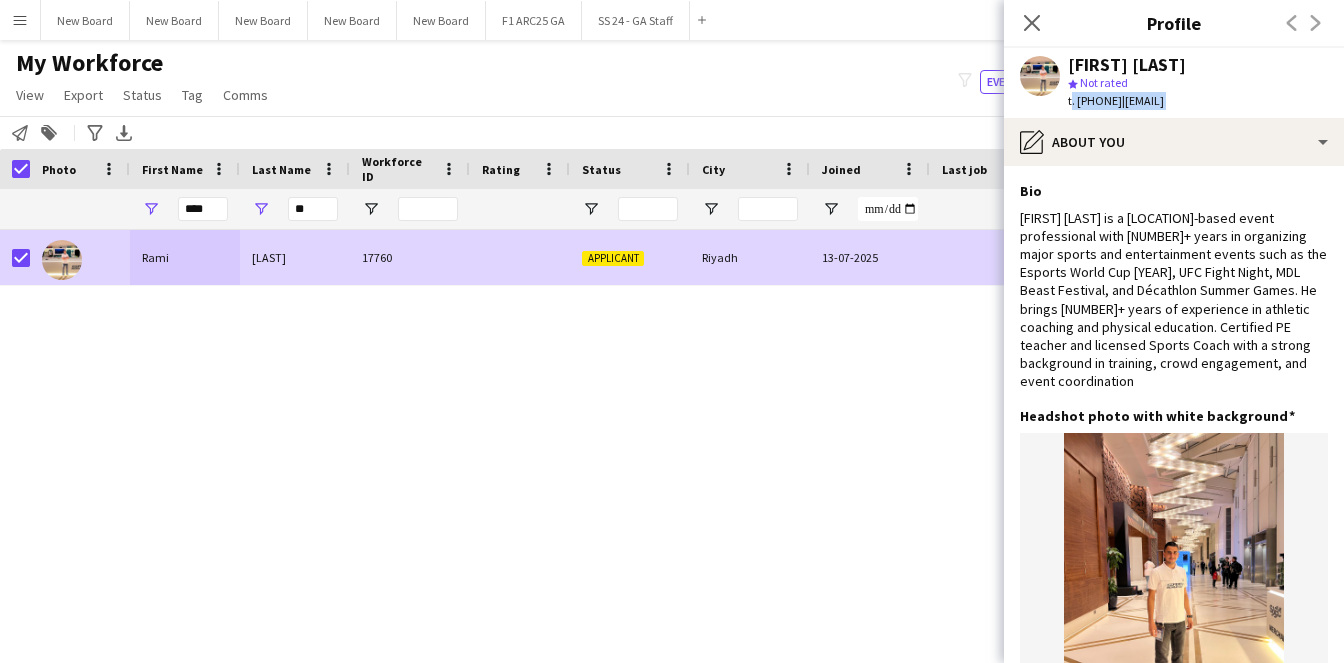 click on "|   ramigasmi13@gmail.com" 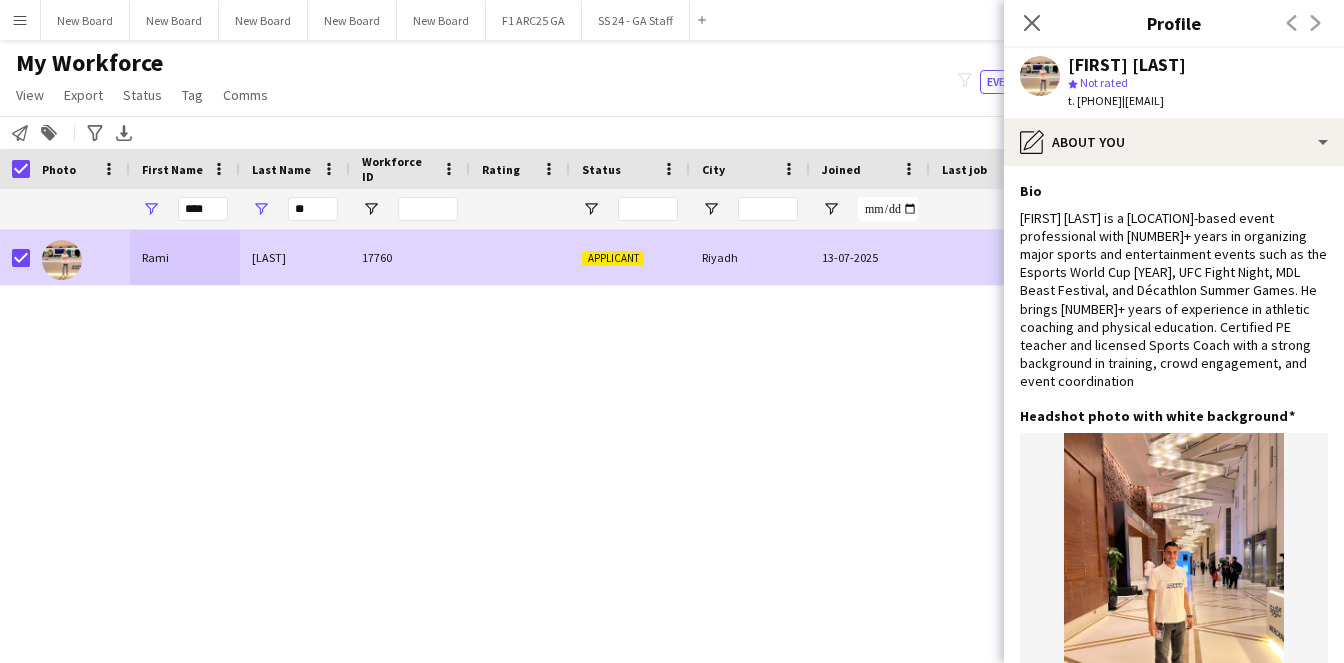 drag, startPoint x: 1171, startPoint y: 102, endPoint x: 1325, endPoint y: 98, distance: 154.05194 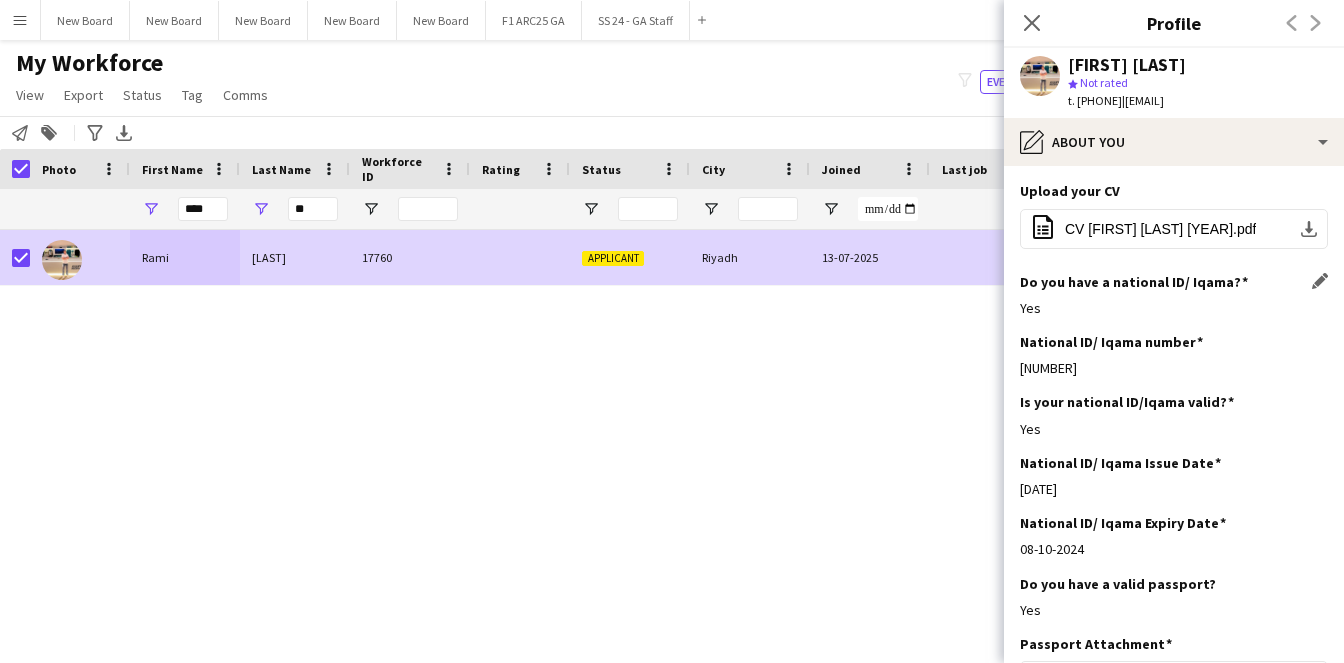 scroll, scrollTop: 1057, scrollLeft: 0, axis: vertical 